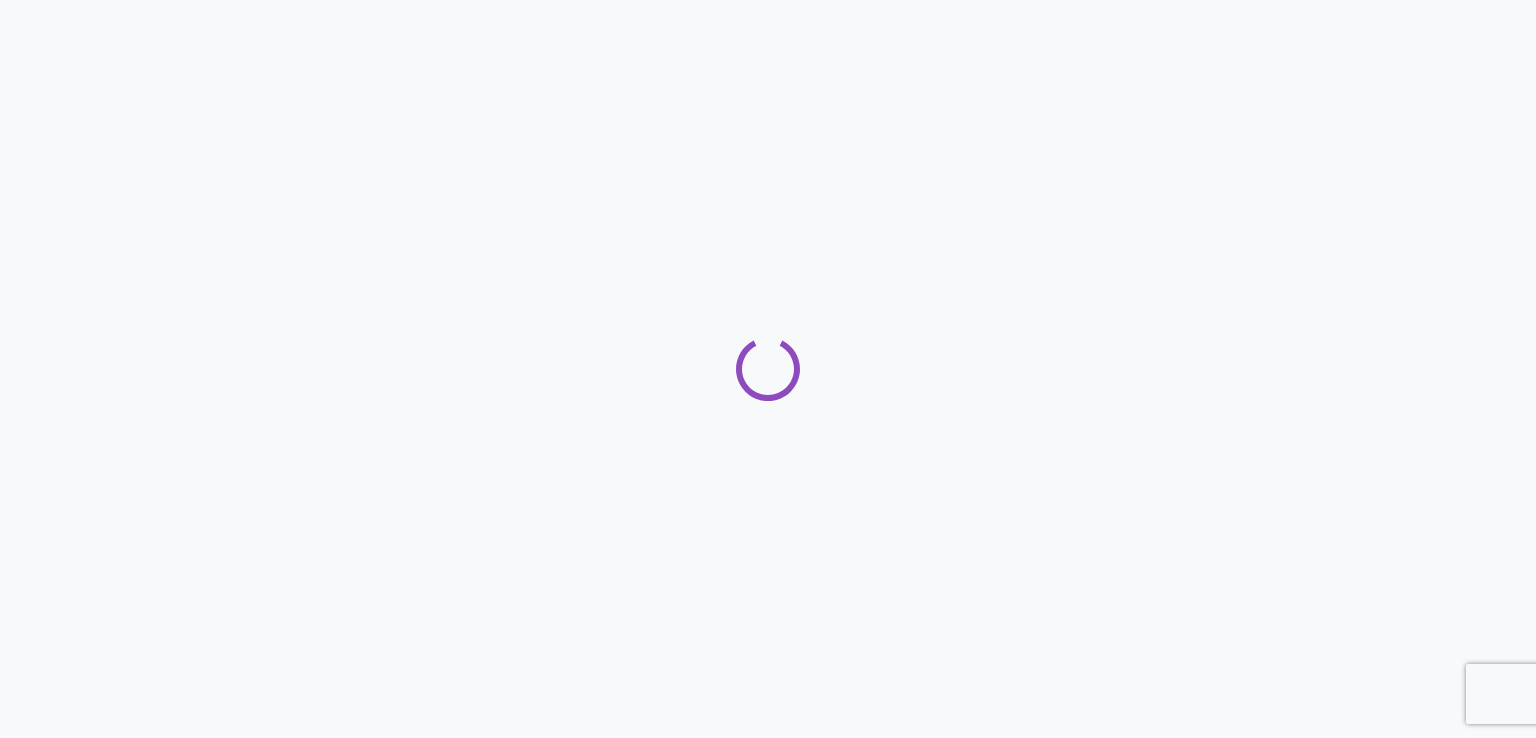 scroll, scrollTop: 0, scrollLeft: 0, axis: both 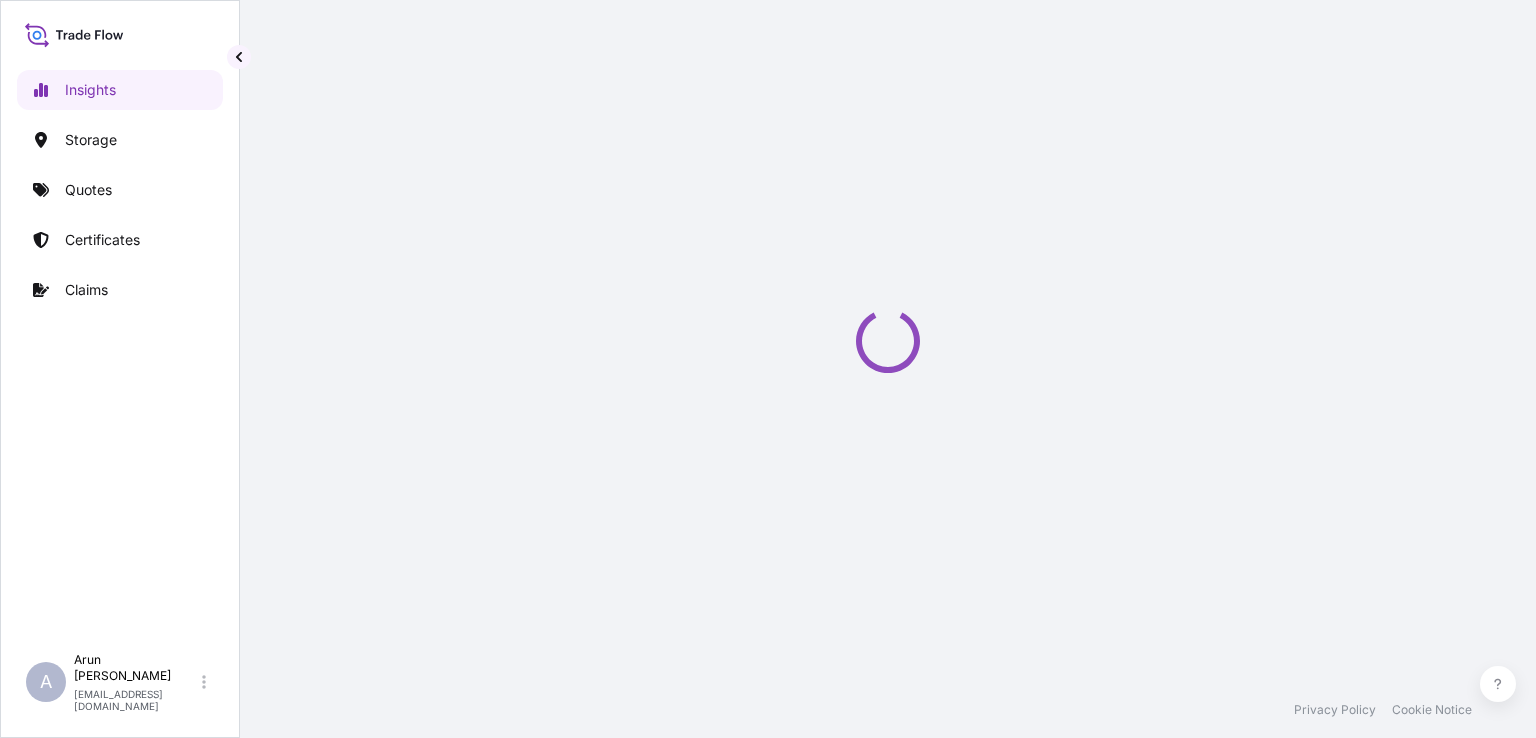 select on "2025" 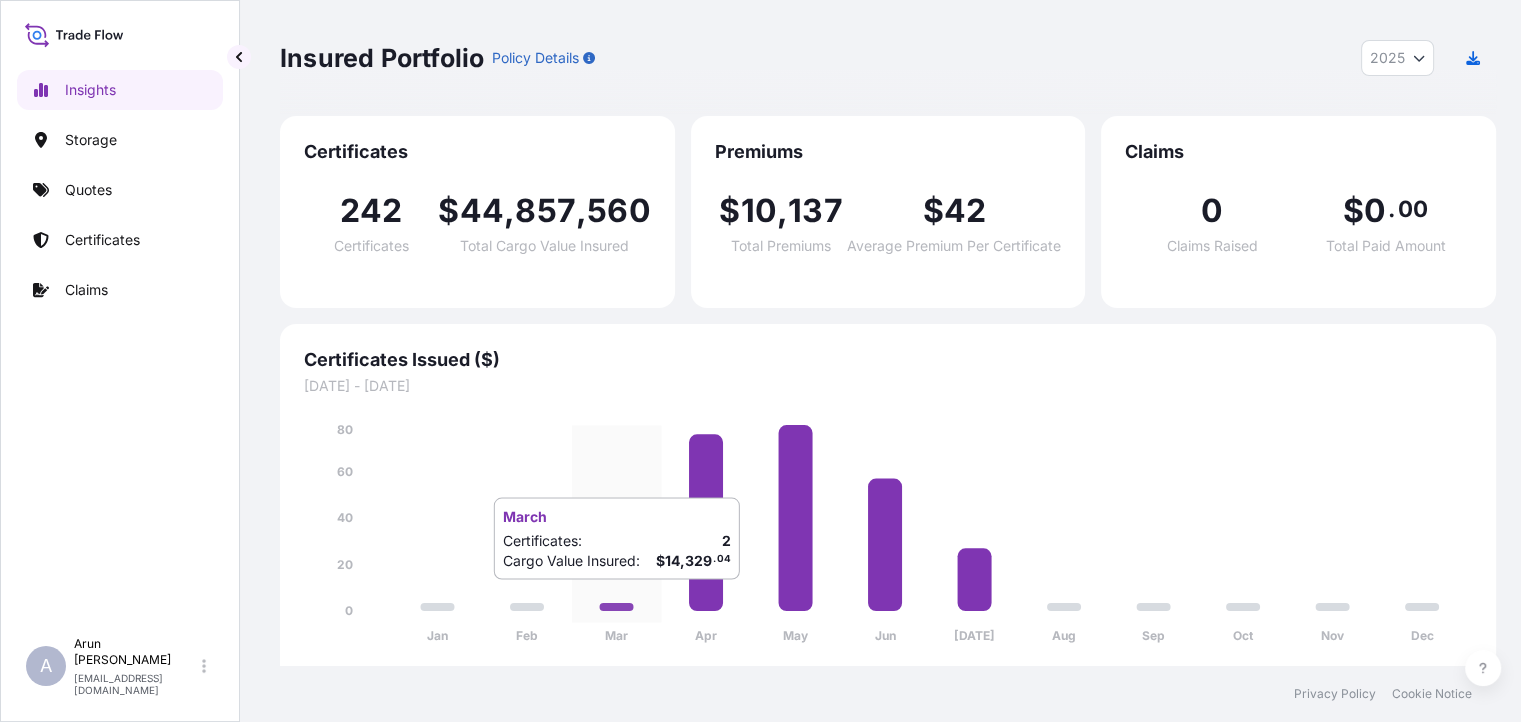 click on "Jan Feb Mar Apr May Jun [DATE] Aug Sep Oct Nov Dec 0 20 40 60 80" 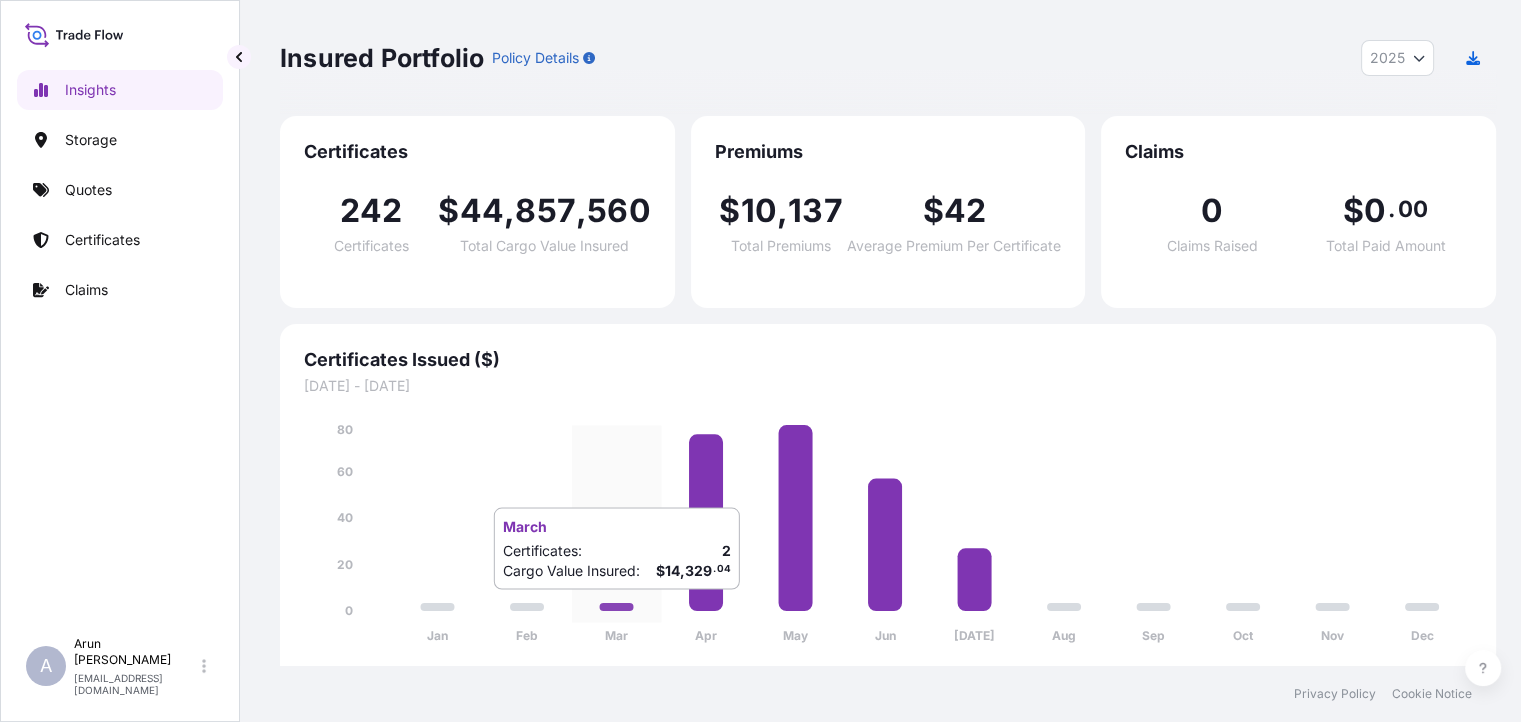 click 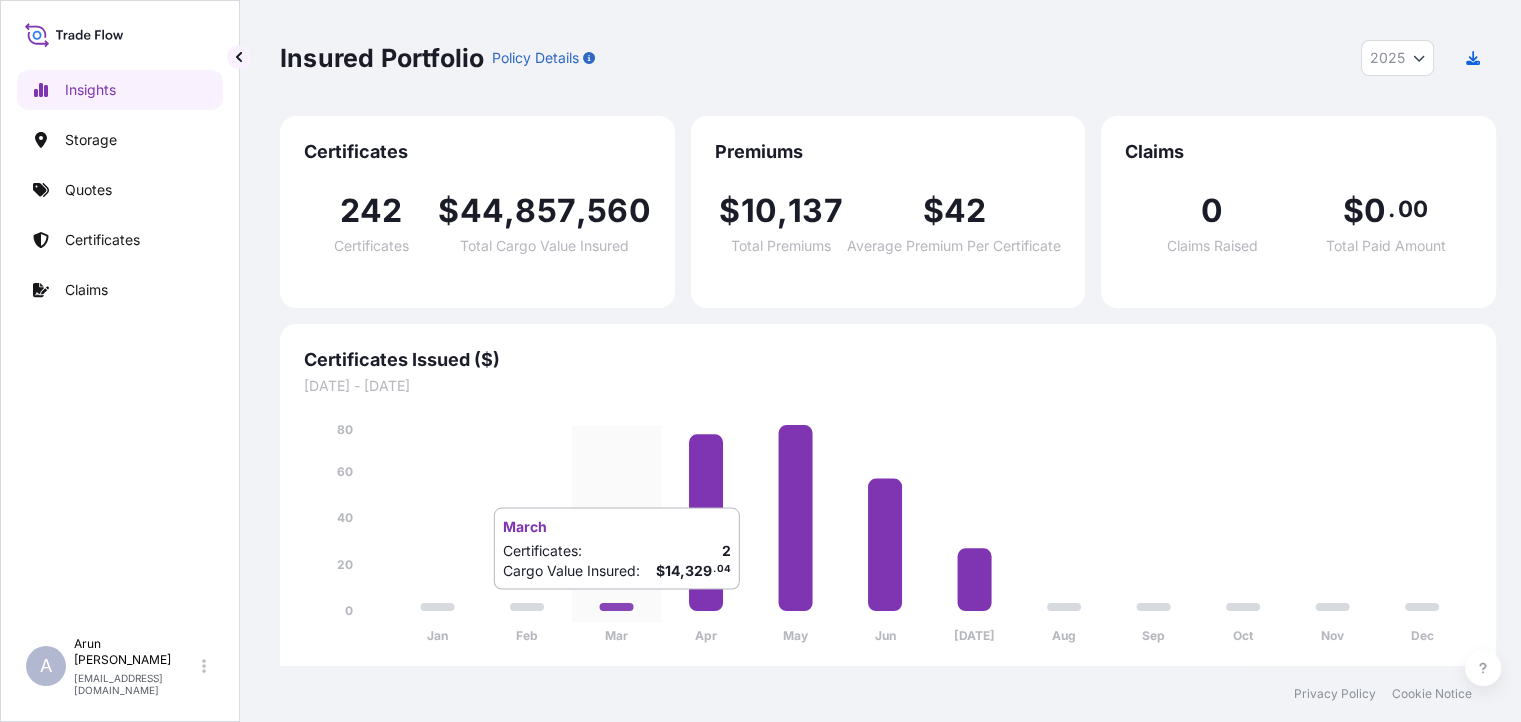 click 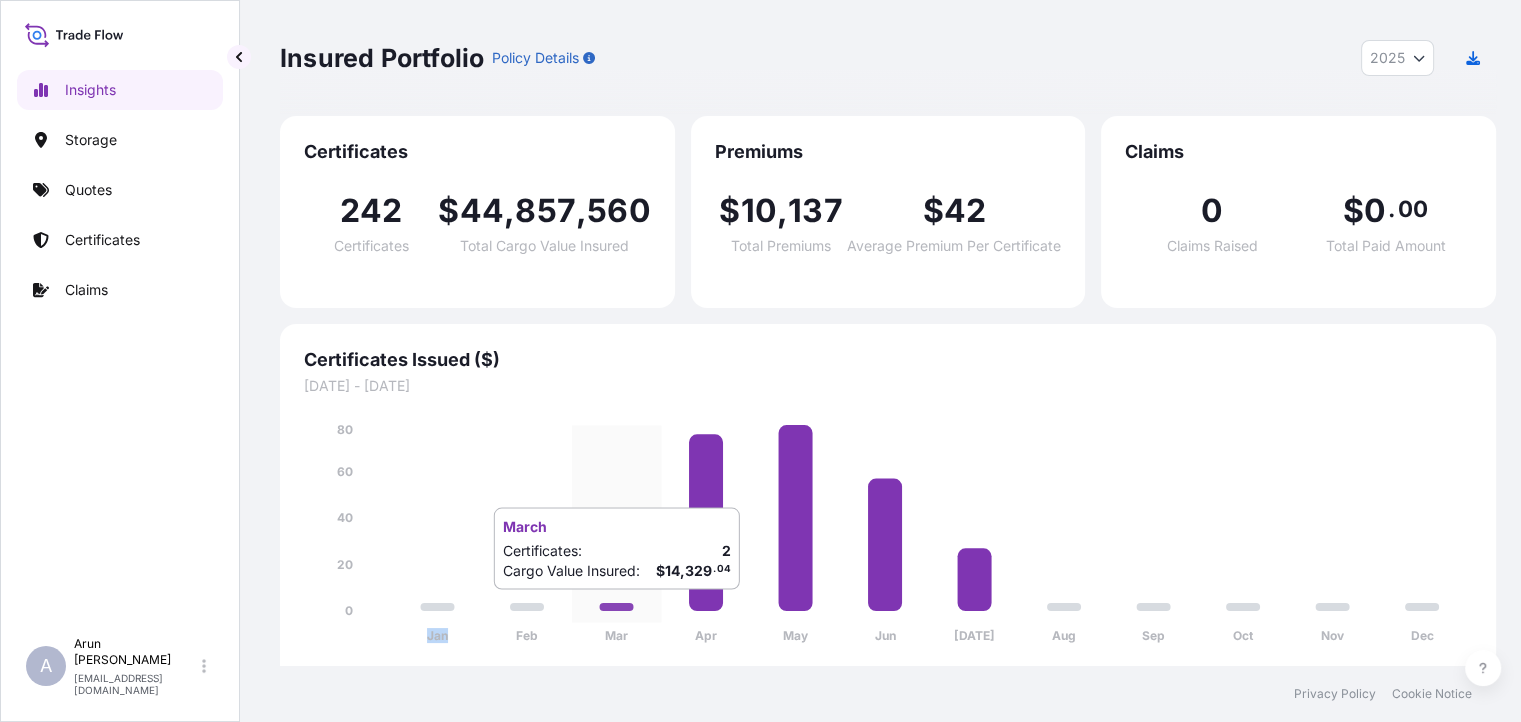 click 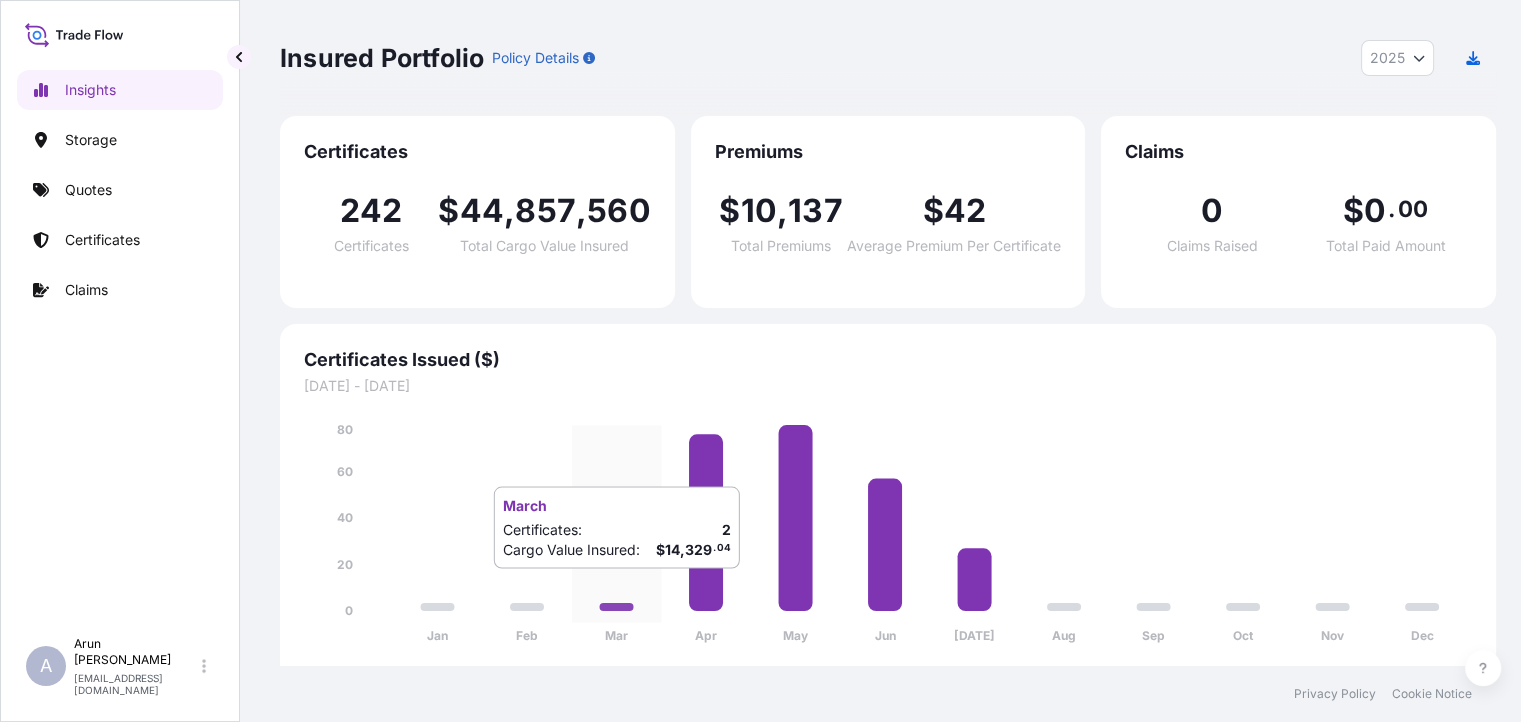click on "Jan Feb Mar Apr May Jun [DATE] Aug Sep Oct Nov Dec 0 20 40 60 80" 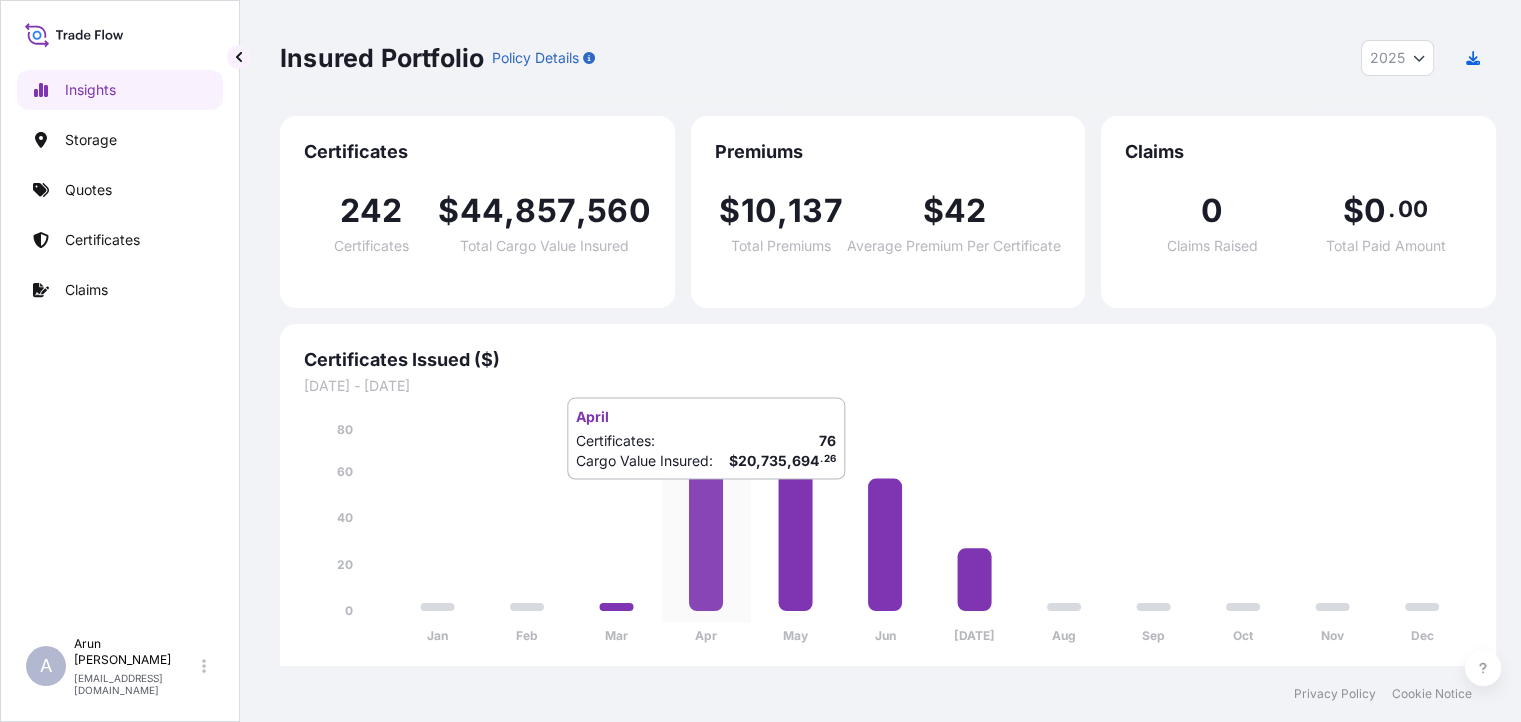 click 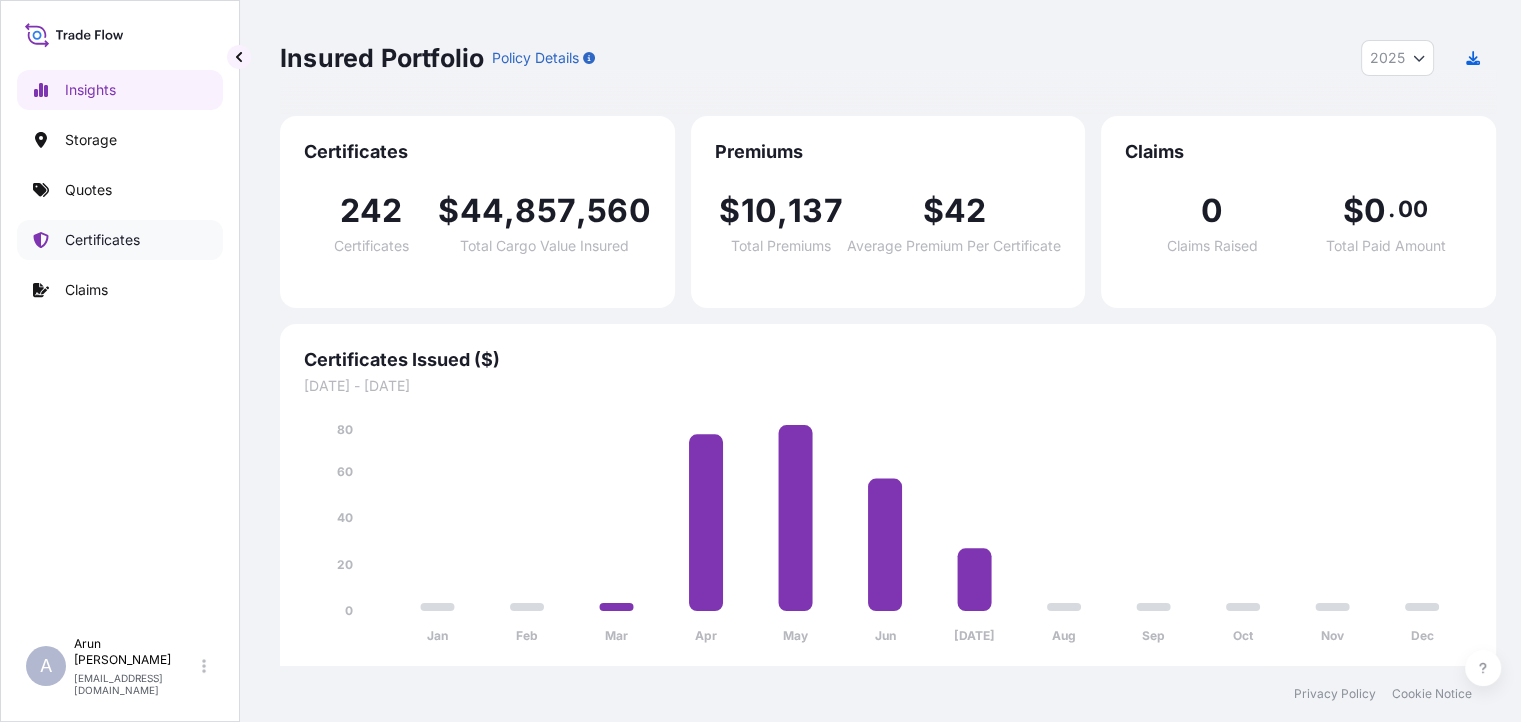 click on "Certificates" at bounding box center (102, 240) 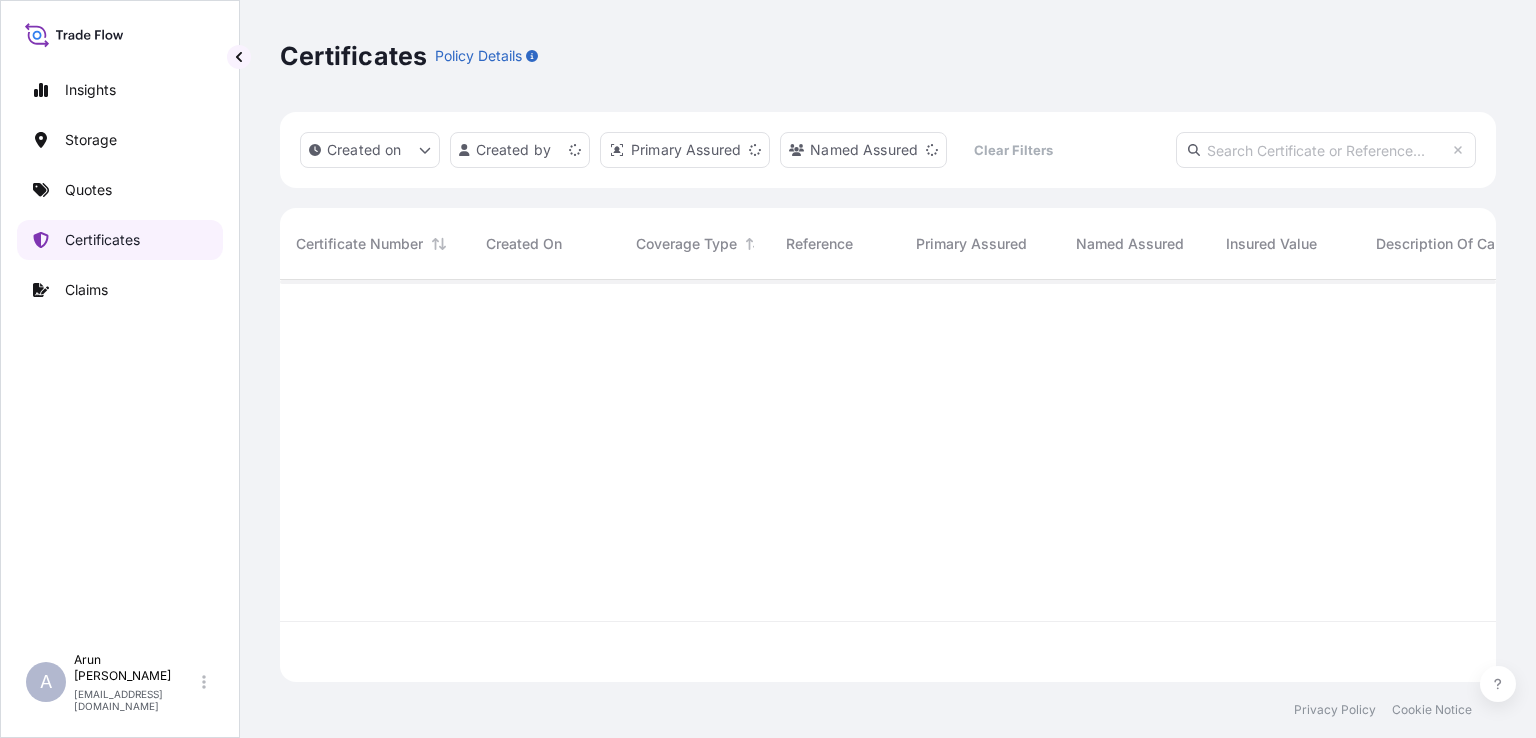 scroll, scrollTop: 16, scrollLeft: 16, axis: both 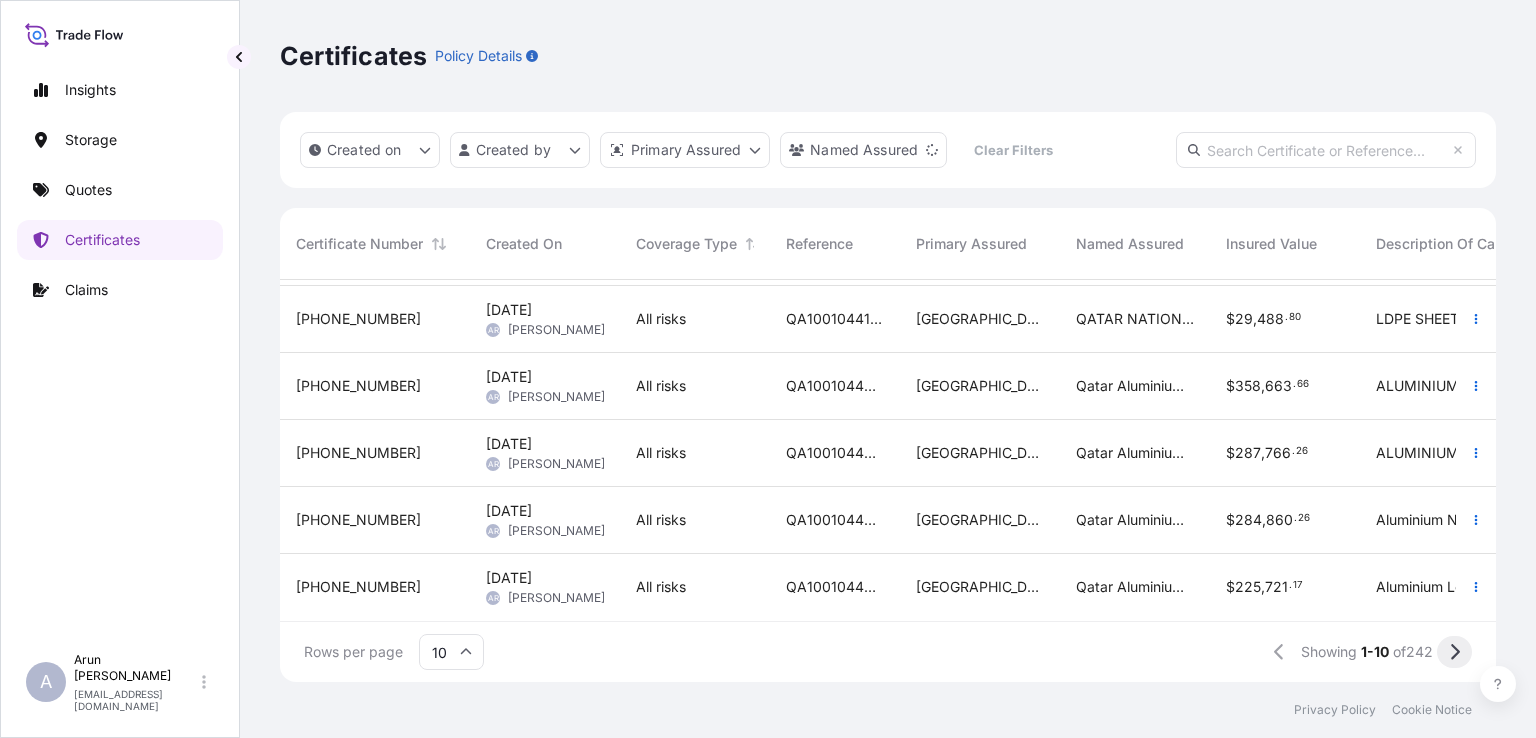 click 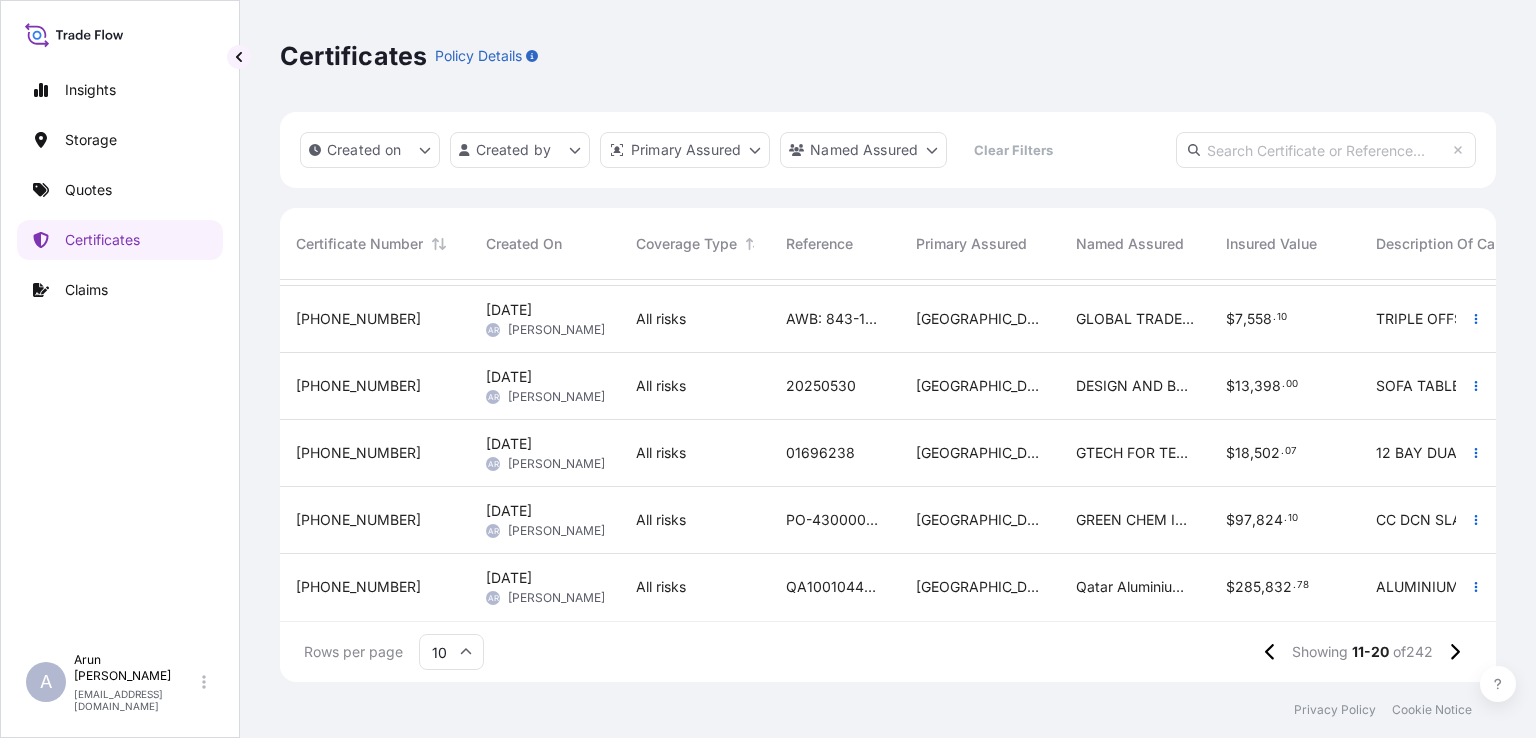 scroll, scrollTop: 344, scrollLeft: 0, axis: vertical 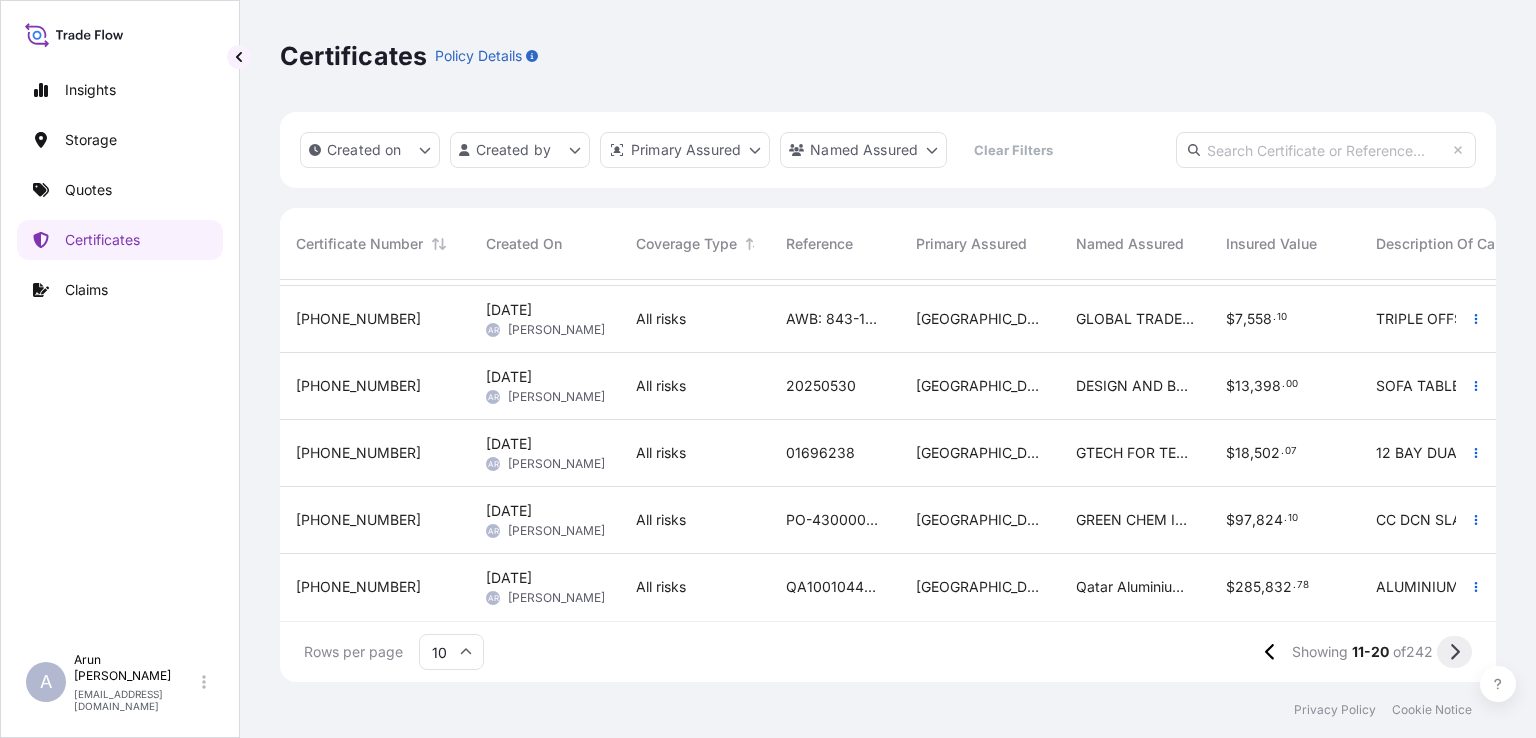 click 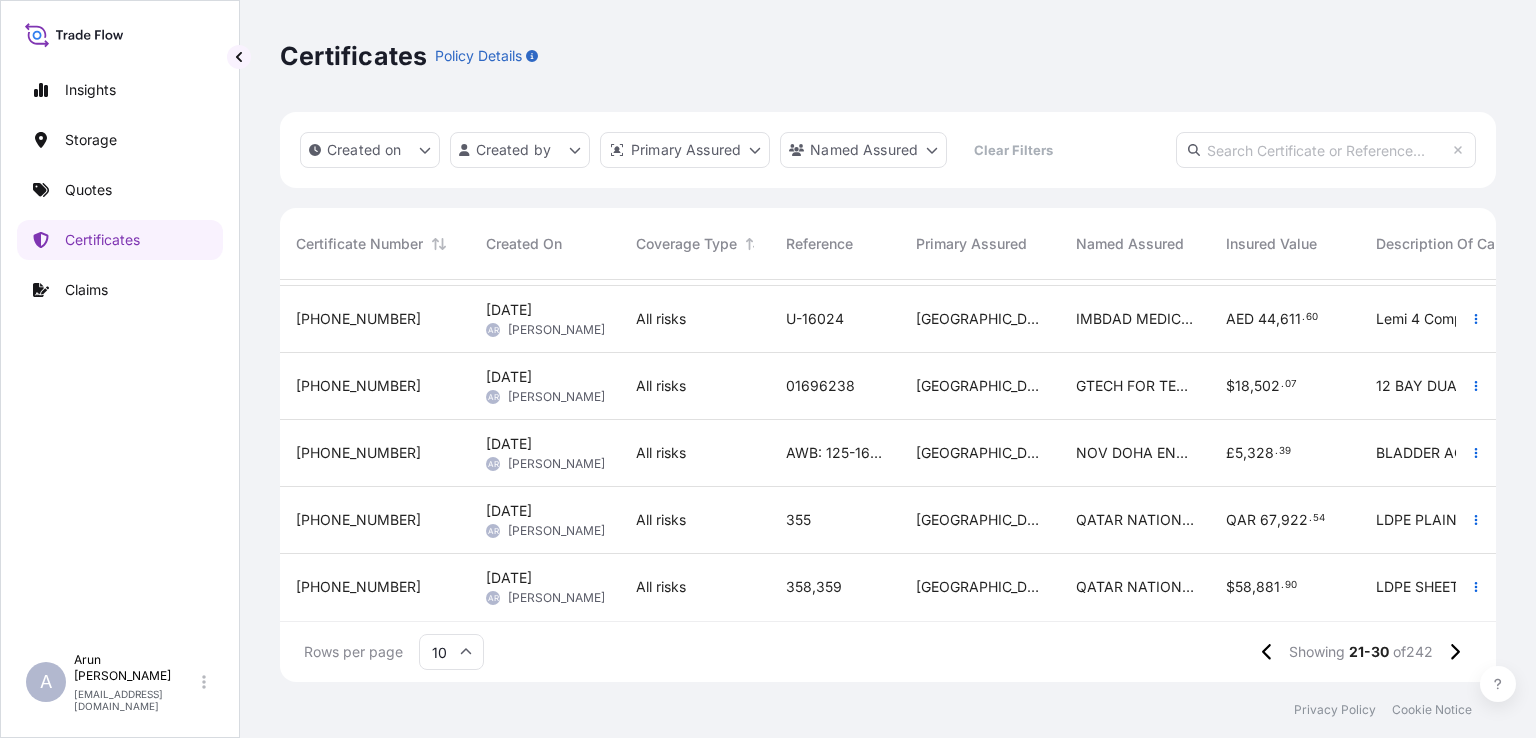 scroll, scrollTop: 344, scrollLeft: 0, axis: vertical 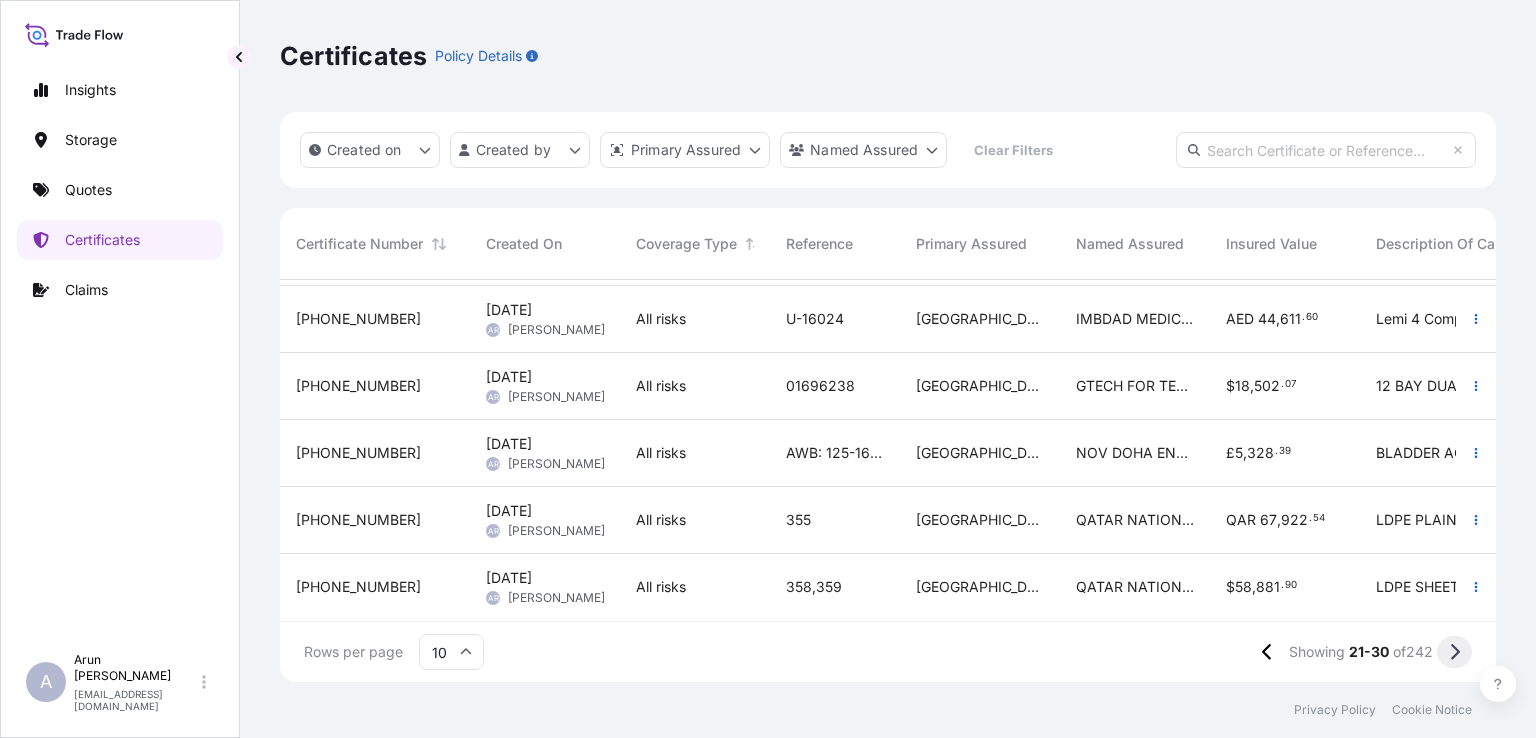 click 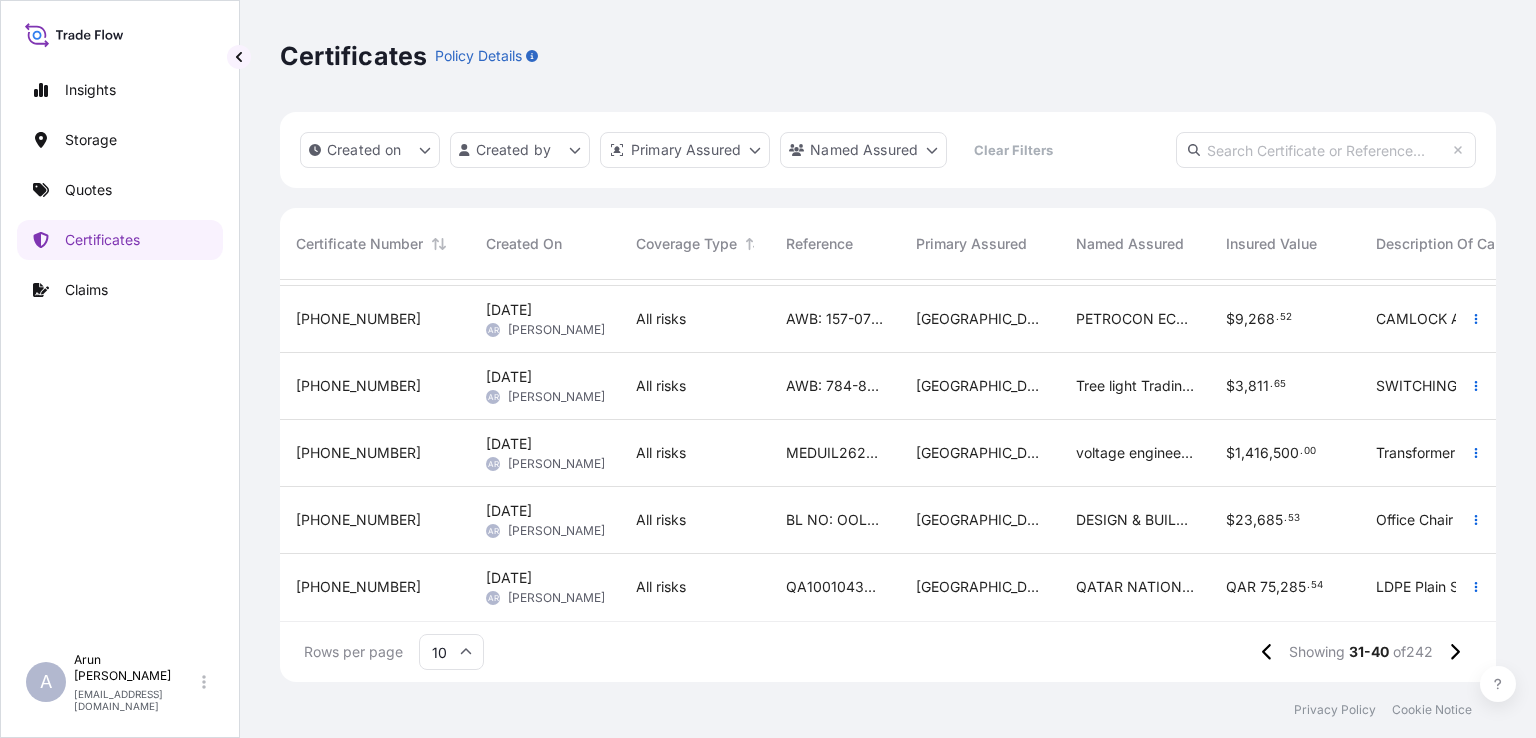 scroll, scrollTop: 344, scrollLeft: 0, axis: vertical 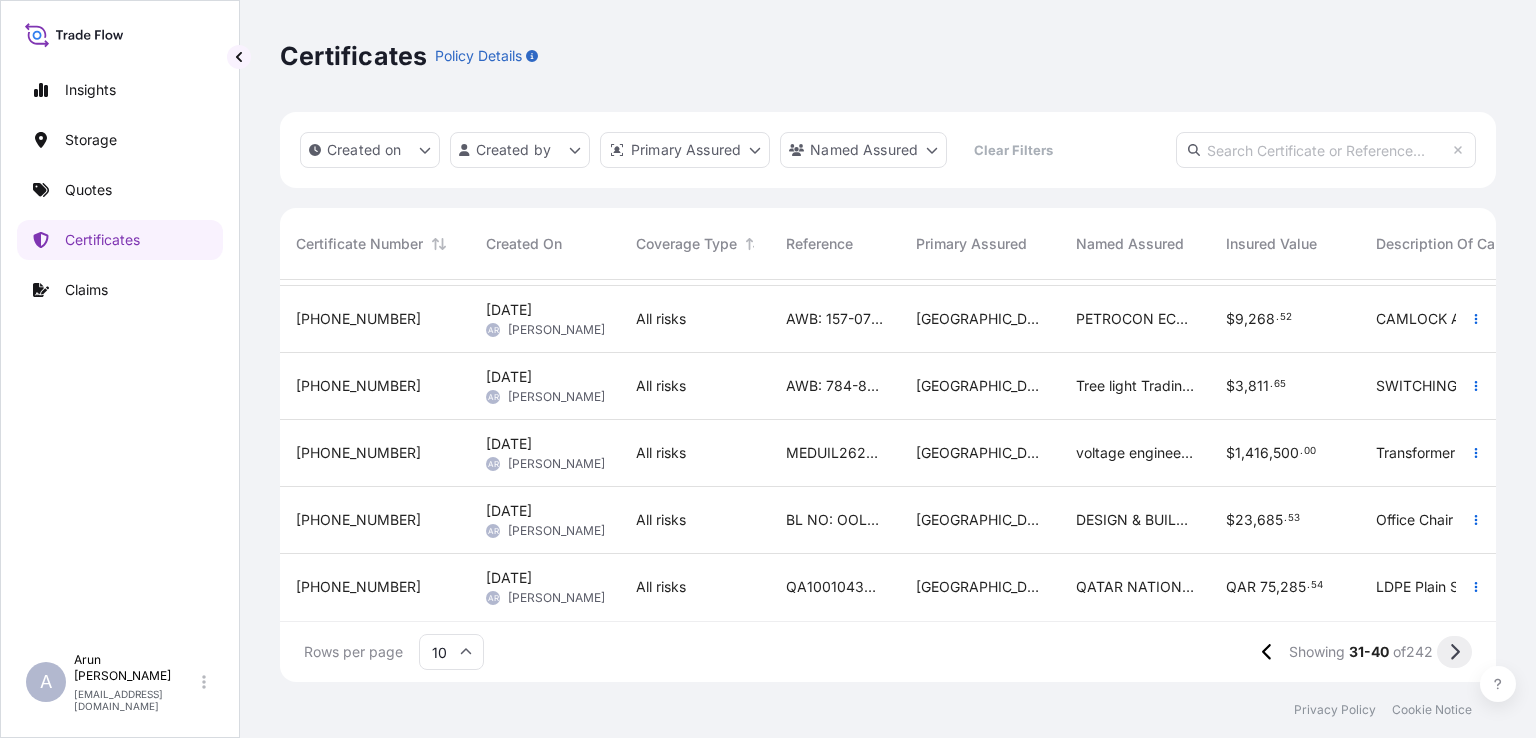click 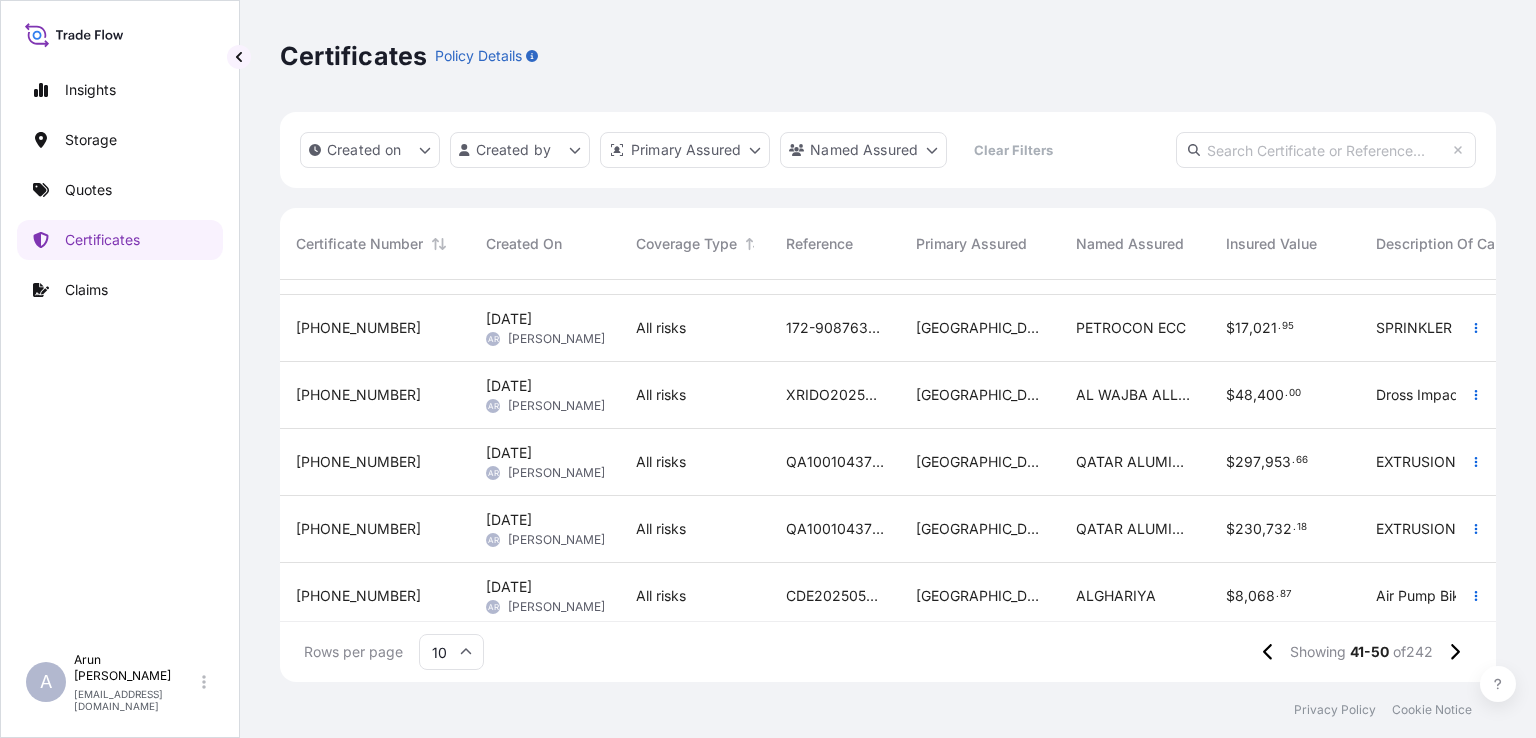 scroll, scrollTop: 344, scrollLeft: 0, axis: vertical 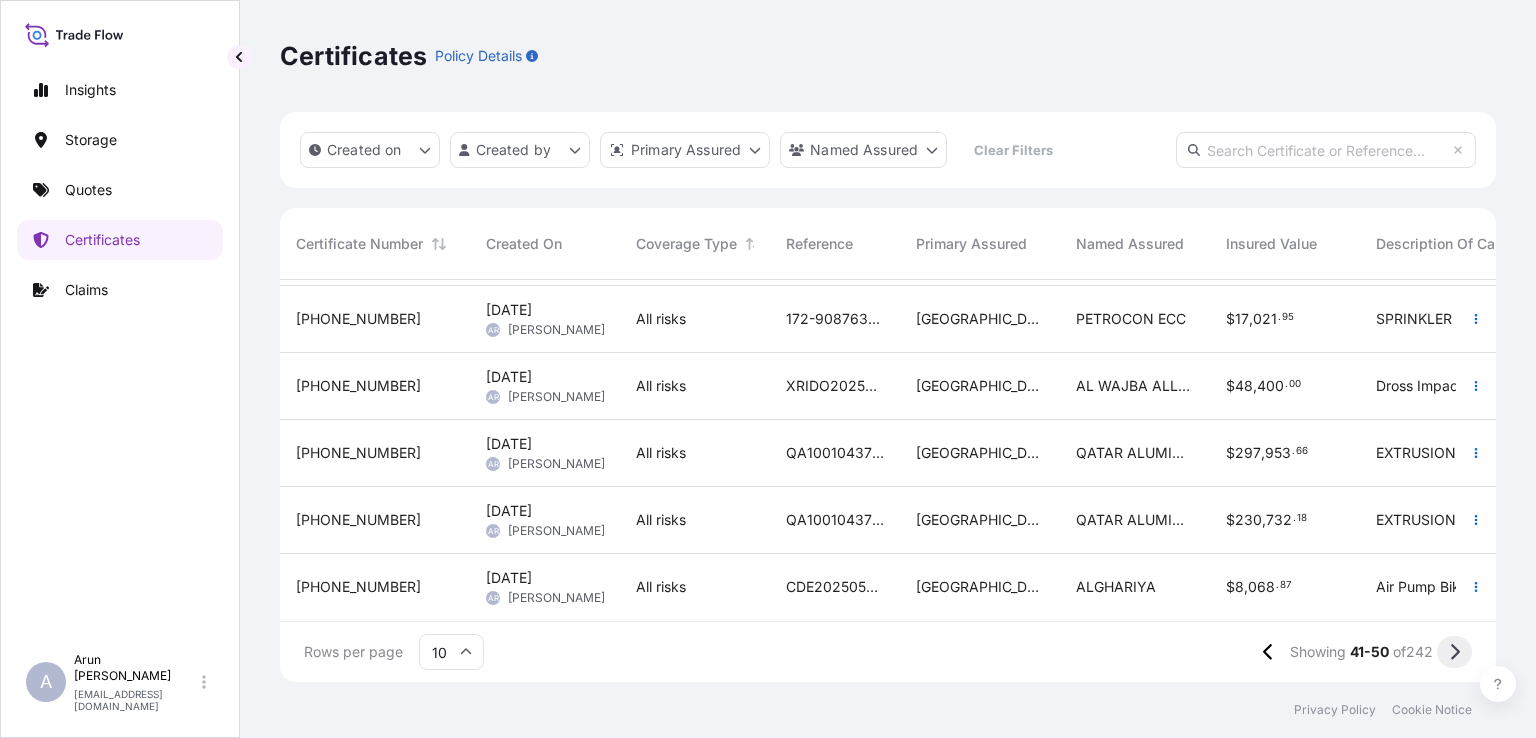click 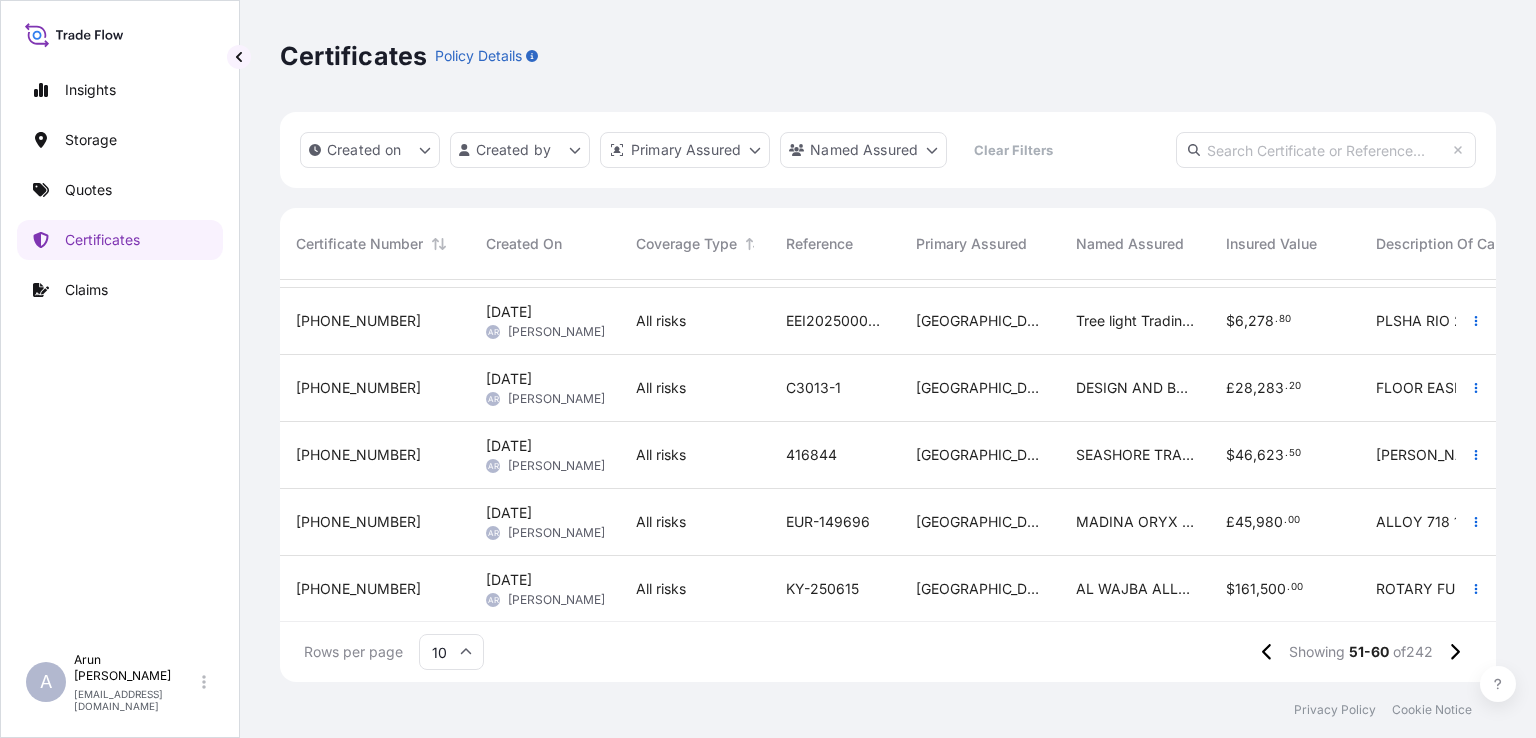 scroll, scrollTop: 344, scrollLeft: 0, axis: vertical 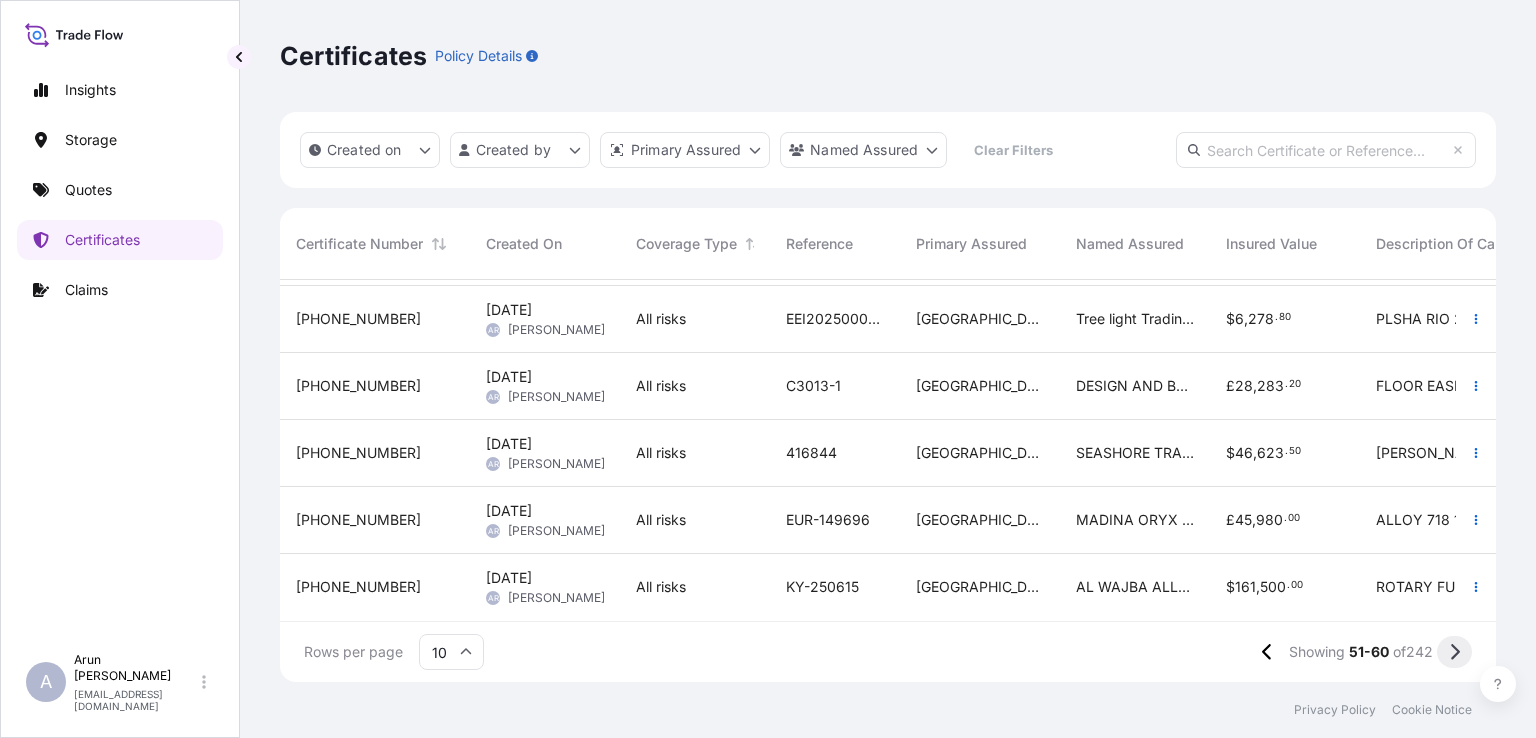 click 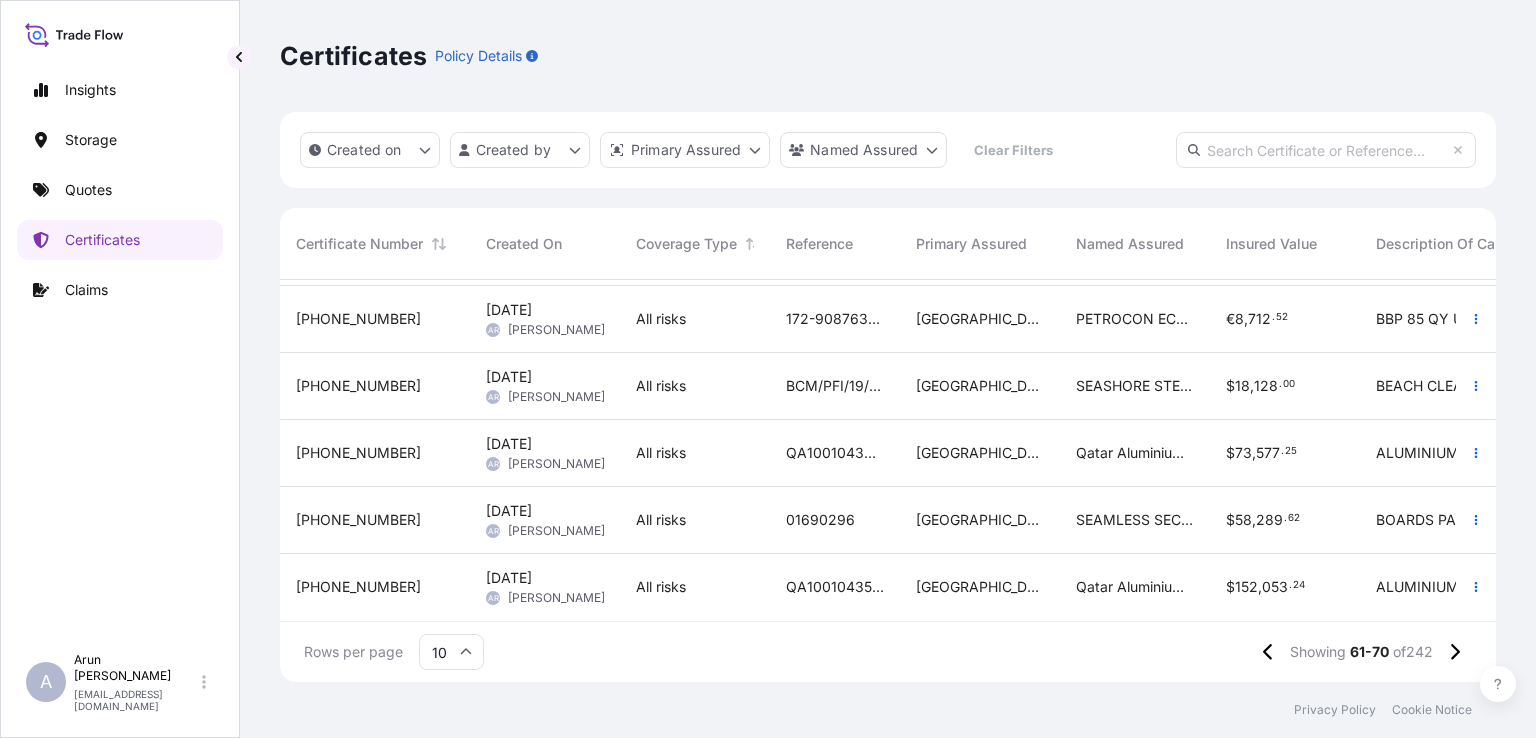 scroll, scrollTop: 344, scrollLeft: 0, axis: vertical 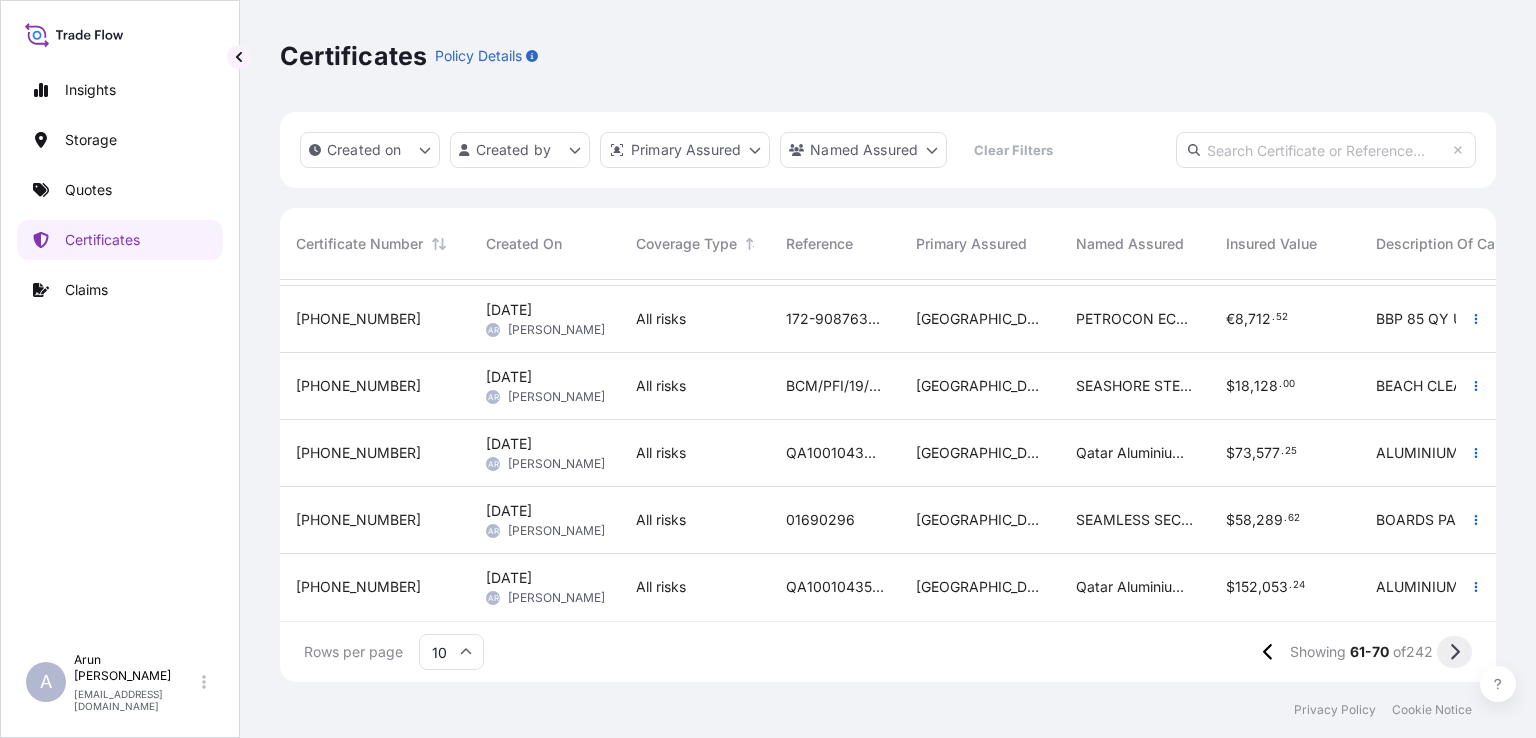 click 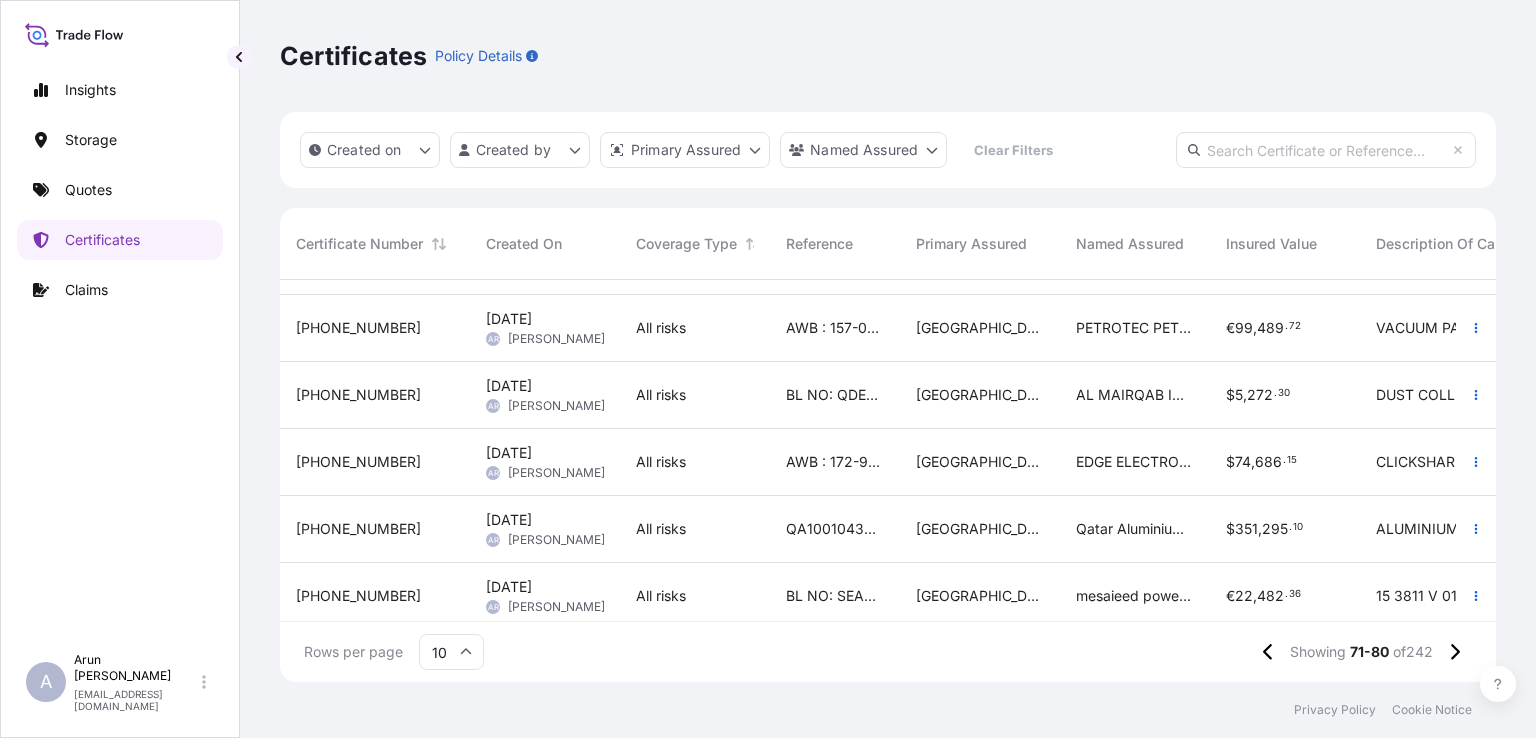 scroll, scrollTop: 344, scrollLeft: 0, axis: vertical 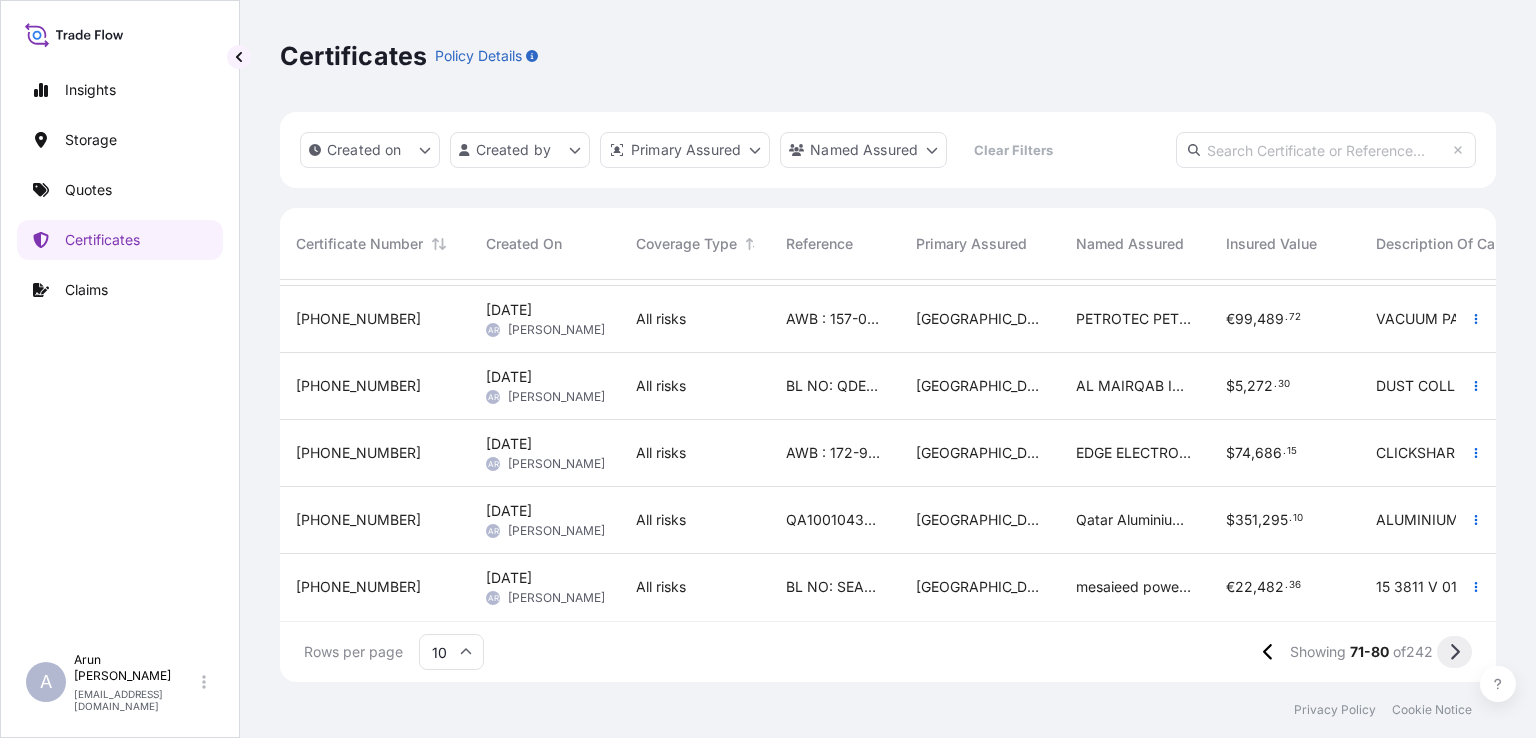 click 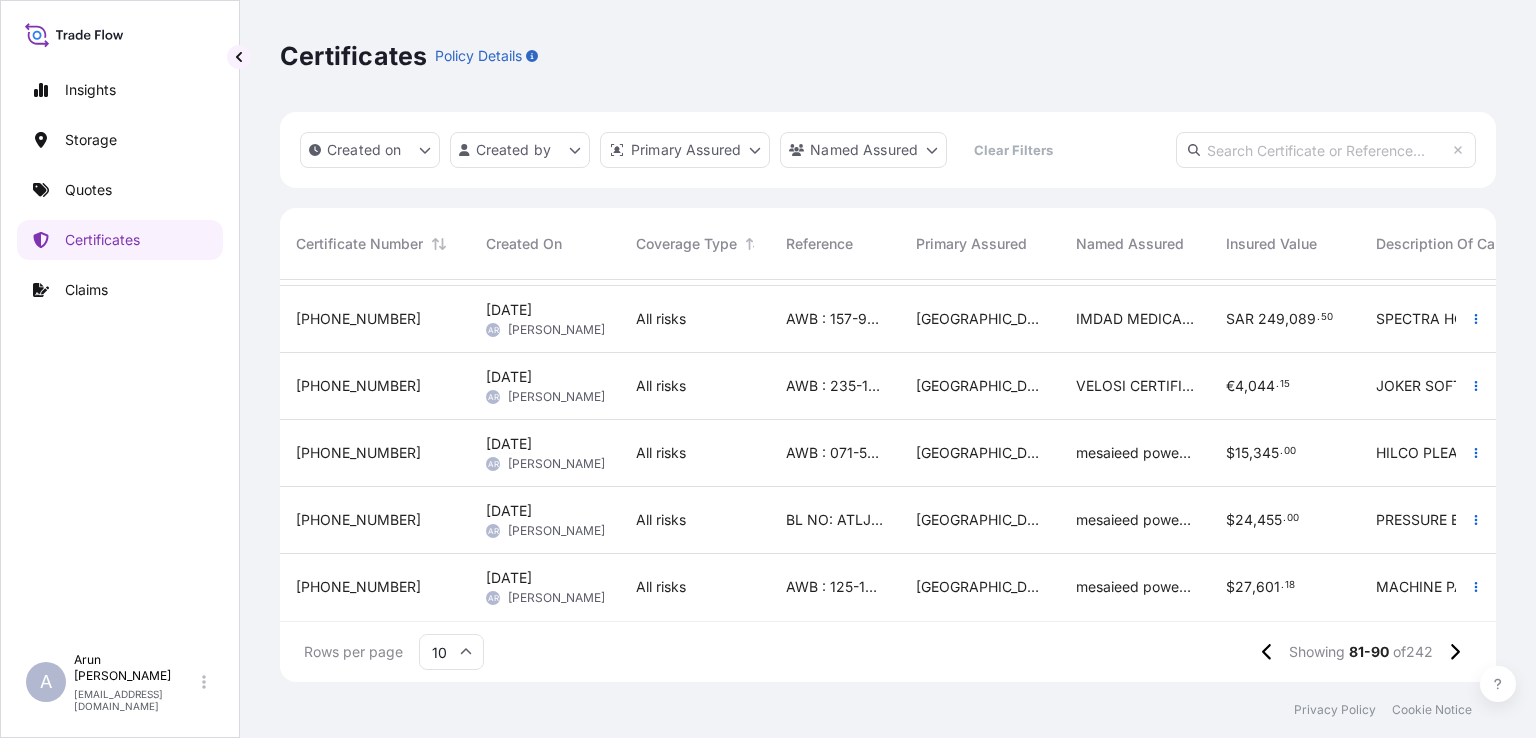 scroll, scrollTop: 344, scrollLeft: 0, axis: vertical 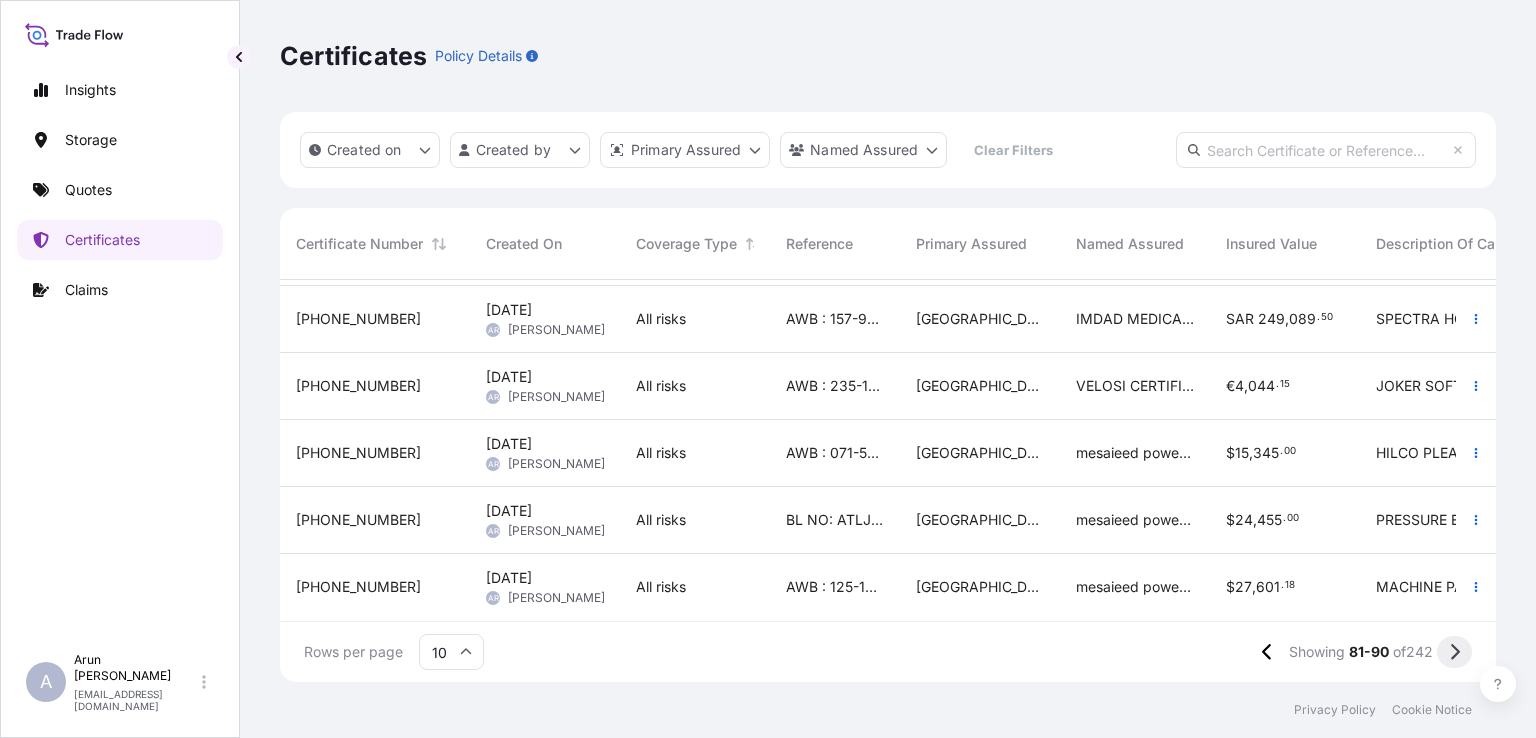 click 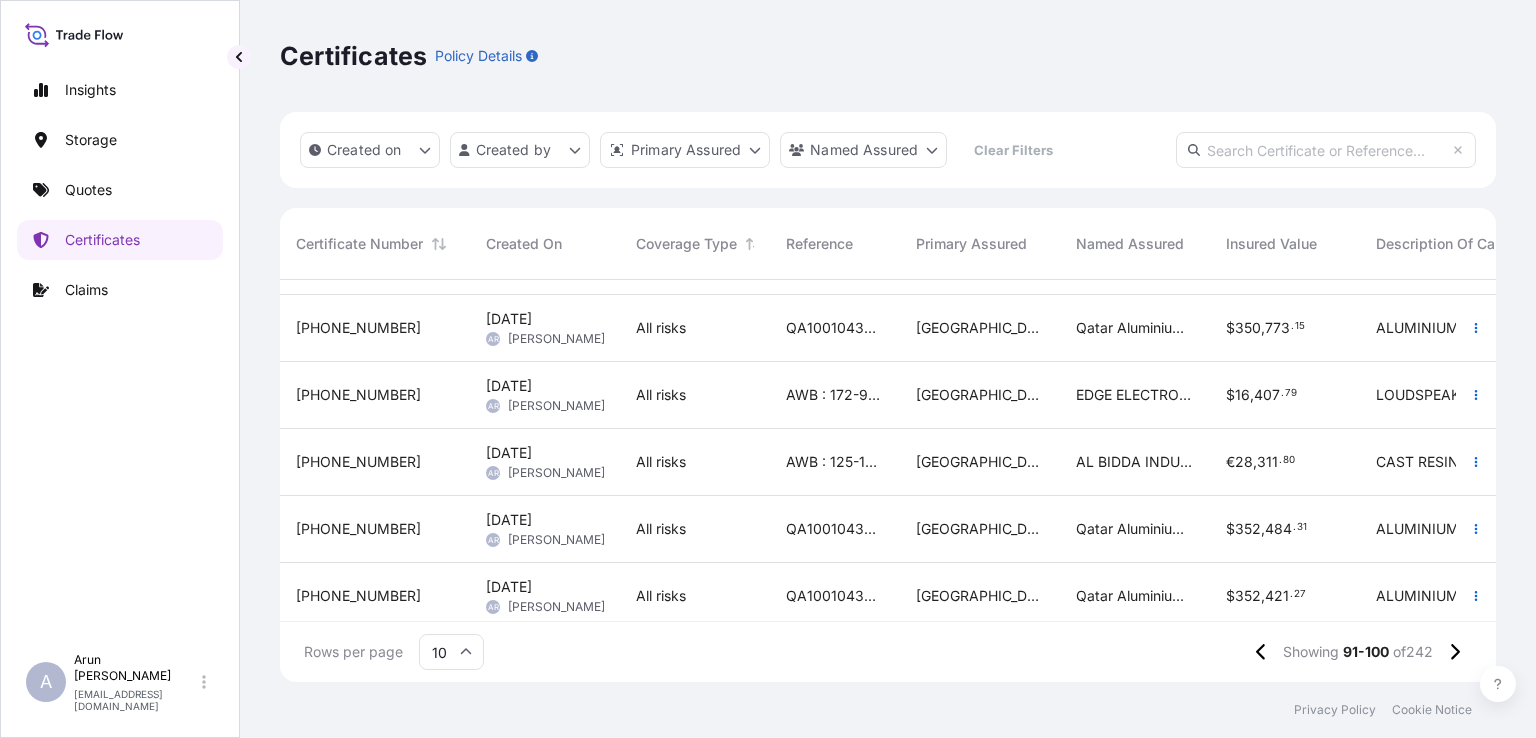 scroll, scrollTop: 344, scrollLeft: 0, axis: vertical 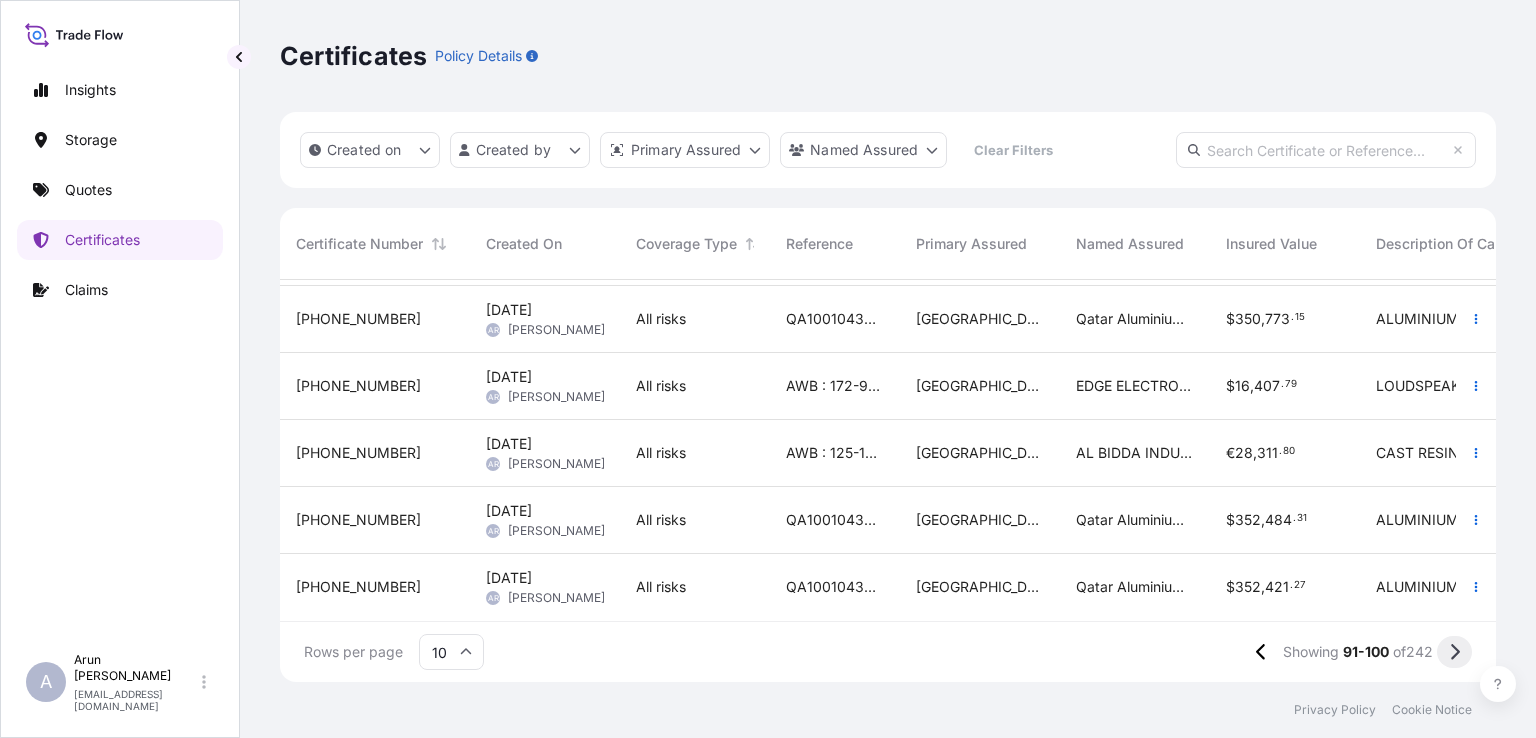 click 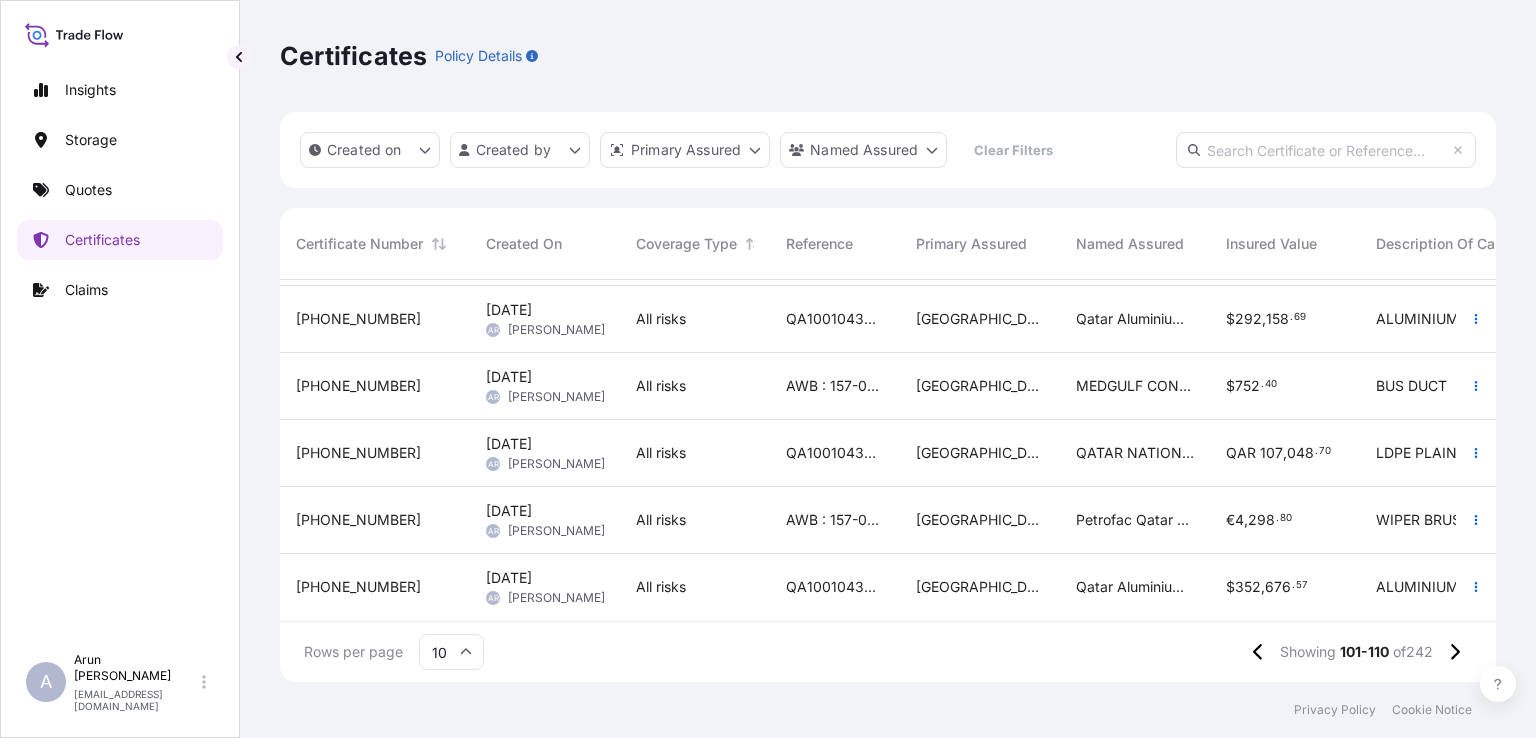 scroll, scrollTop: 344, scrollLeft: 0, axis: vertical 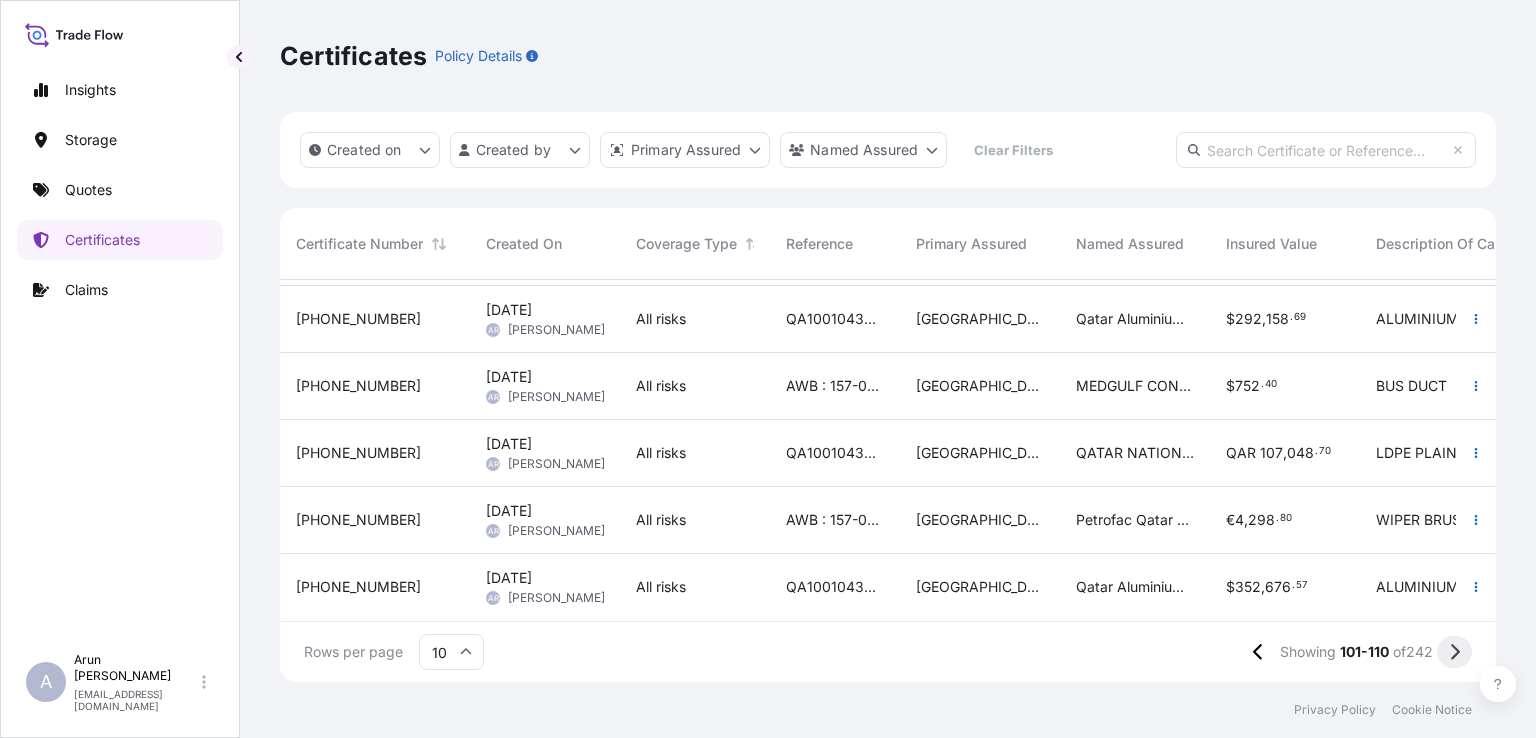 click 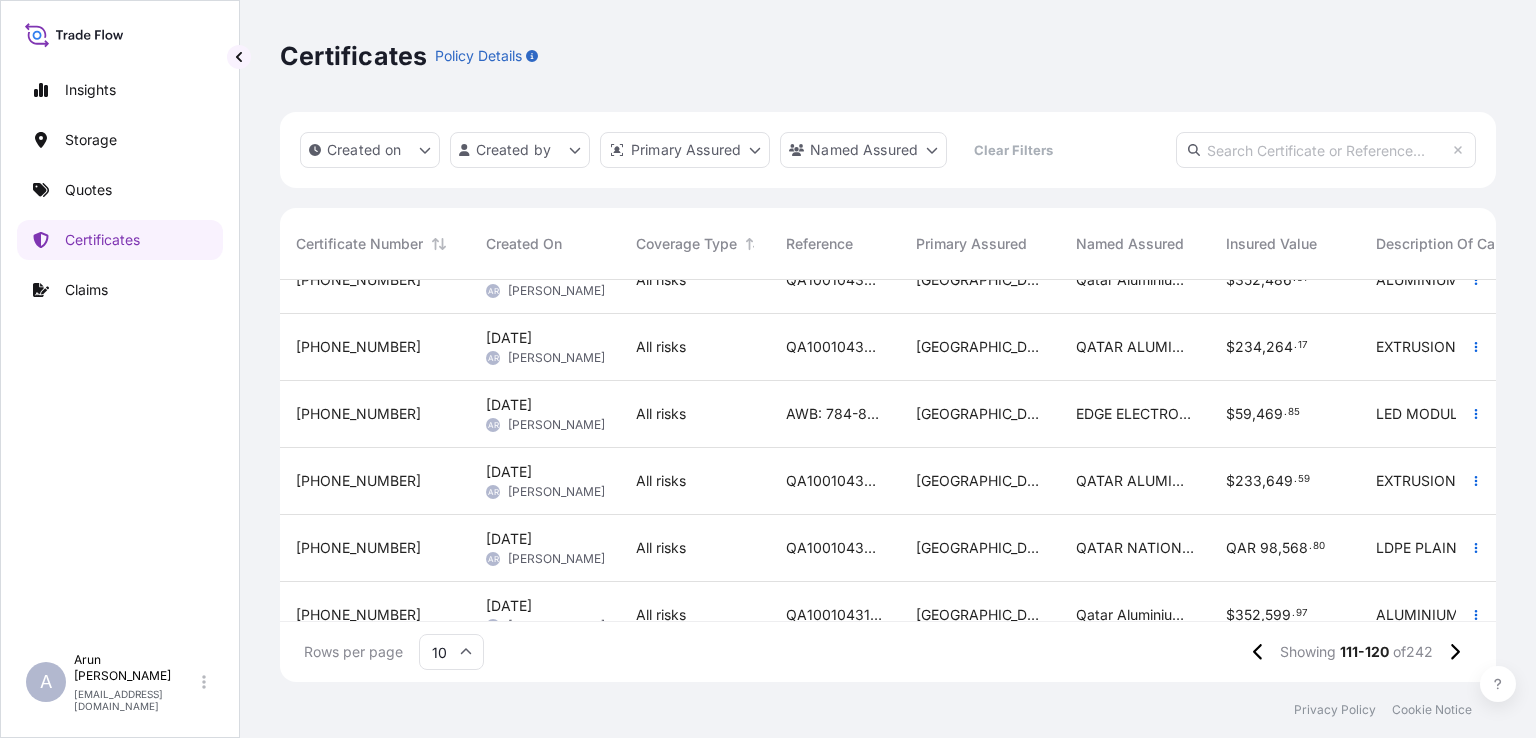 scroll, scrollTop: 344, scrollLeft: 0, axis: vertical 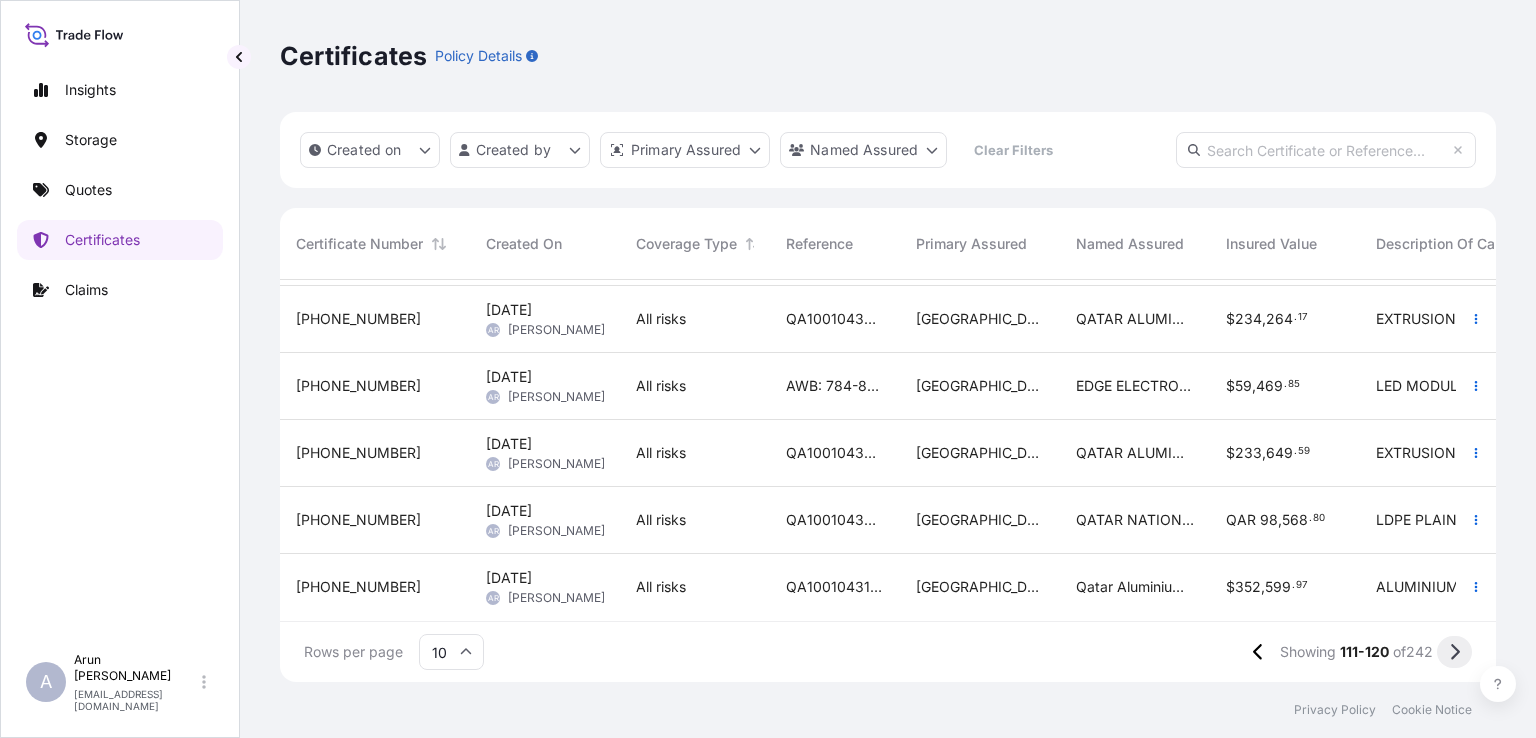 click 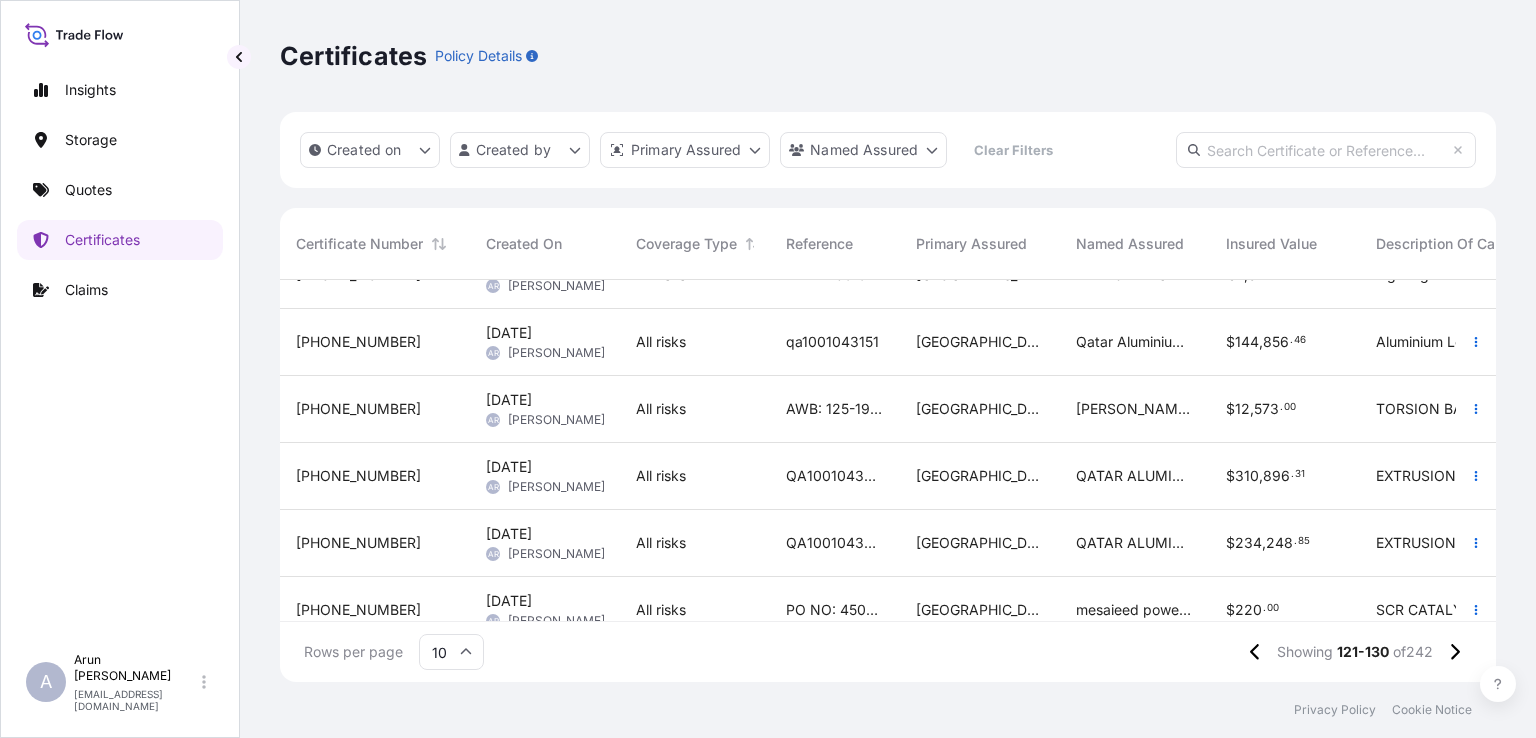 scroll, scrollTop: 344, scrollLeft: 0, axis: vertical 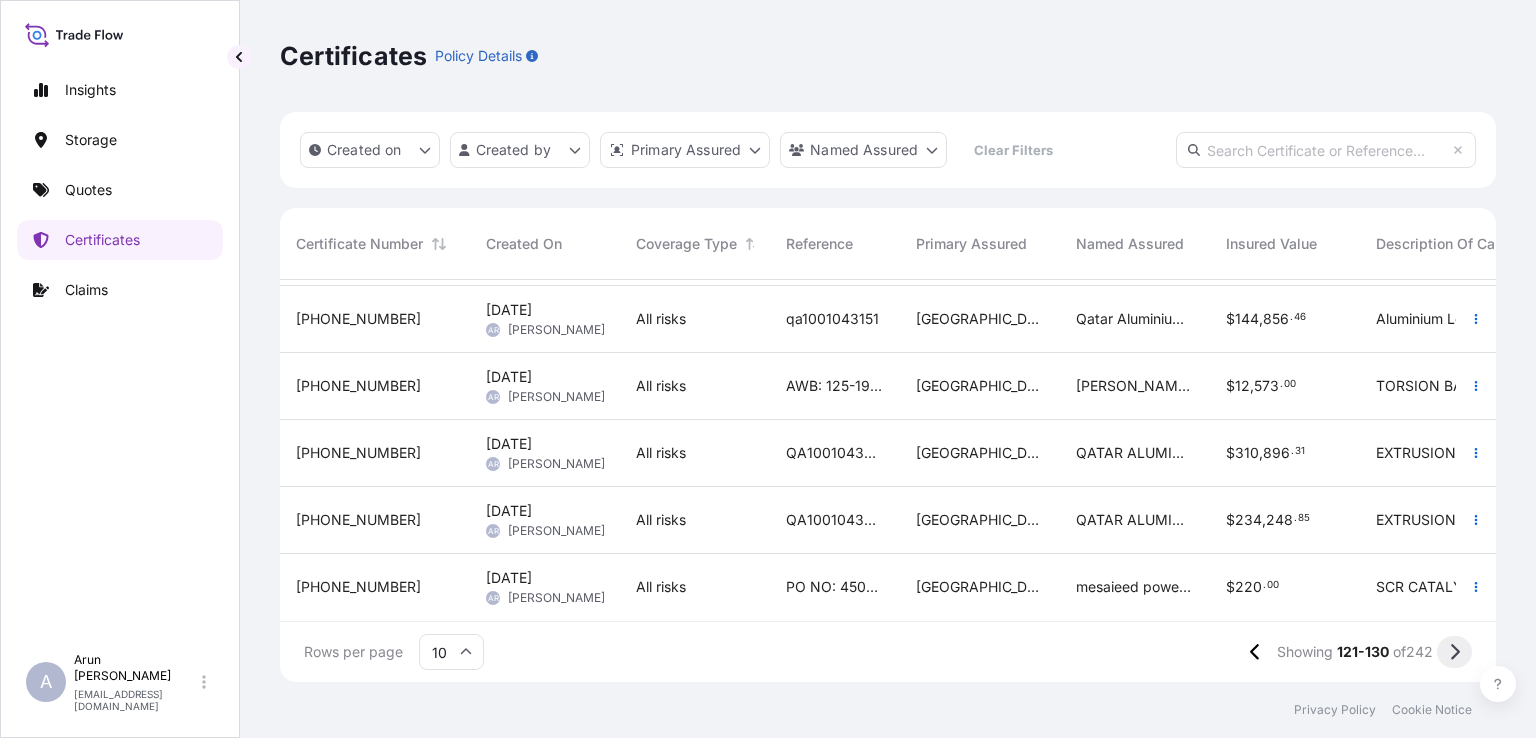 click 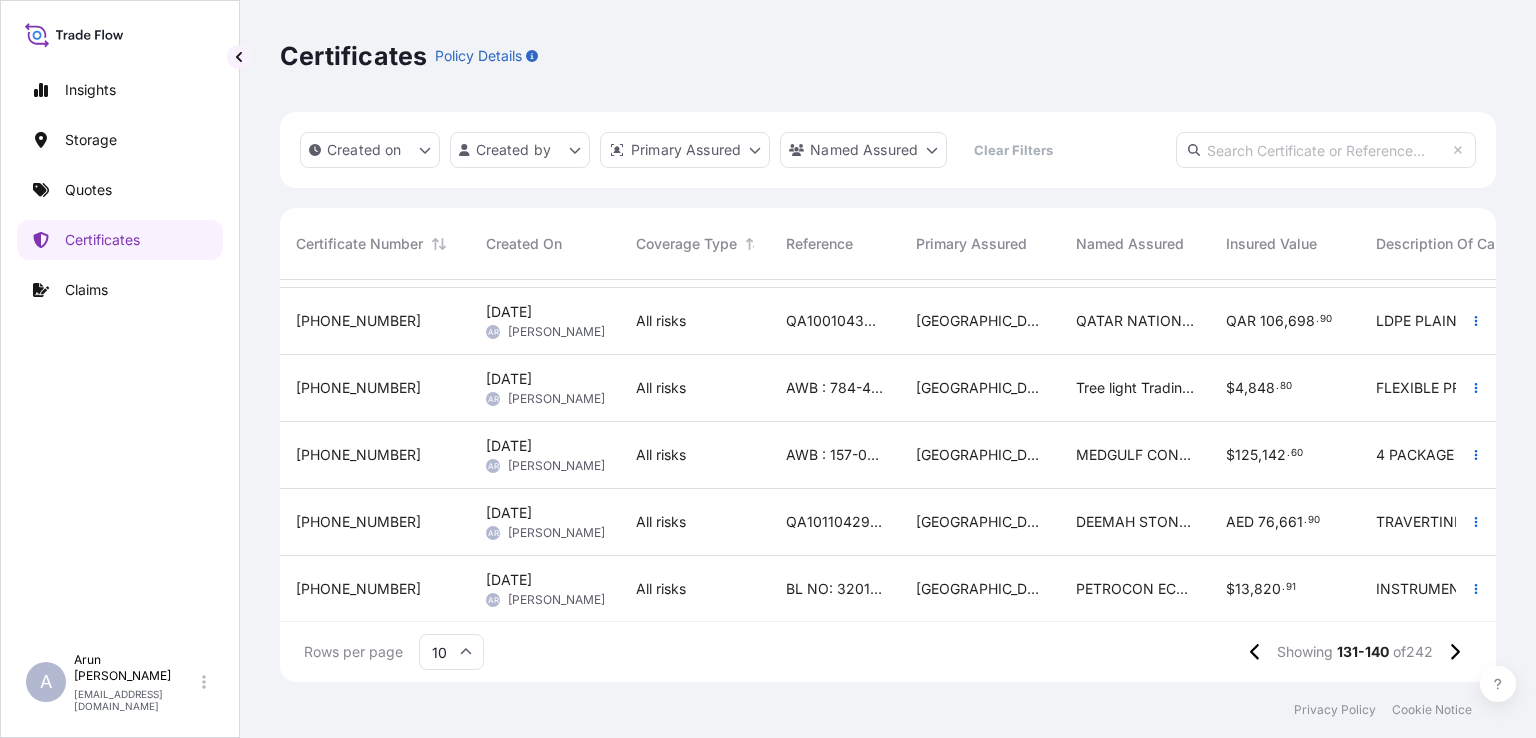 scroll, scrollTop: 344, scrollLeft: 0, axis: vertical 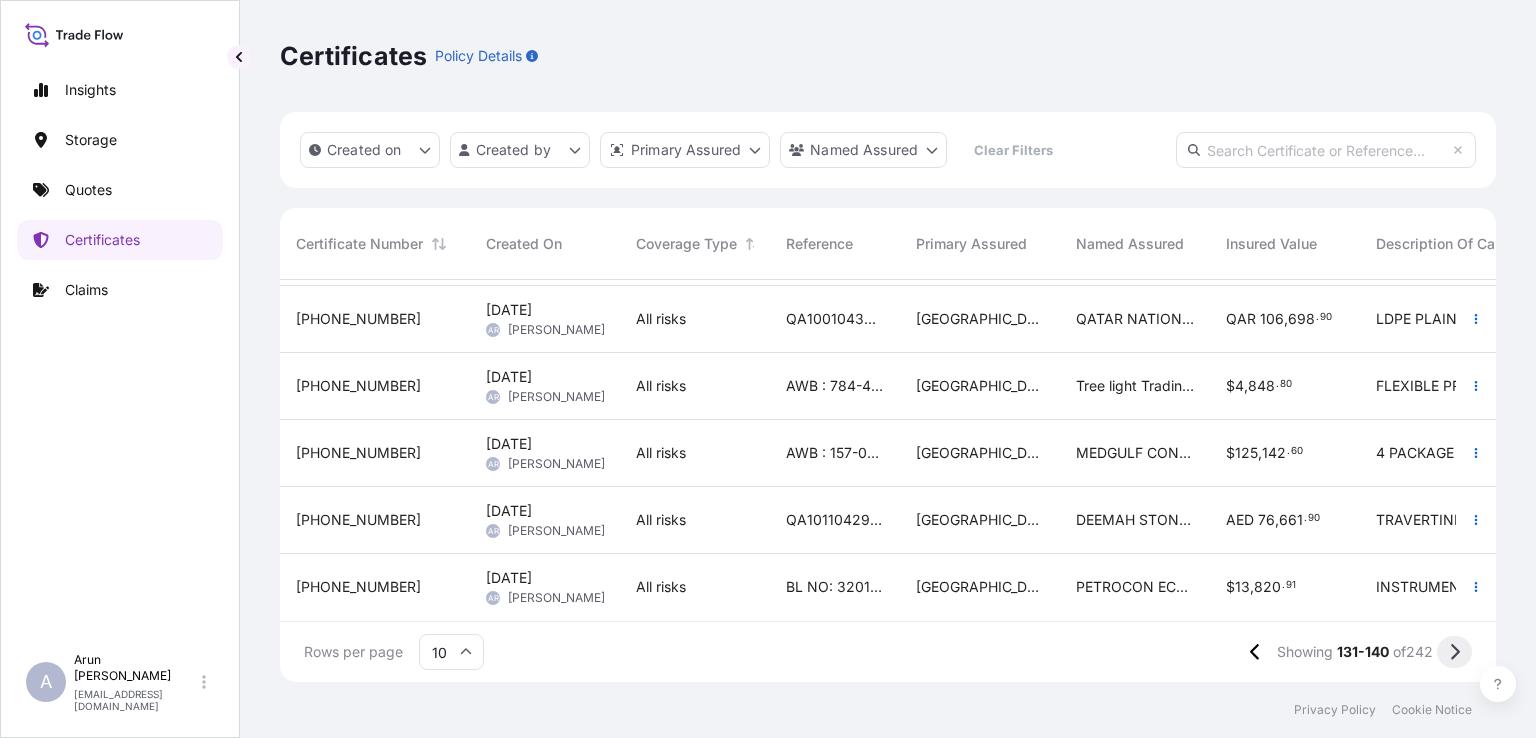 click 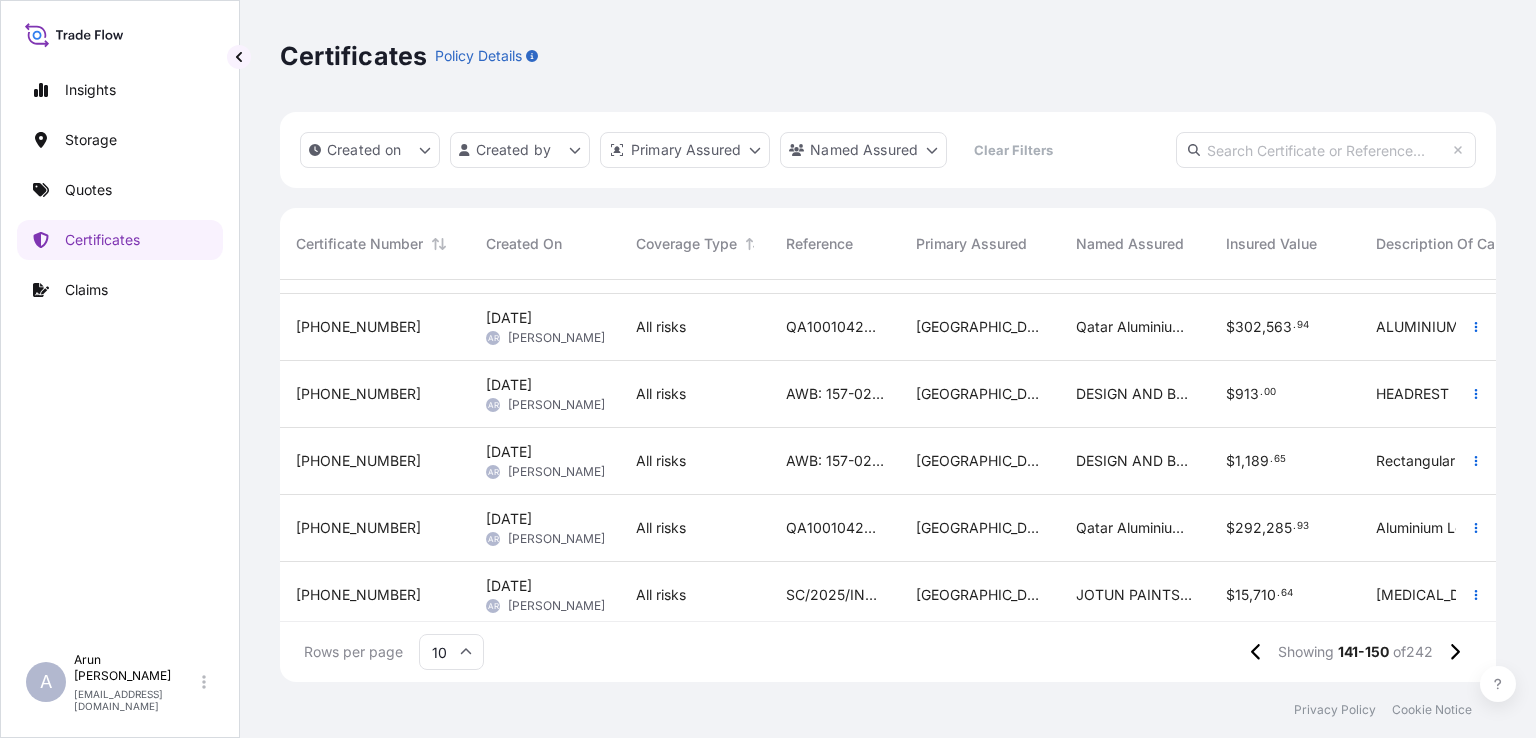 scroll, scrollTop: 344, scrollLeft: 0, axis: vertical 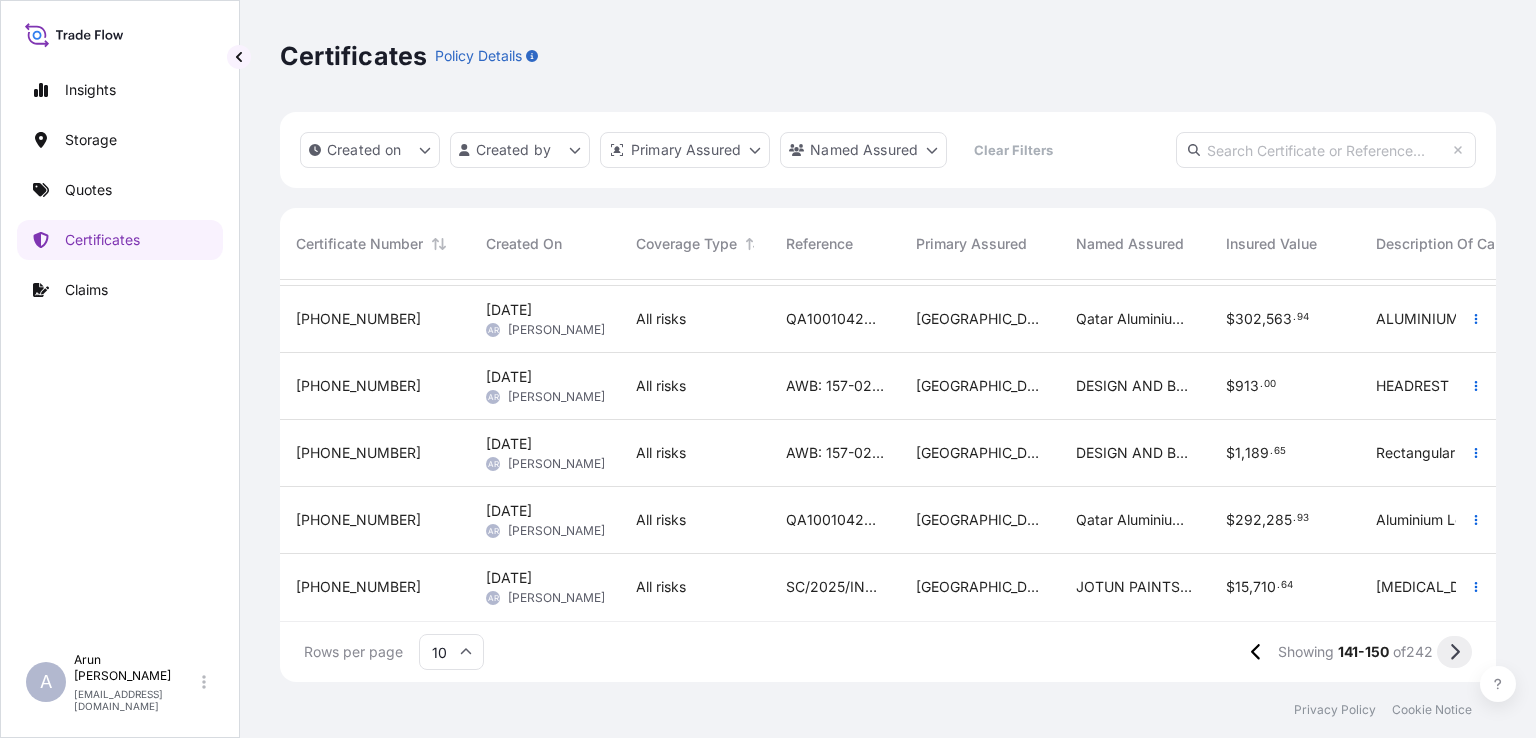 click 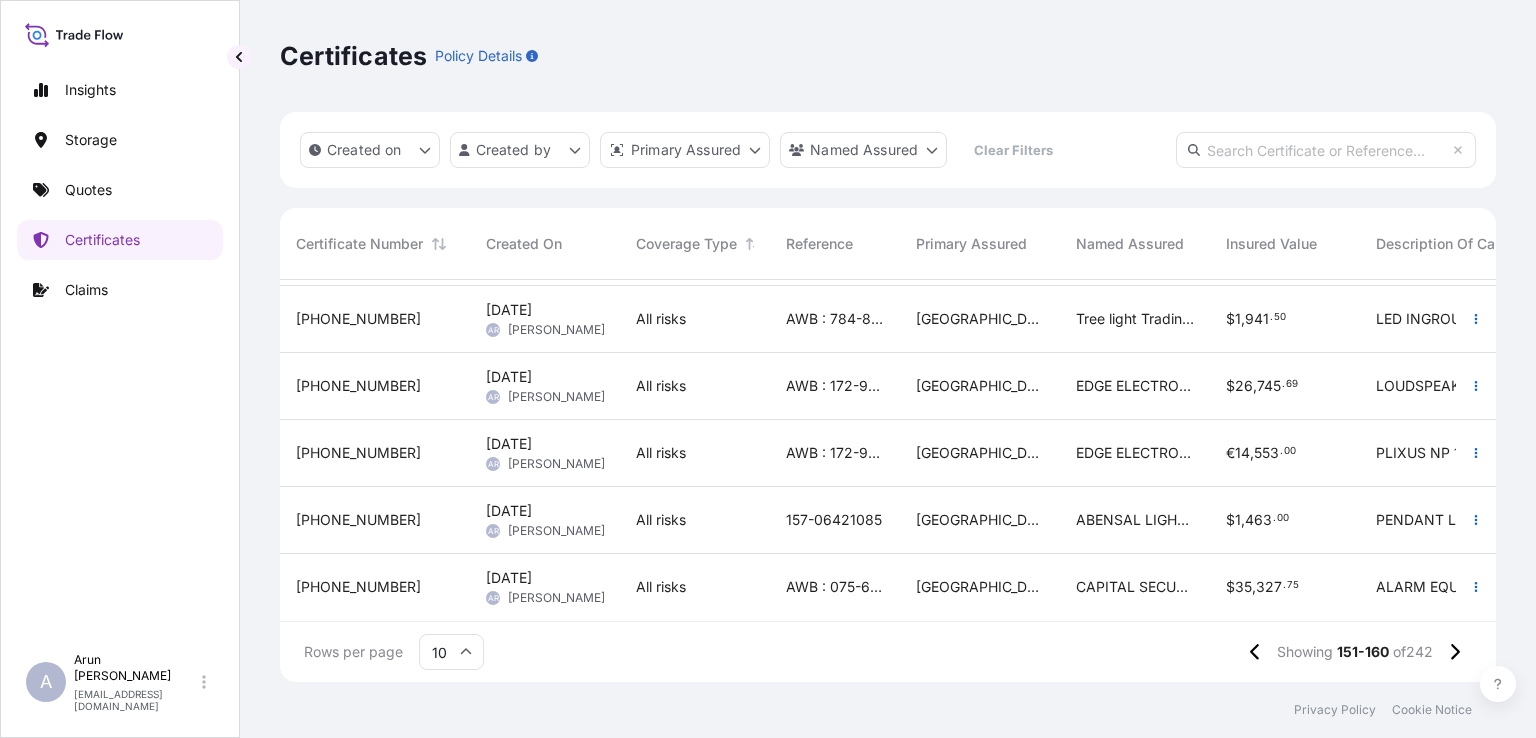 scroll, scrollTop: 344, scrollLeft: 0, axis: vertical 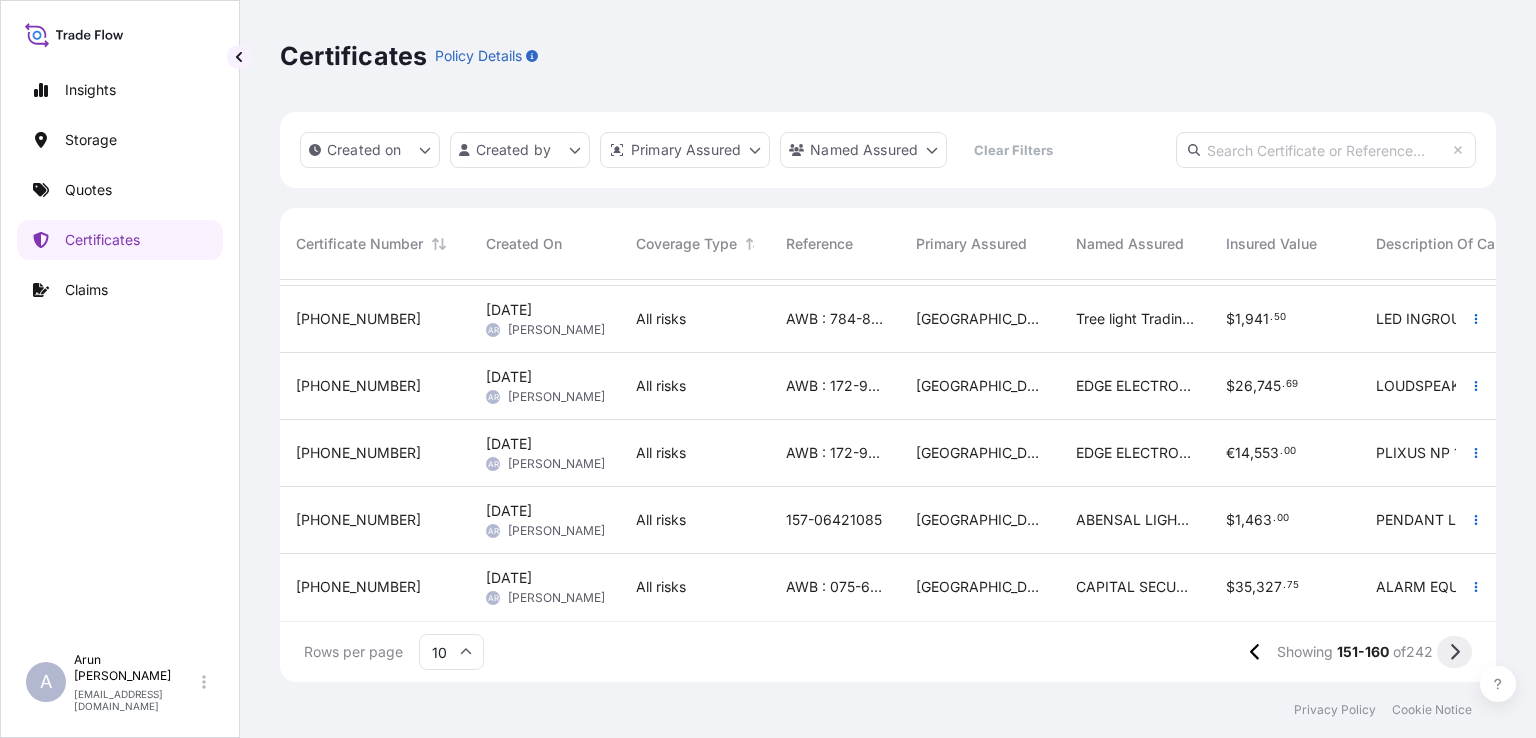 click 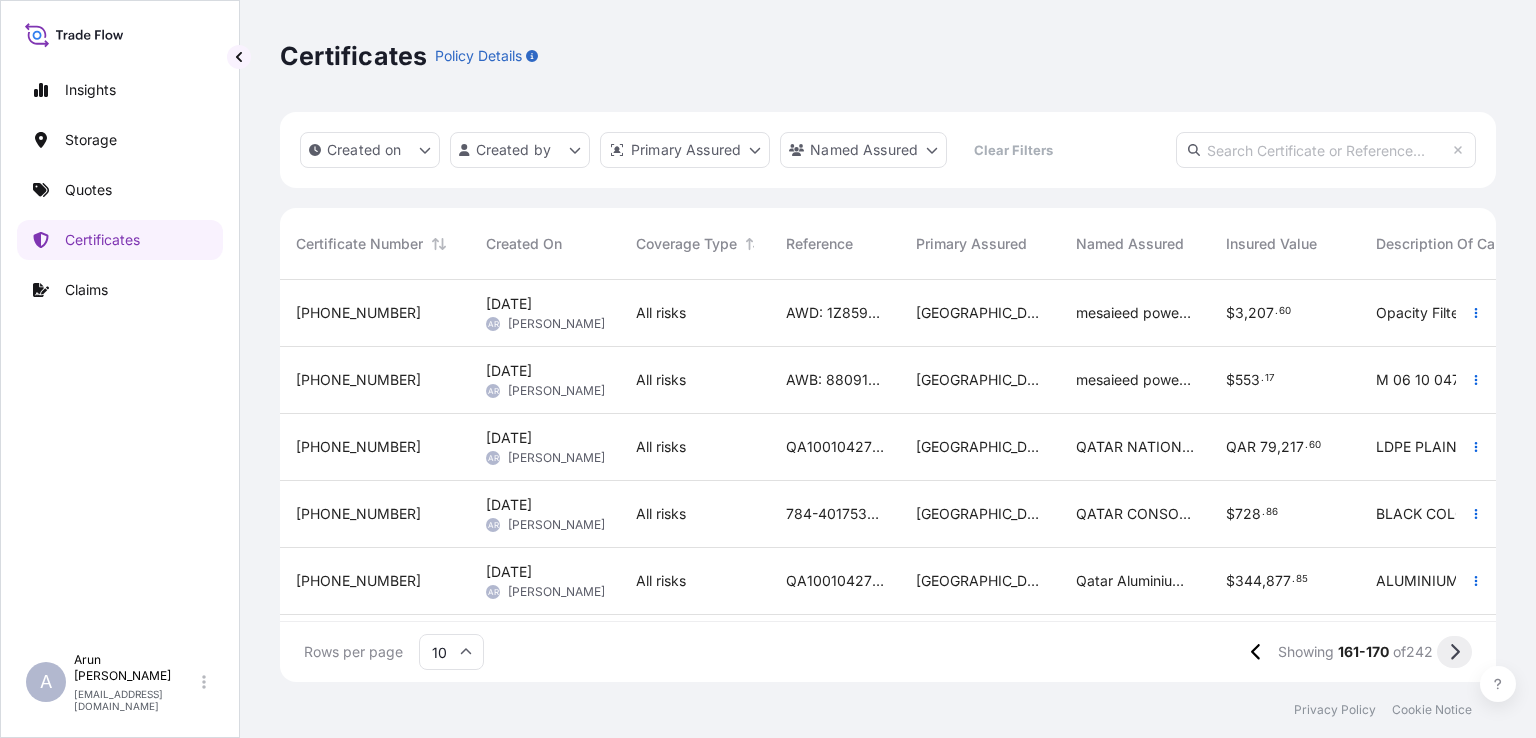 click 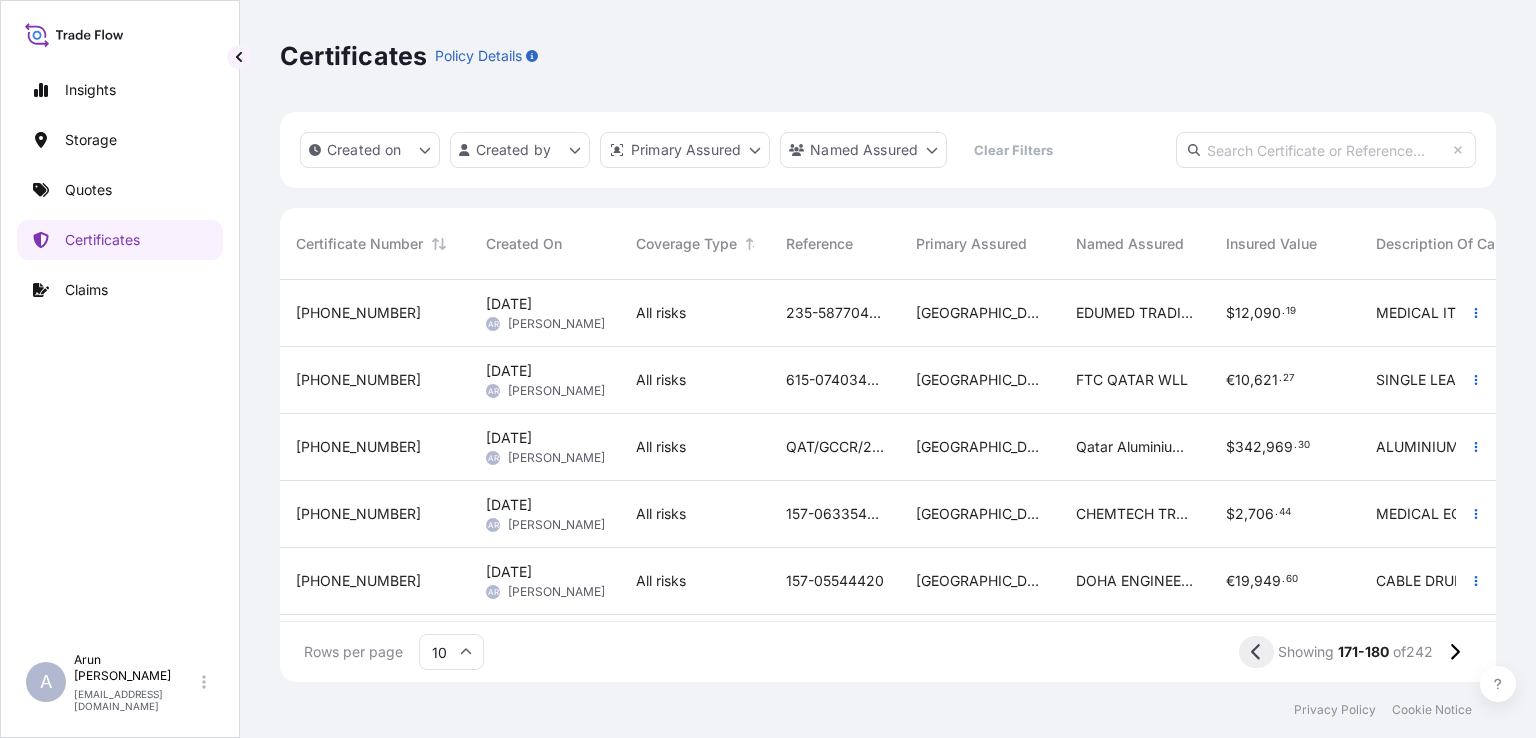 click at bounding box center [1256, 652] 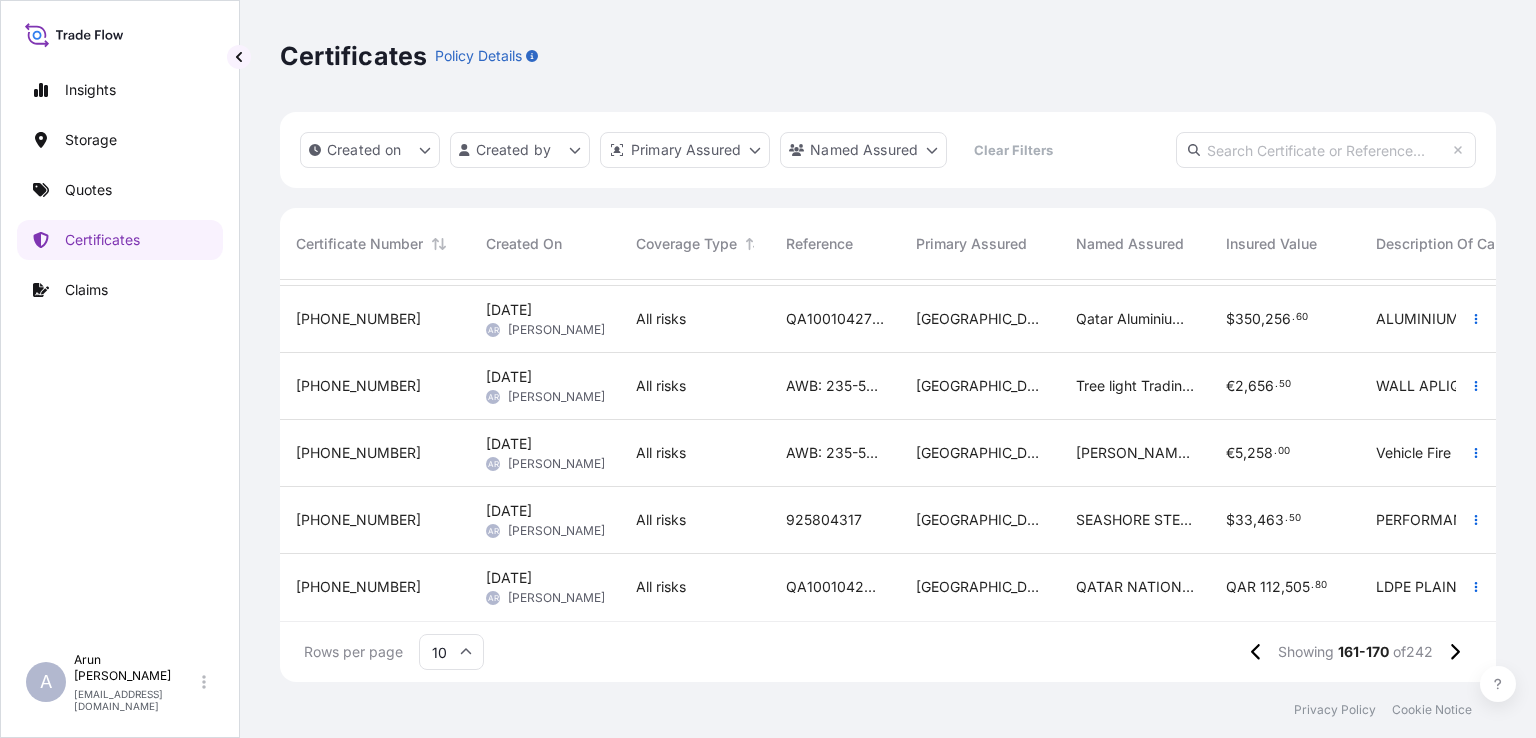 scroll, scrollTop: 344, scrollLeft: 0, axis: vertical 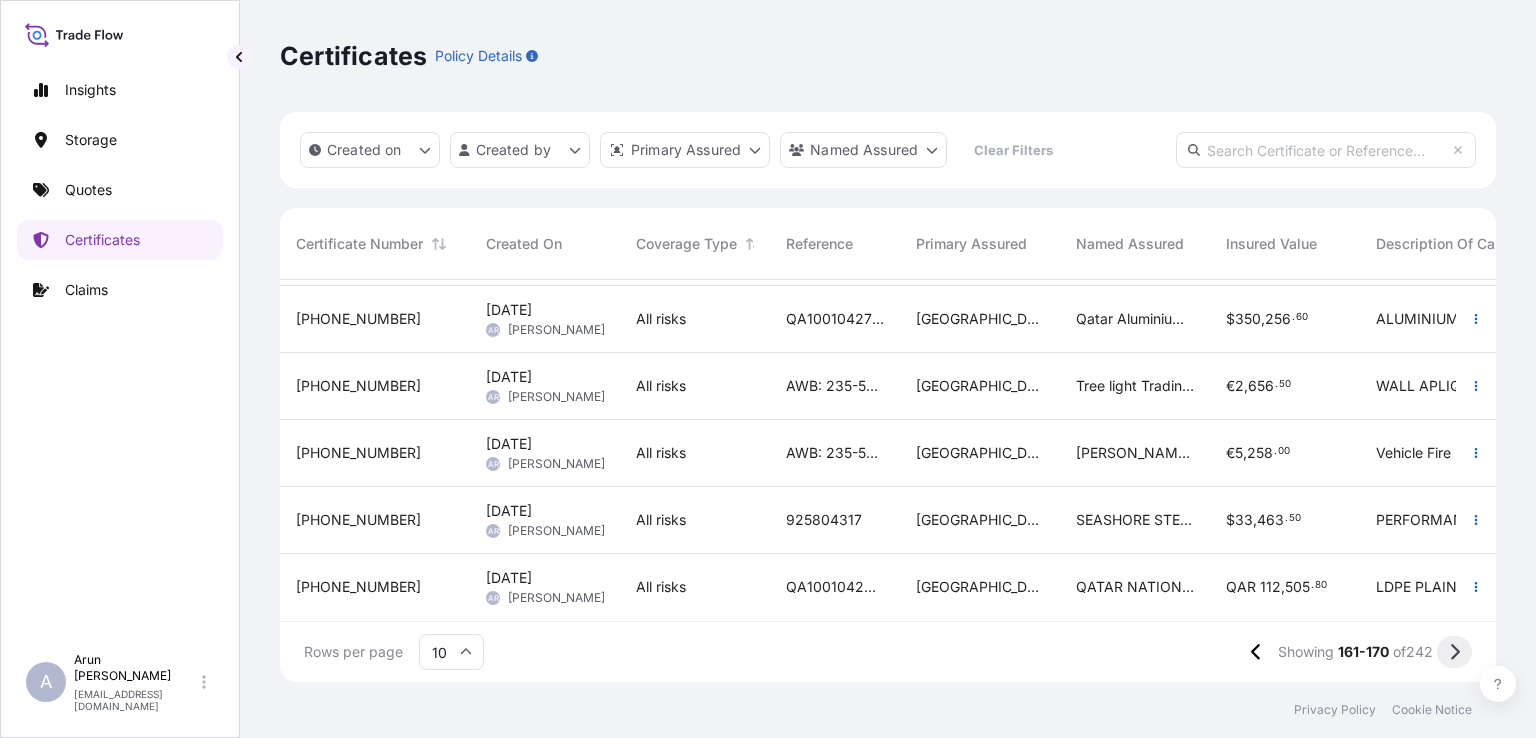 click 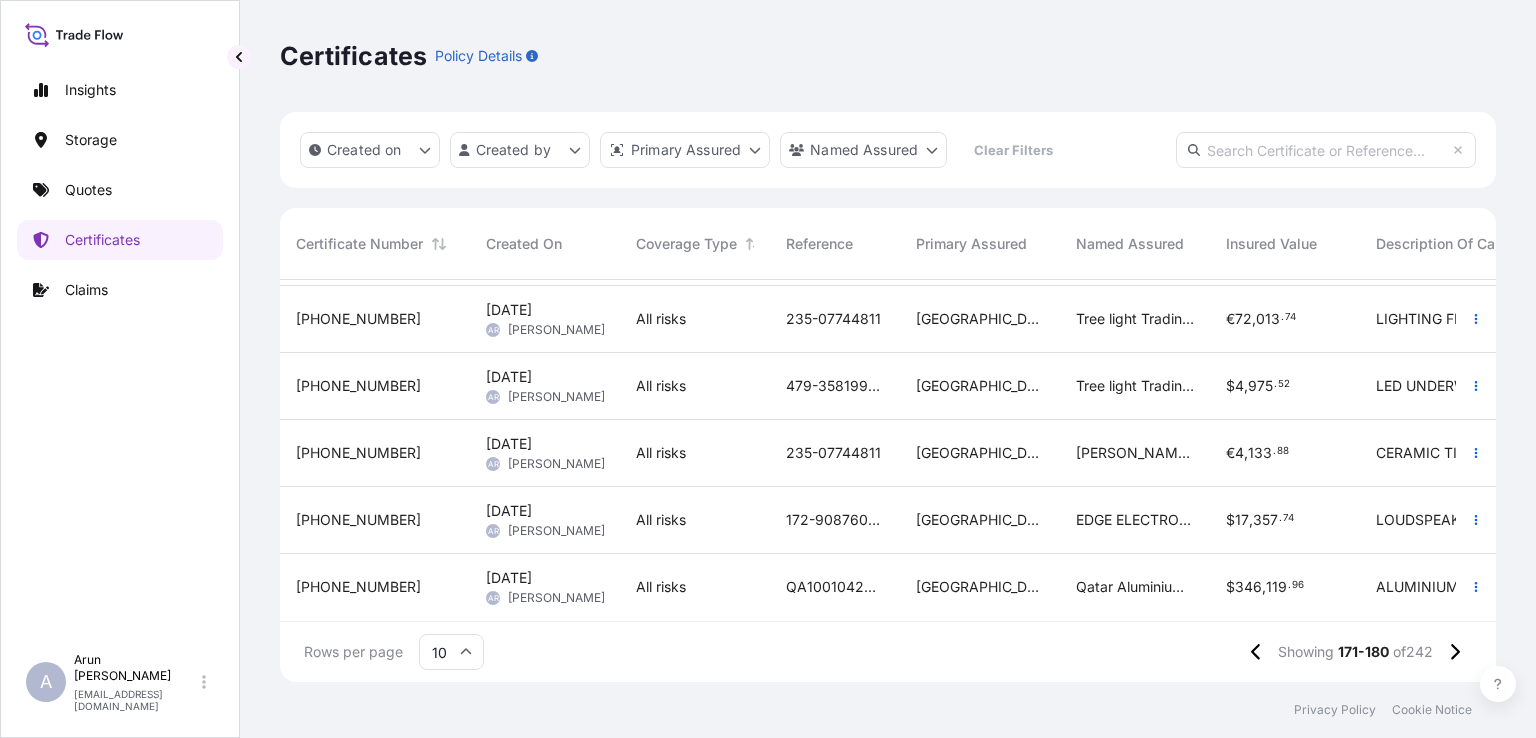 scroll, scrollTop: 344, scrollLeft: 0, axis: vertical 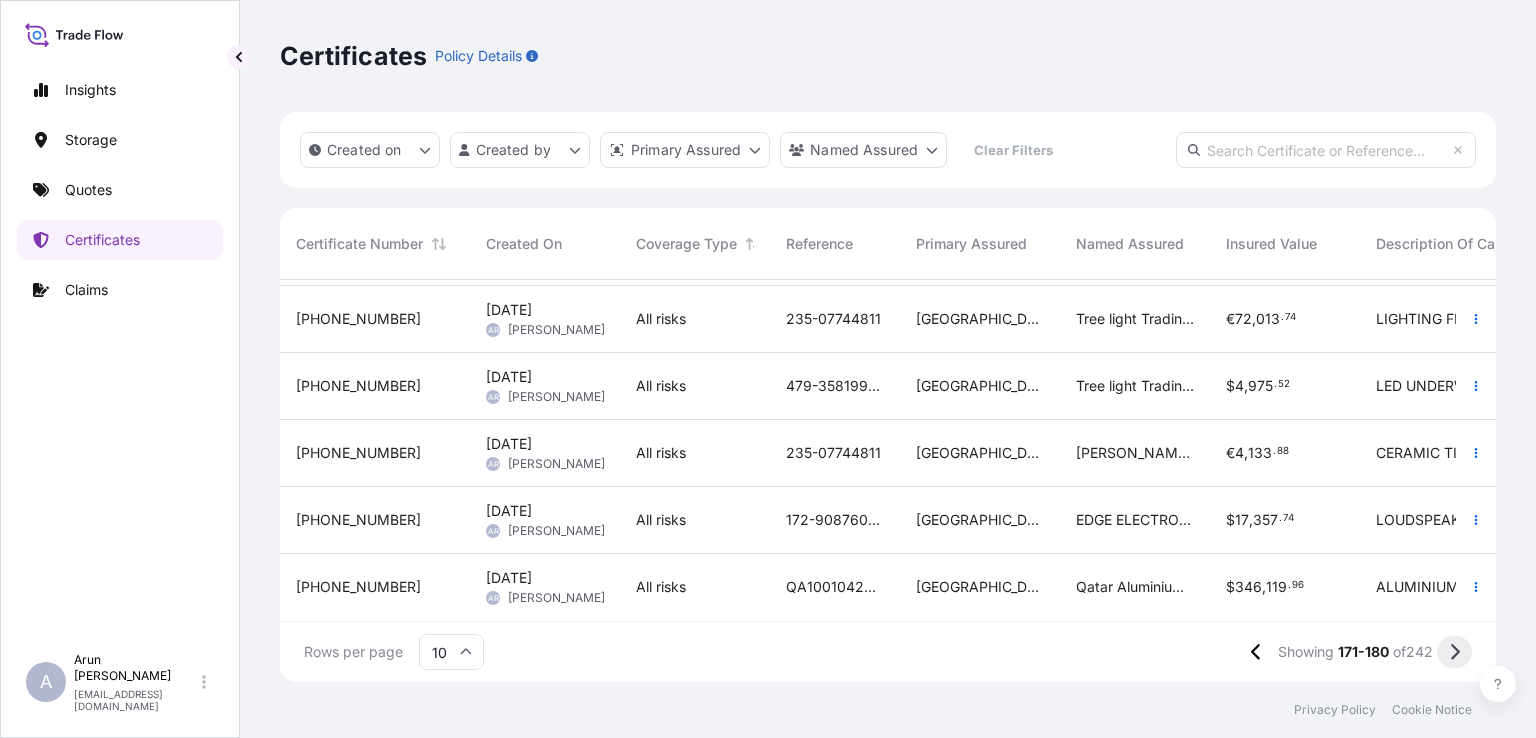 click 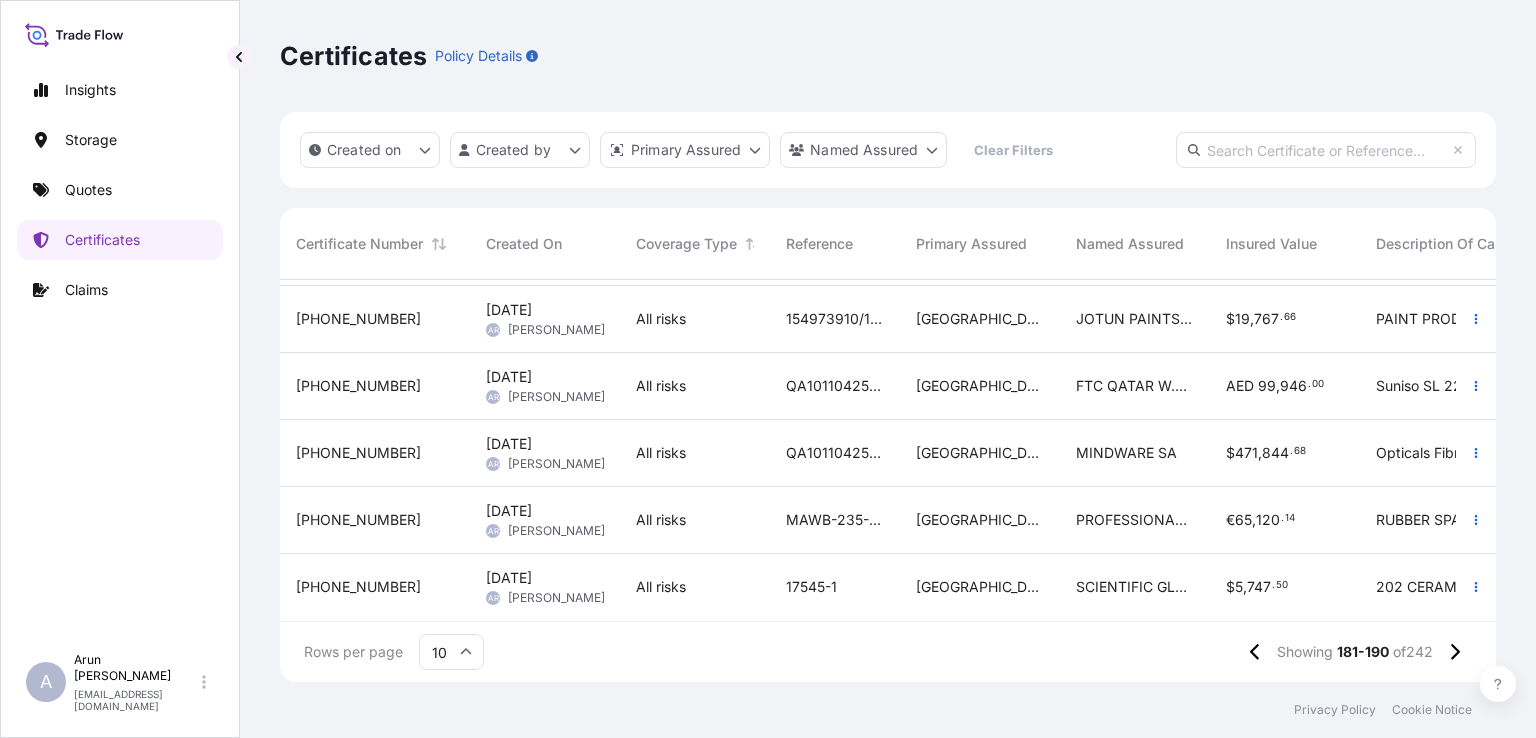 scroll, scrollTop: 344, scrollLeft: 0, axis: vertical 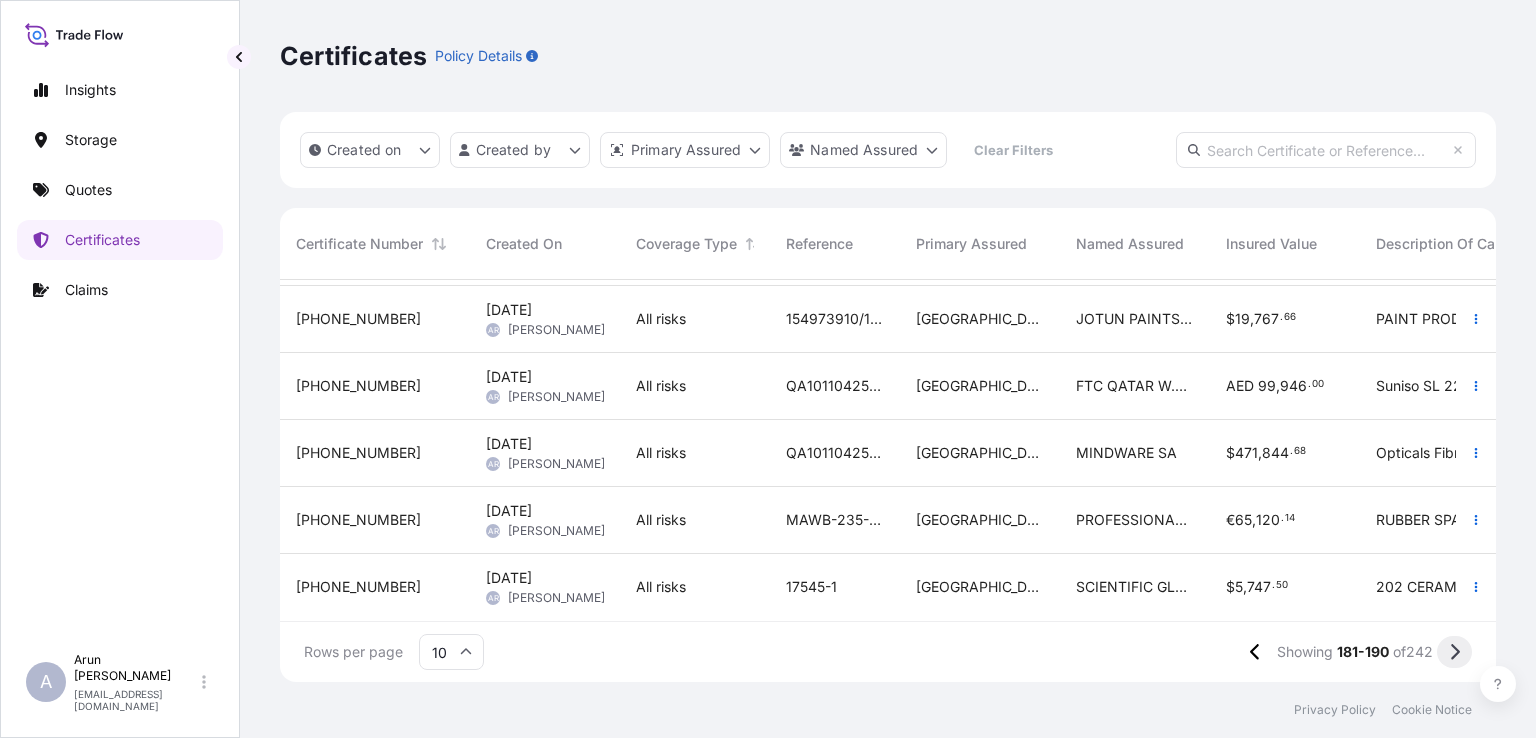 click at bounding box center (1454, 652) 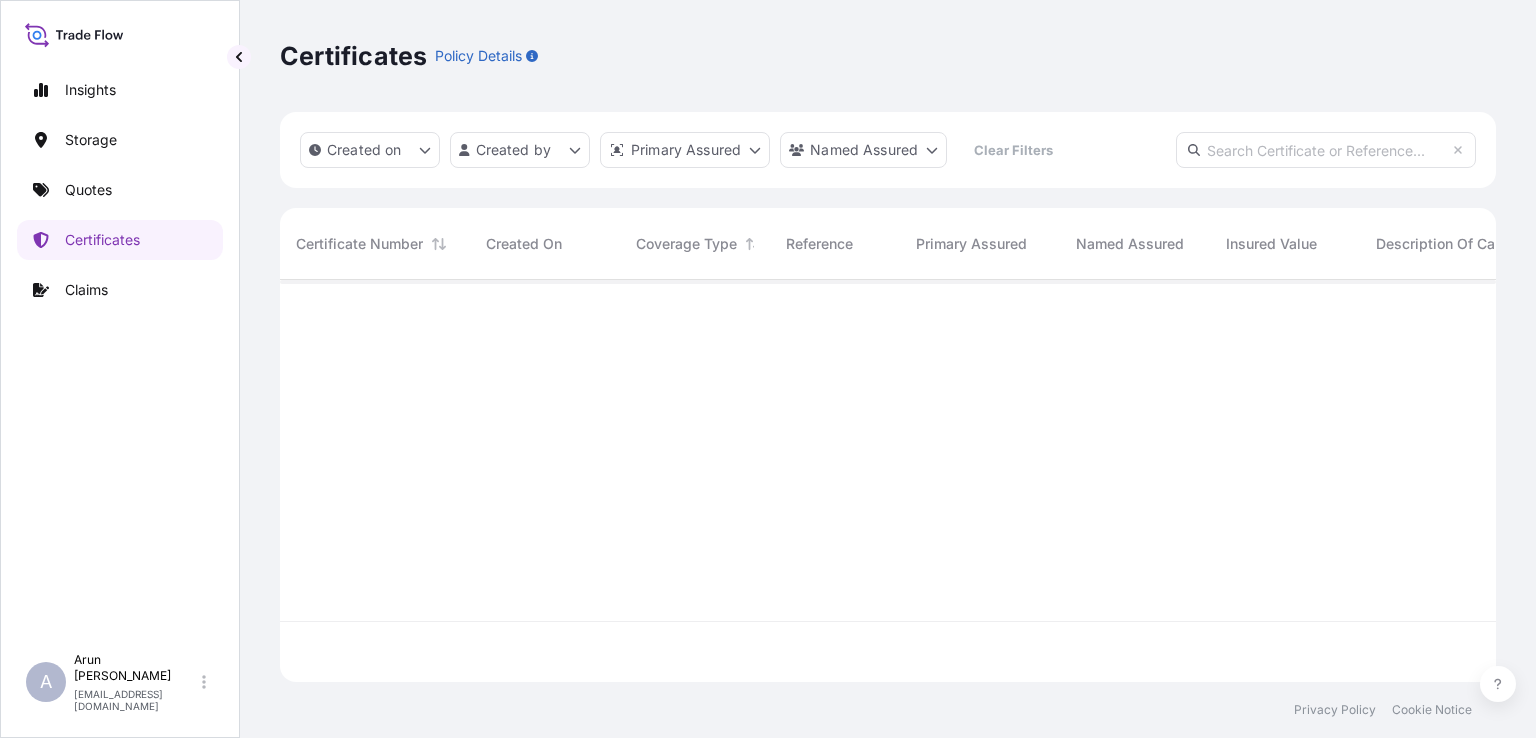 scroll, scrollTop: 0, scrollLeft: 0, axis: both 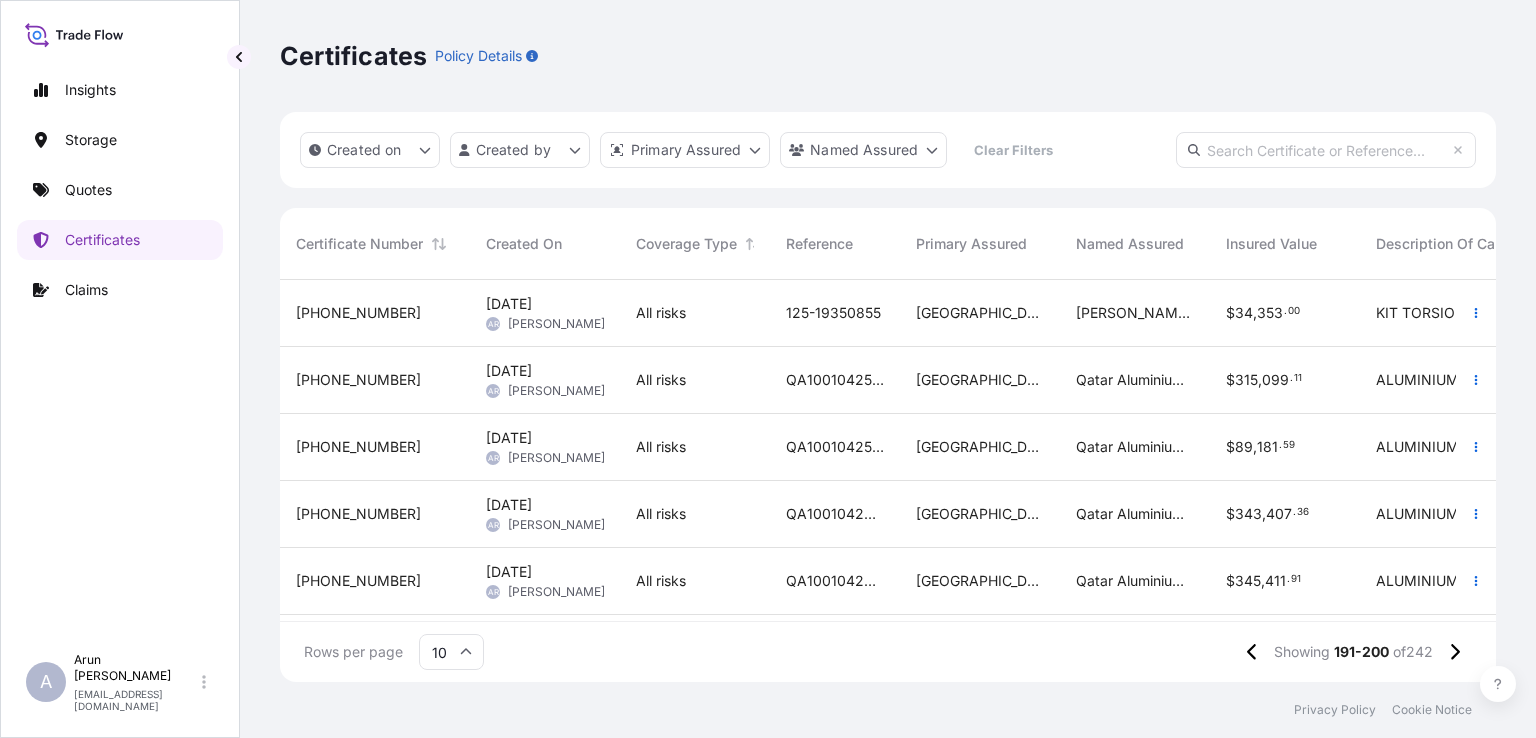 click at bounding box center (1454, 652) 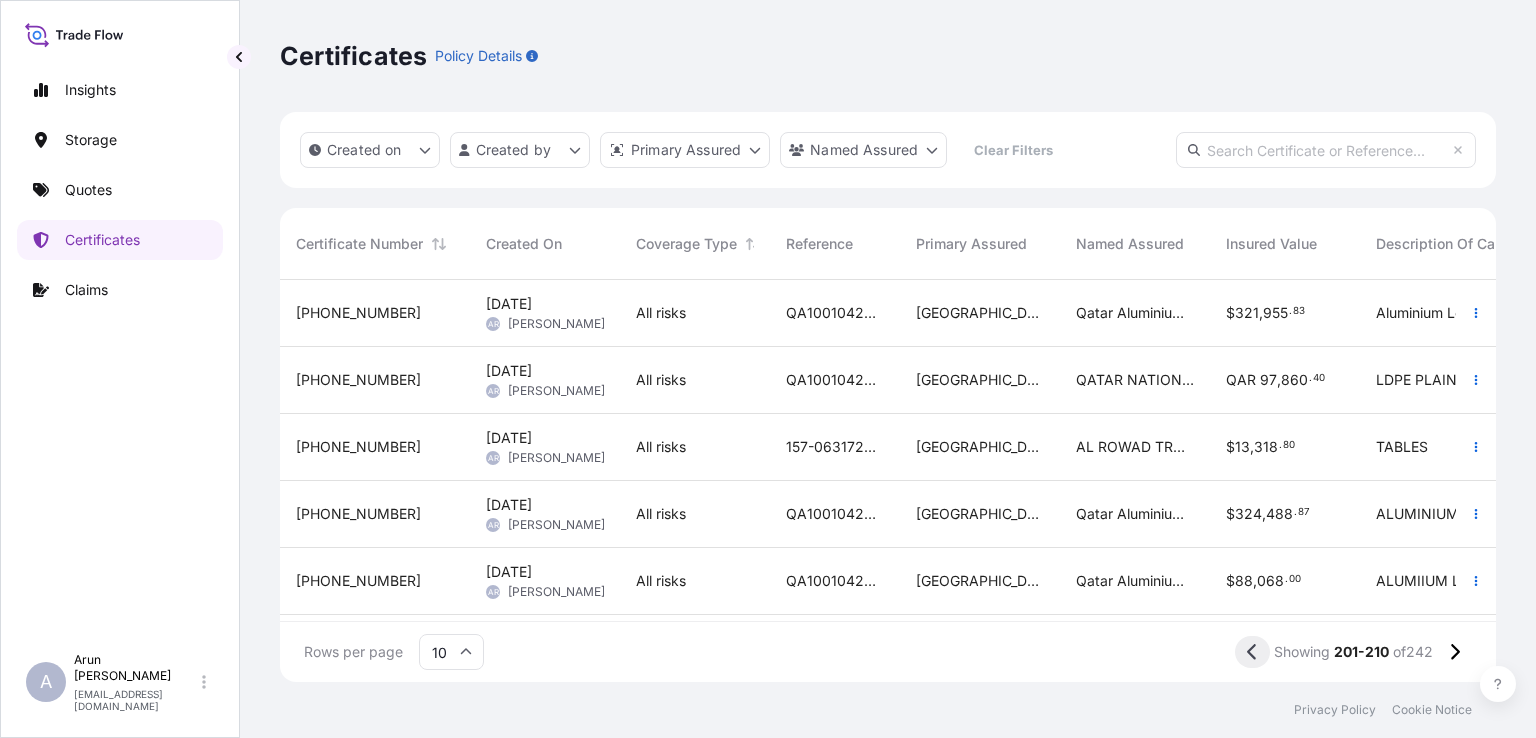 click 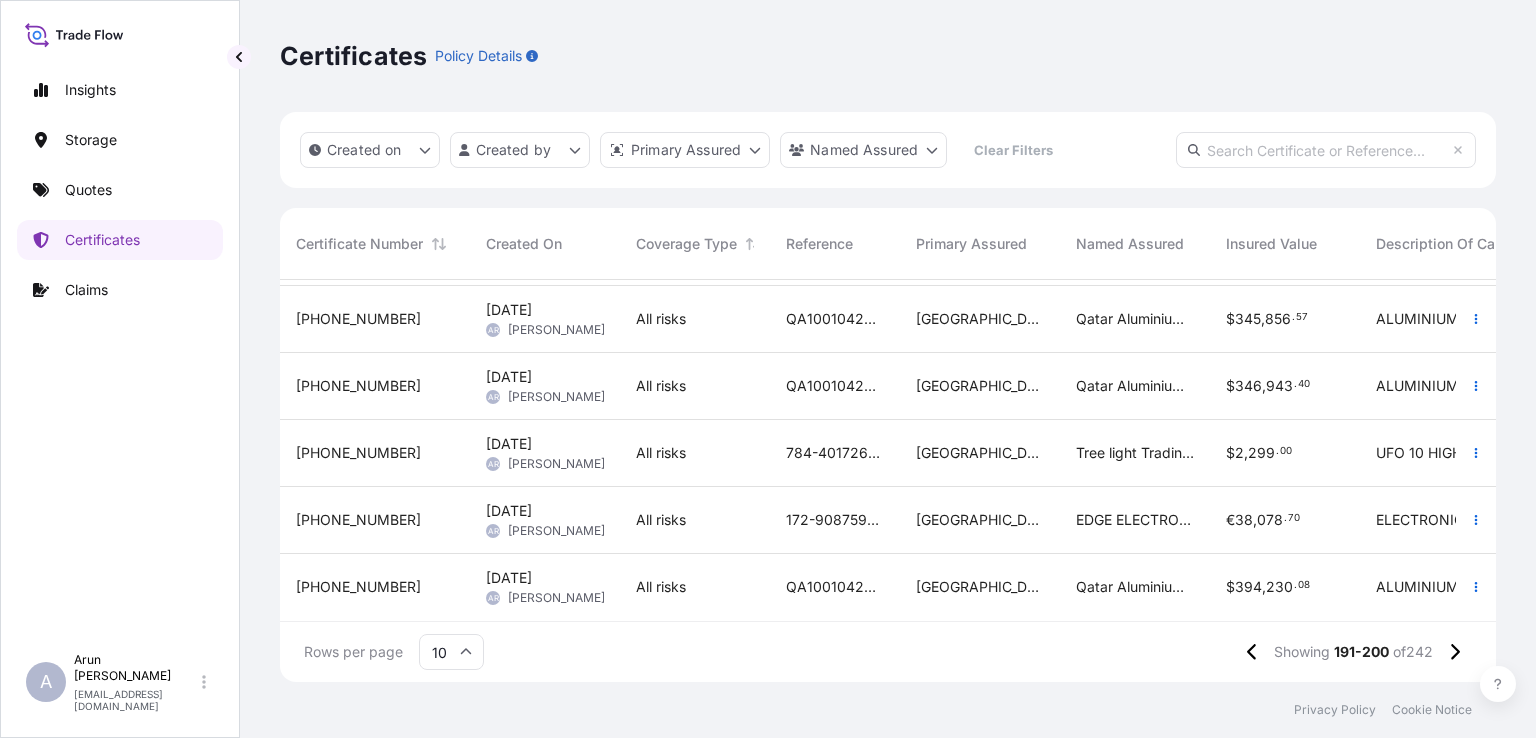 scroll, scrollTop: 344, scrollLeft: 0, axis: vertical 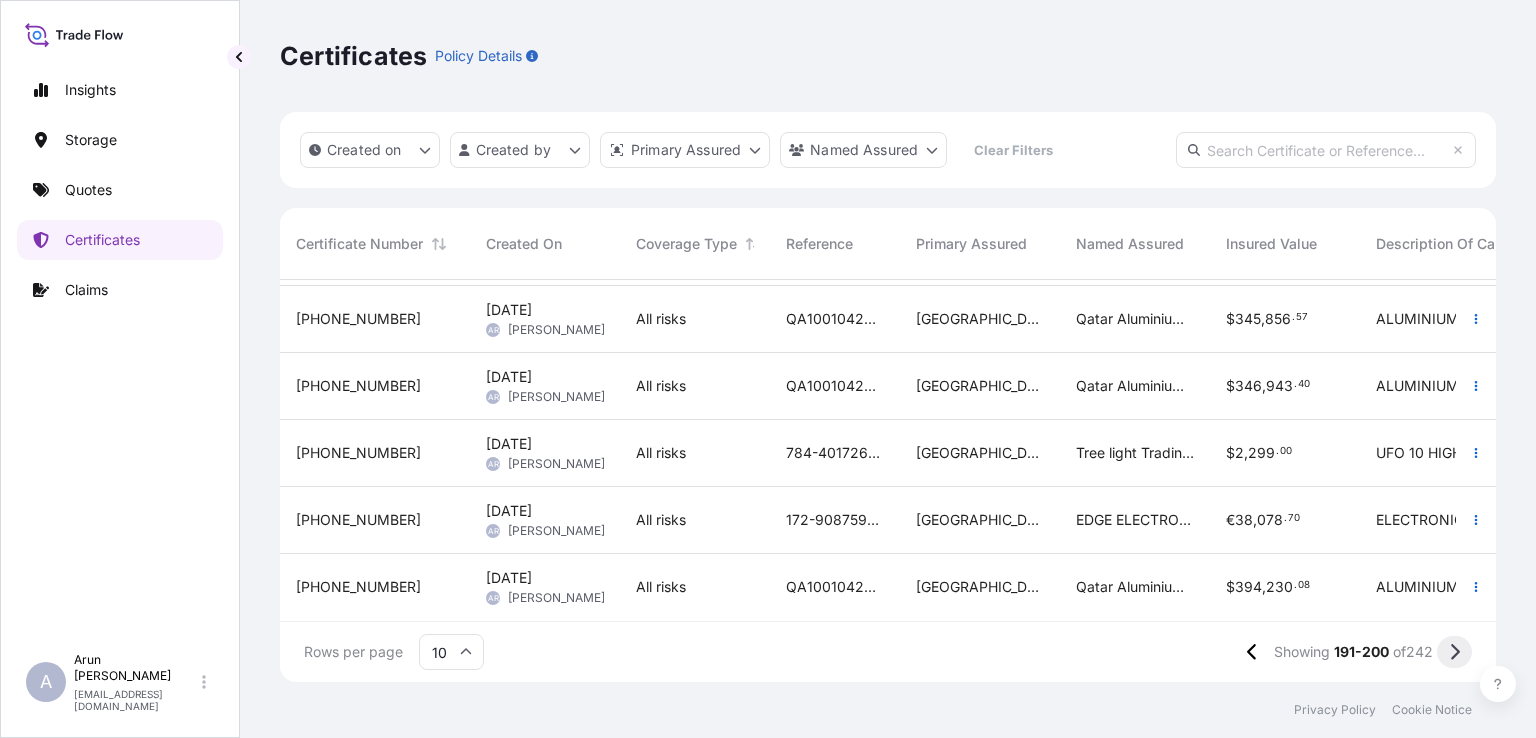click 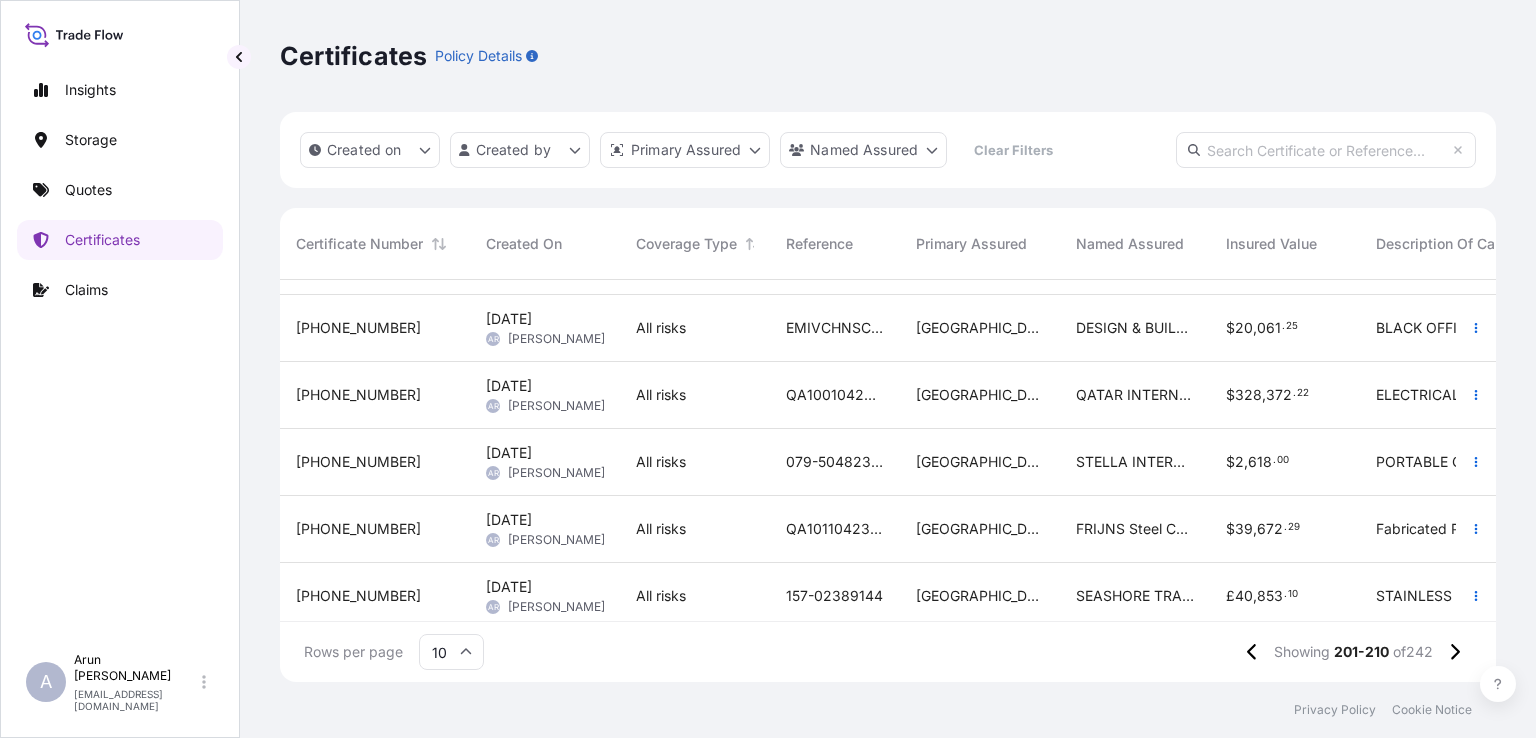 scroll, scrollTop: 344, scrollLeft: 0, axis: vertical 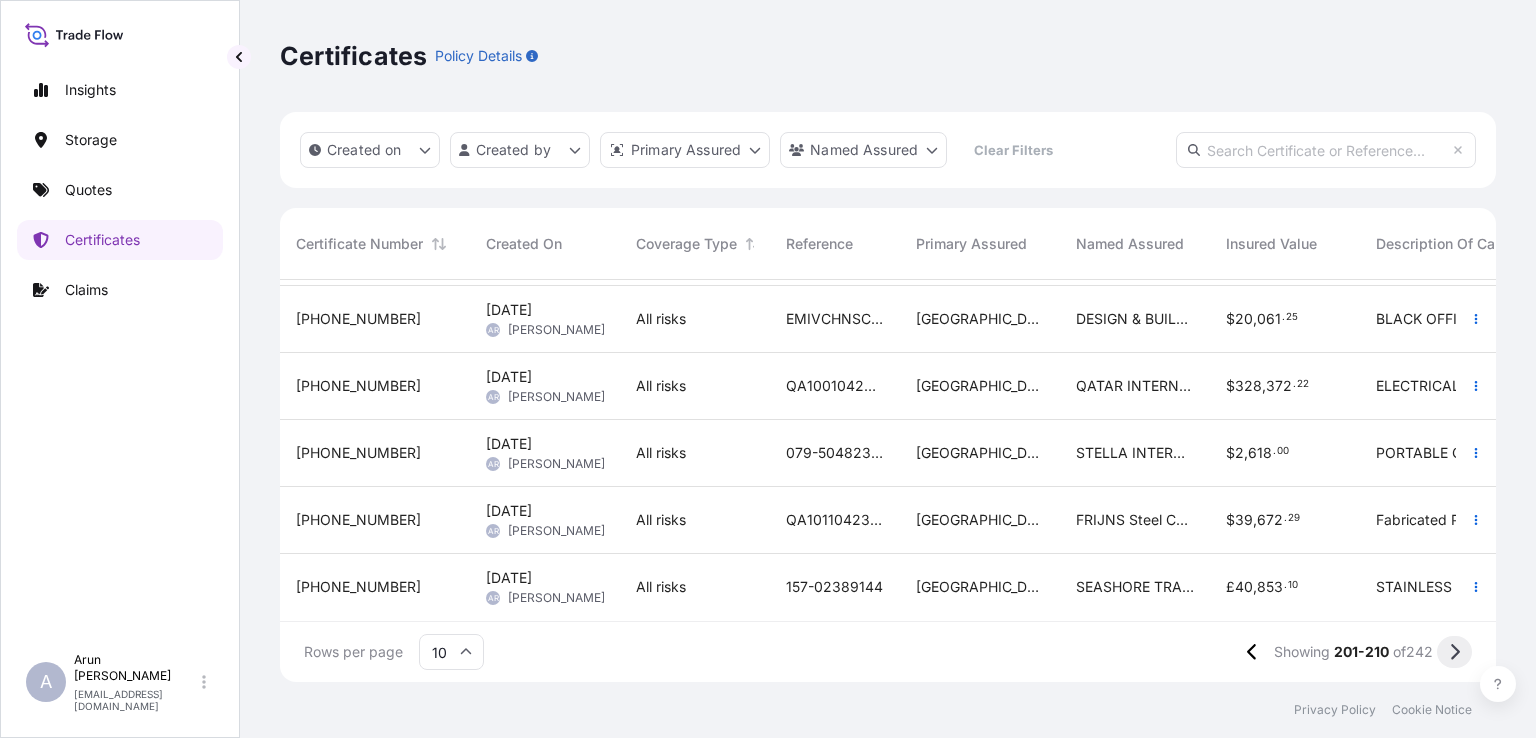 click 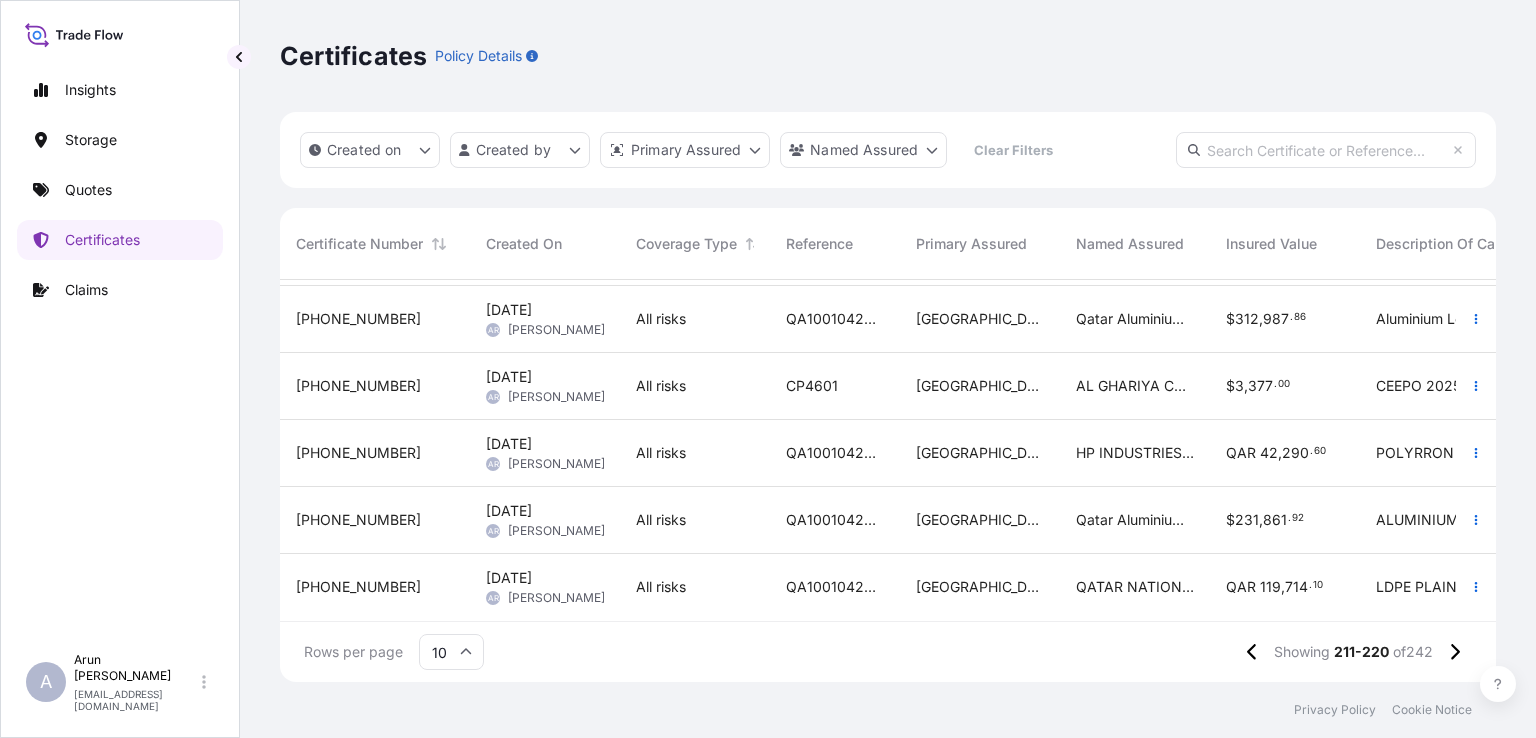 scroll, scrollTop: 344, scrollLeft: 0, axis: vertical 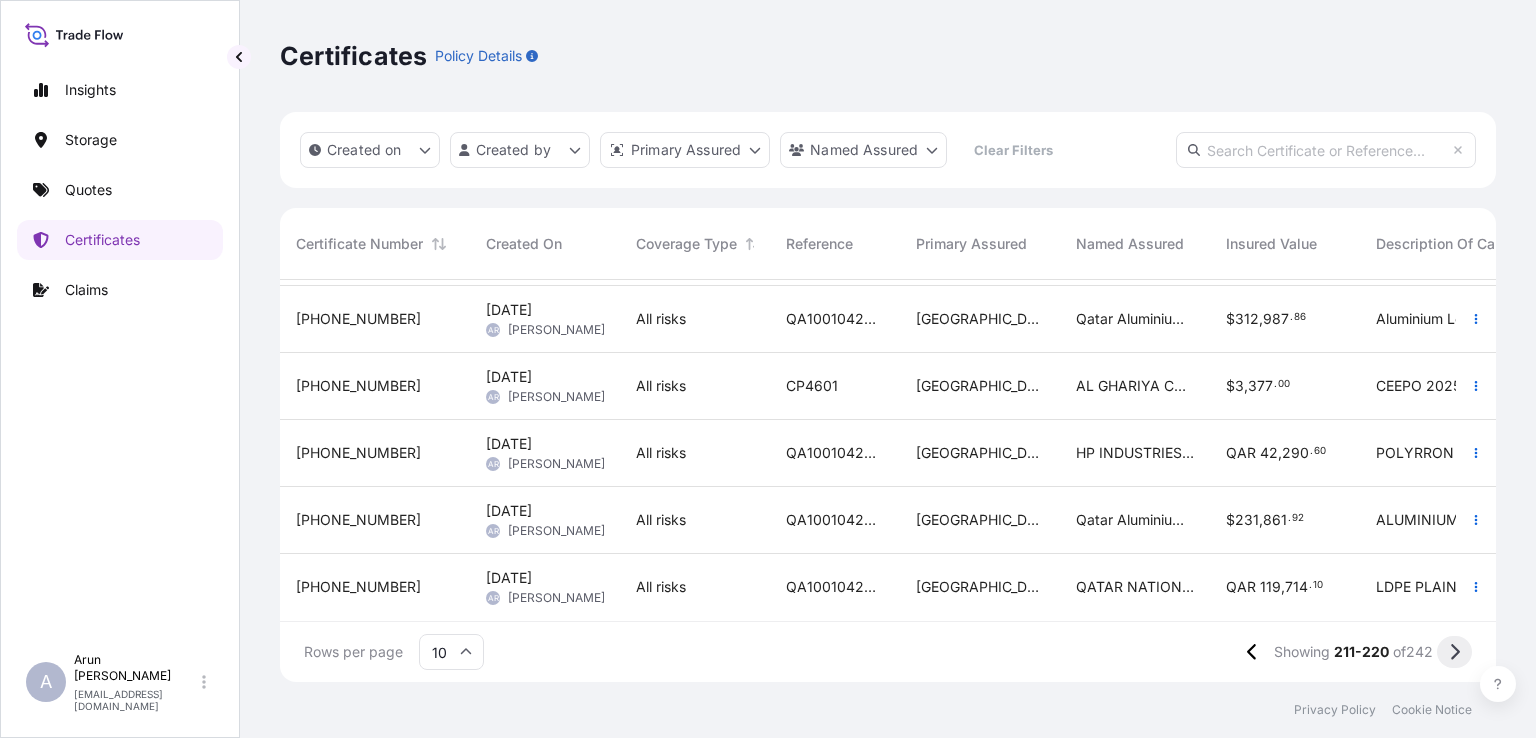 click 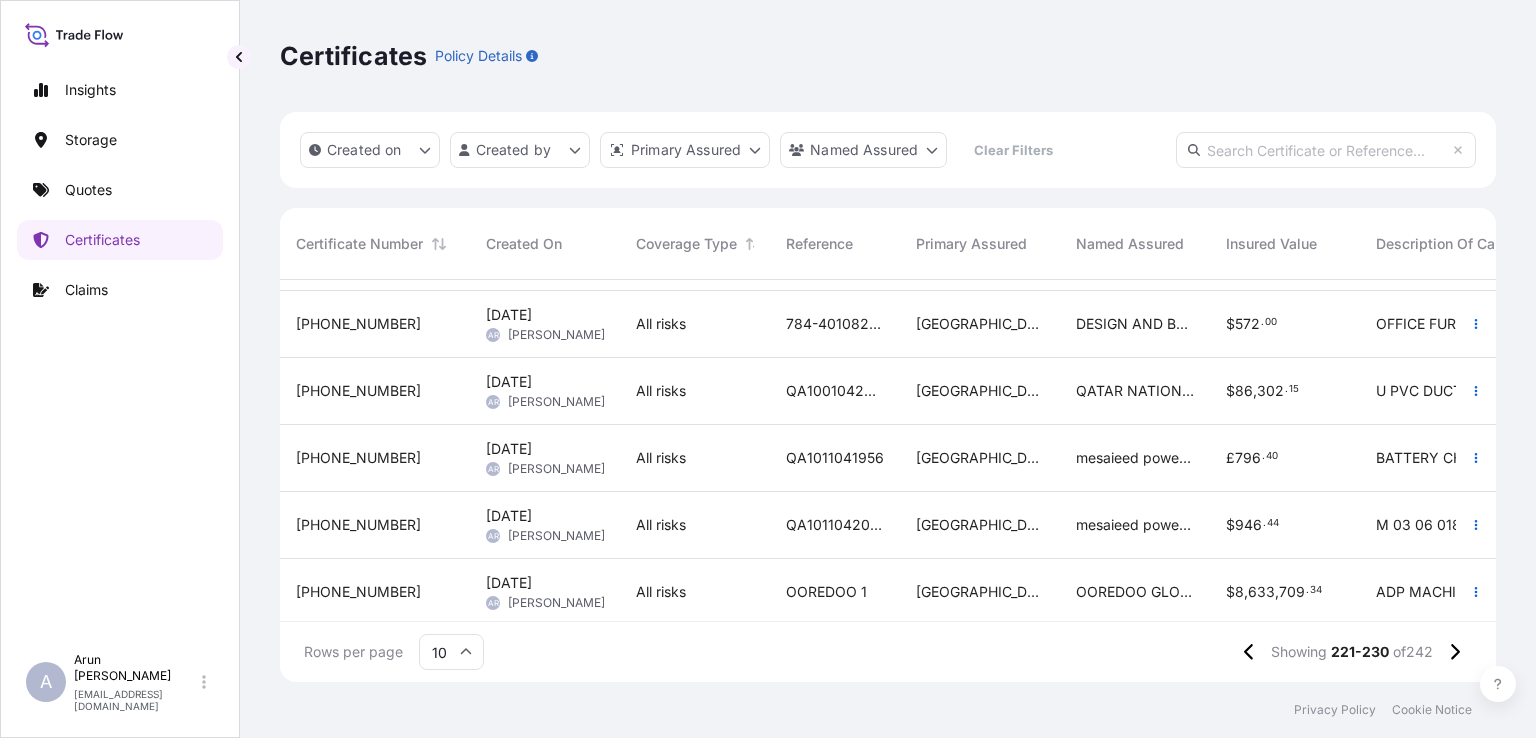 scroll, scrollTop: 344, scrollLeft: 0, axis: vertical 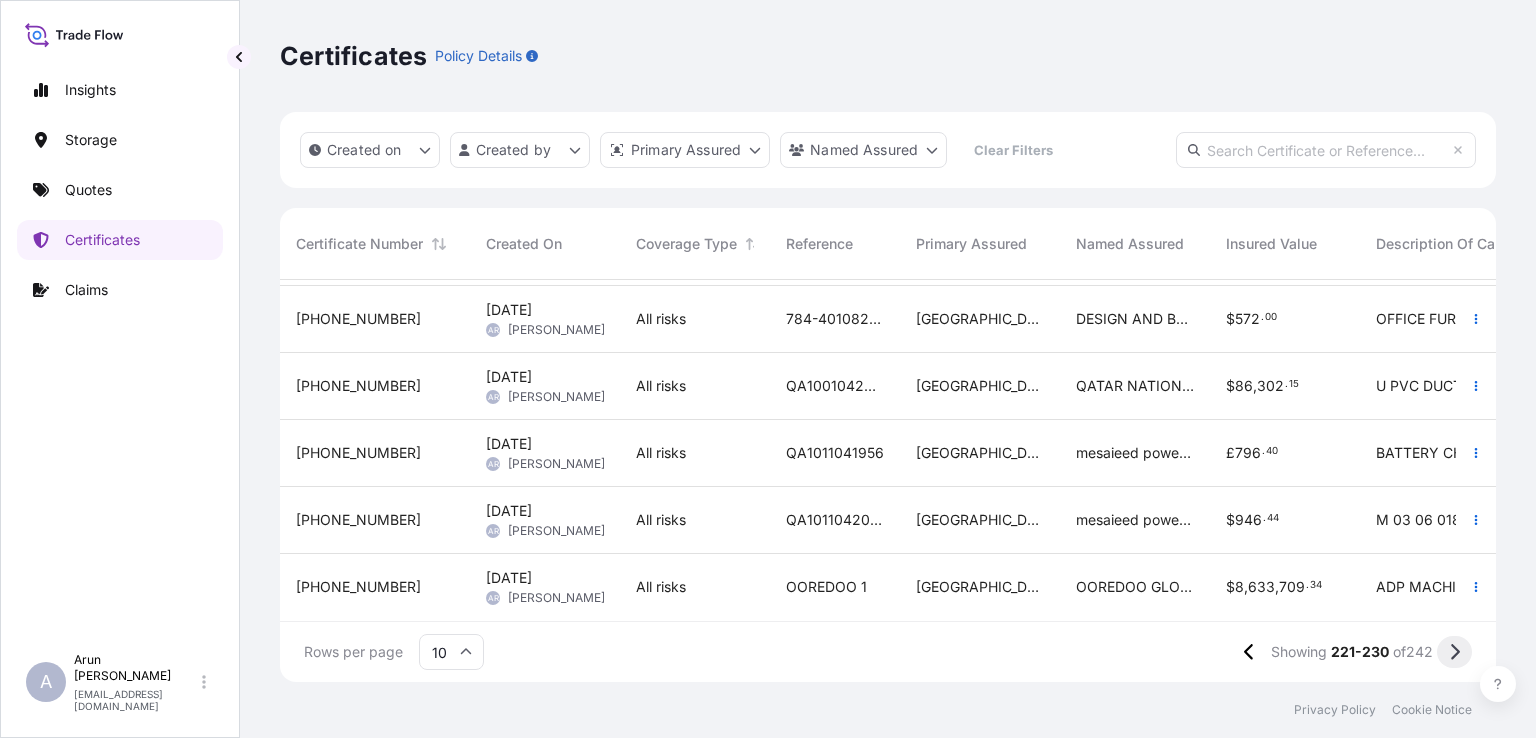 click 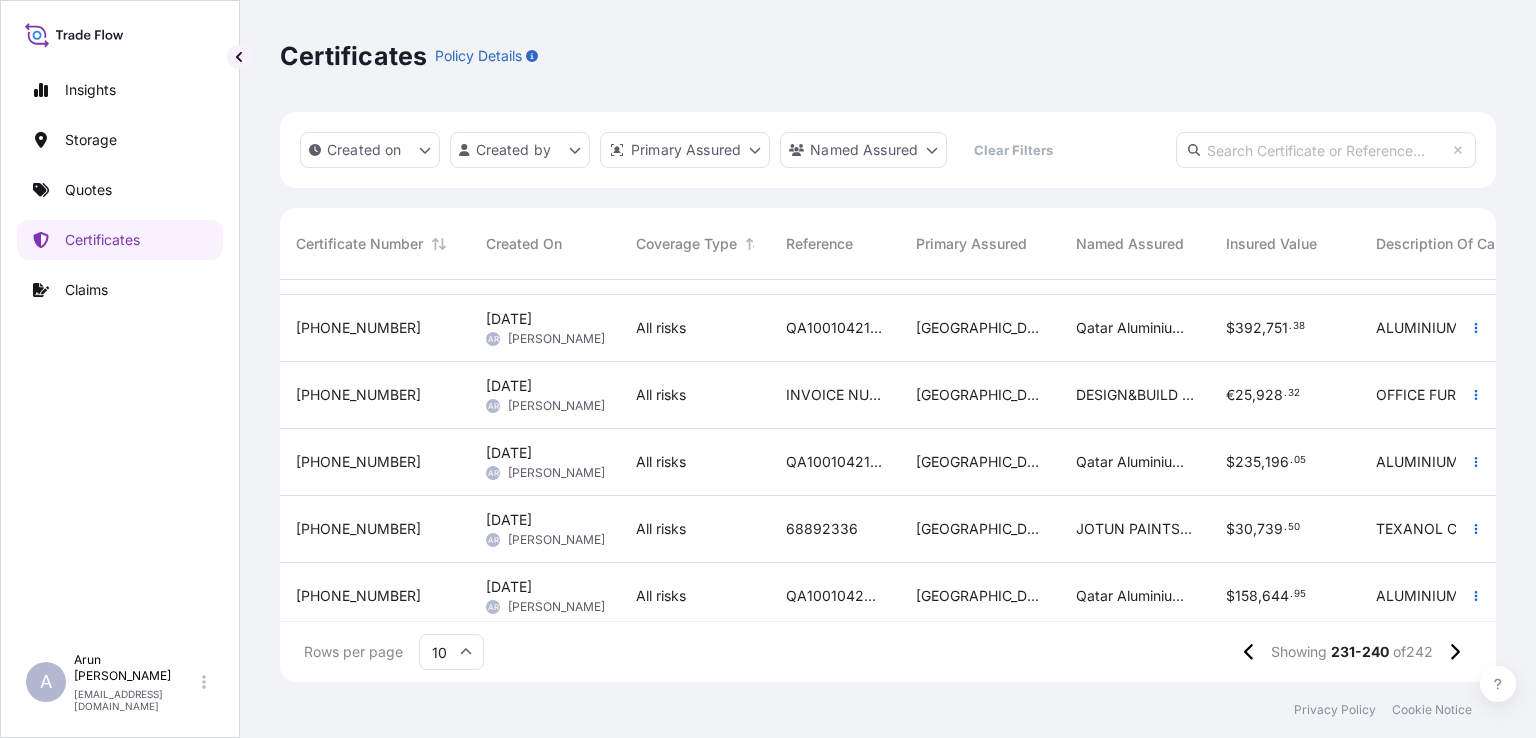 scroll, scrollTop: 344, scrollLeft: 0, axis: vertical 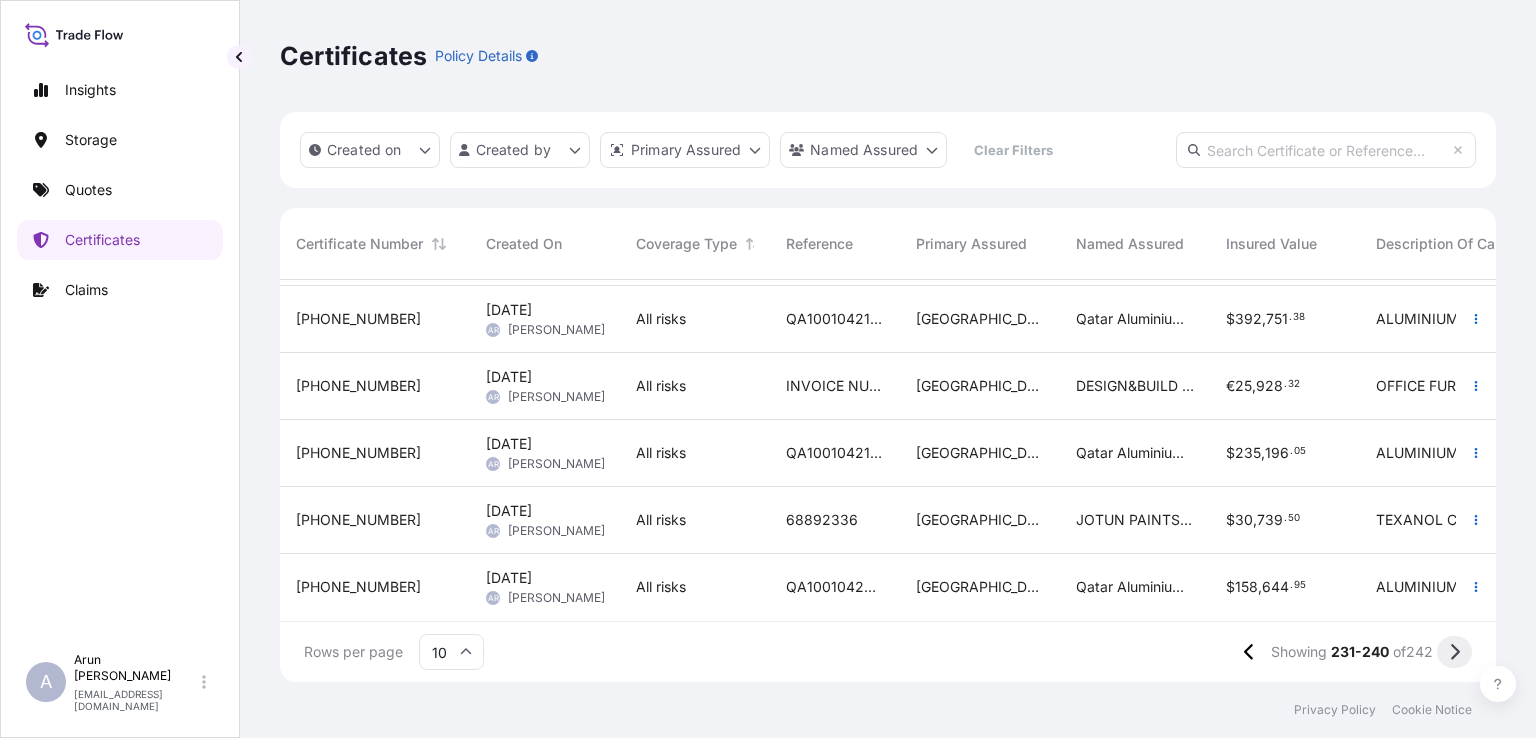 click 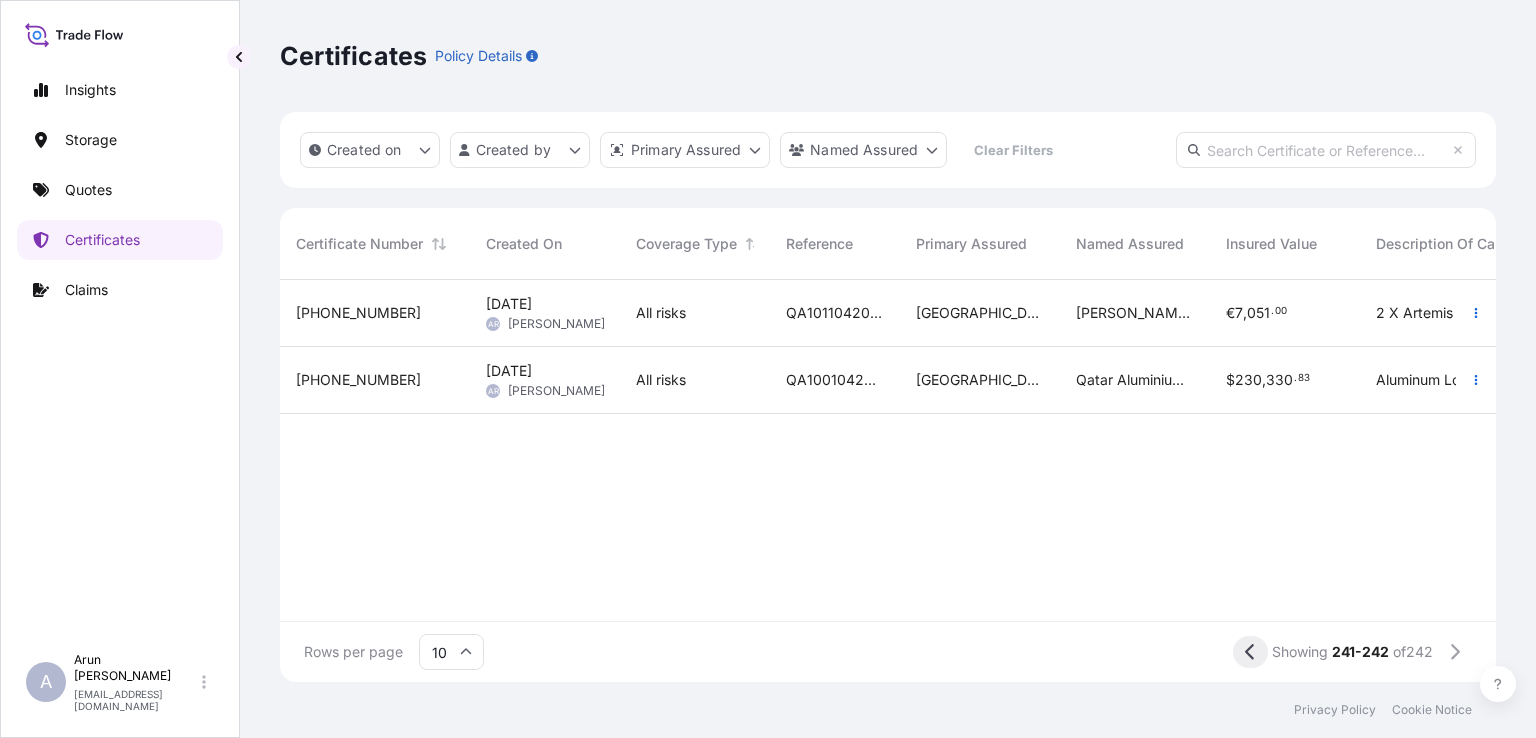 click at bounding box center (1250, 652) 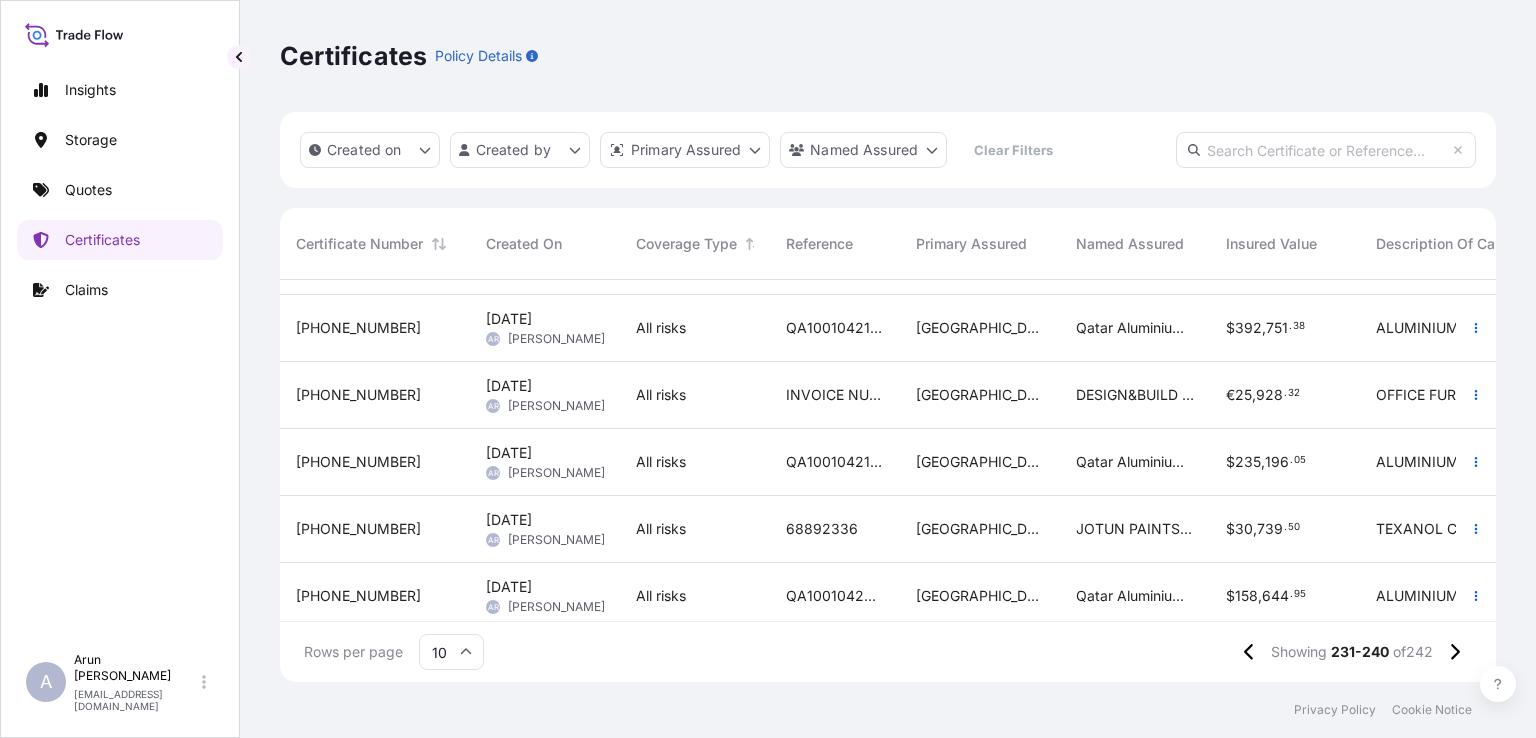 scroll, scrollTop: 344, scrollLeft: 0, axis: vertical 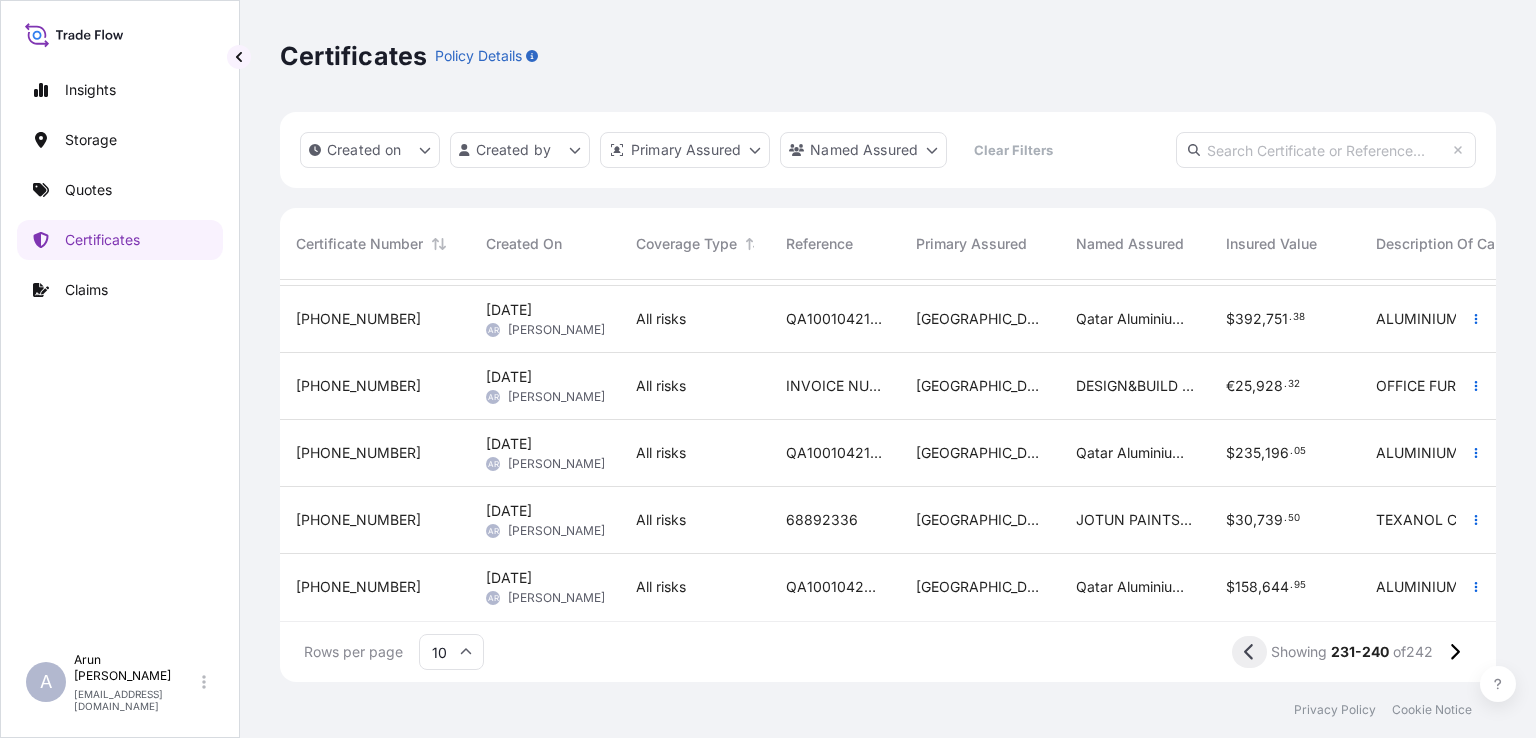 click 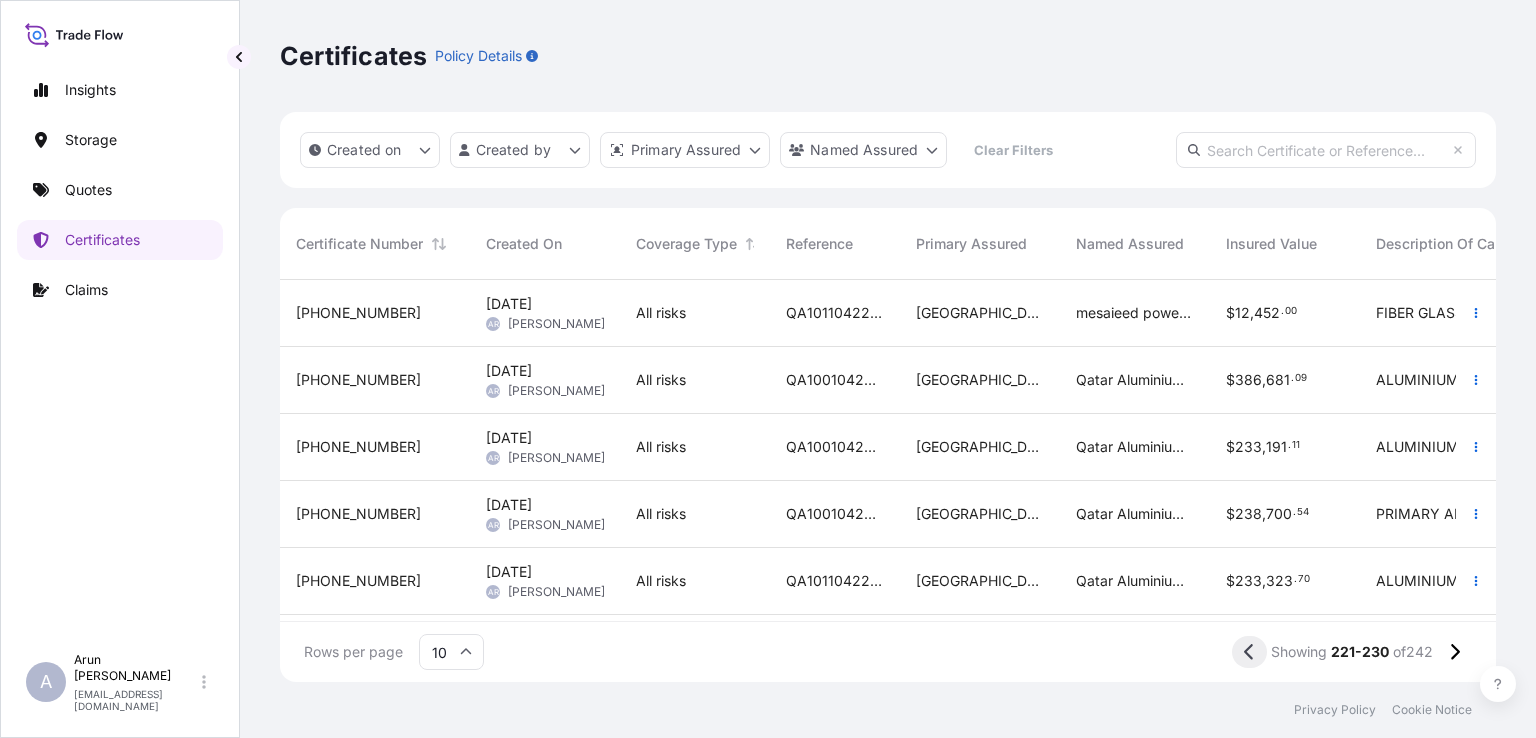 click 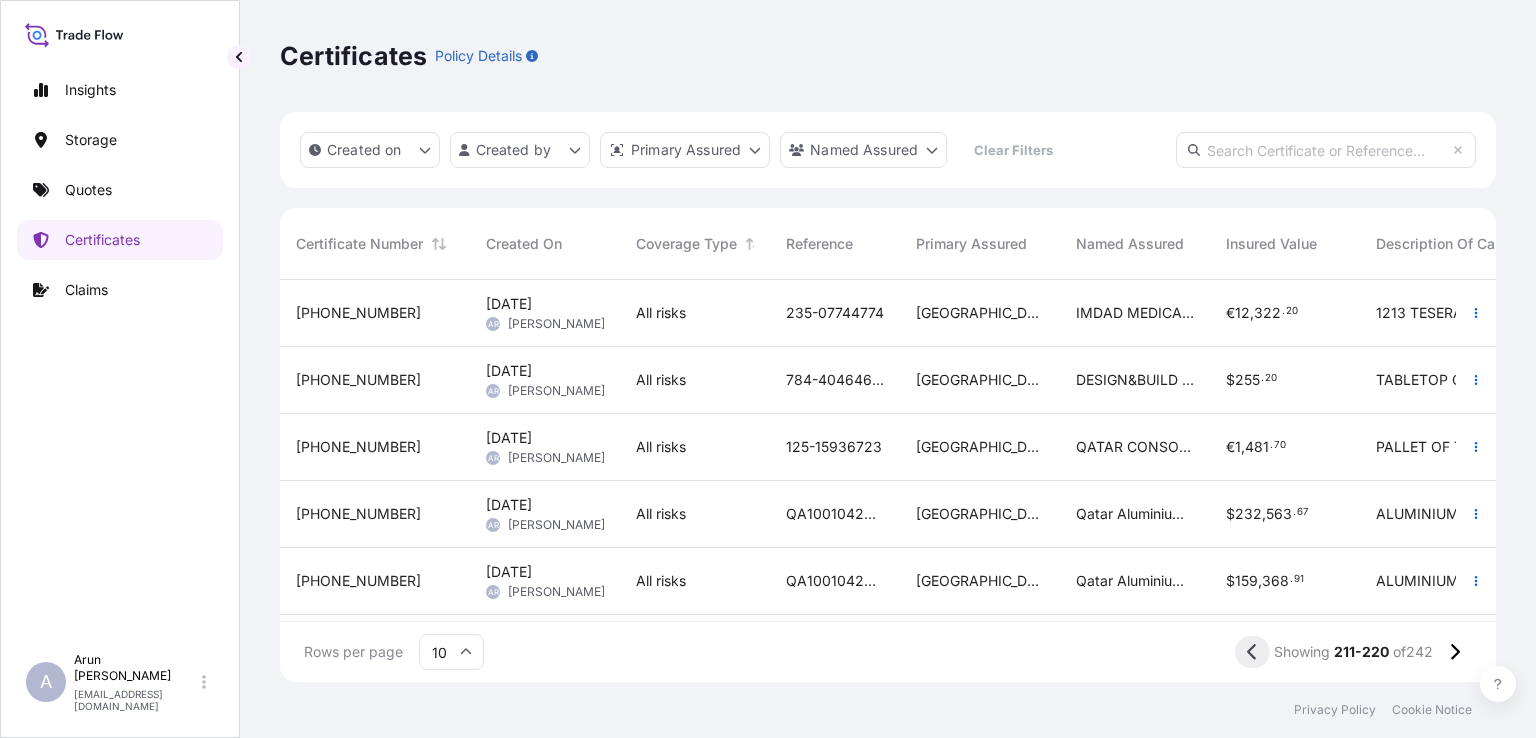 click 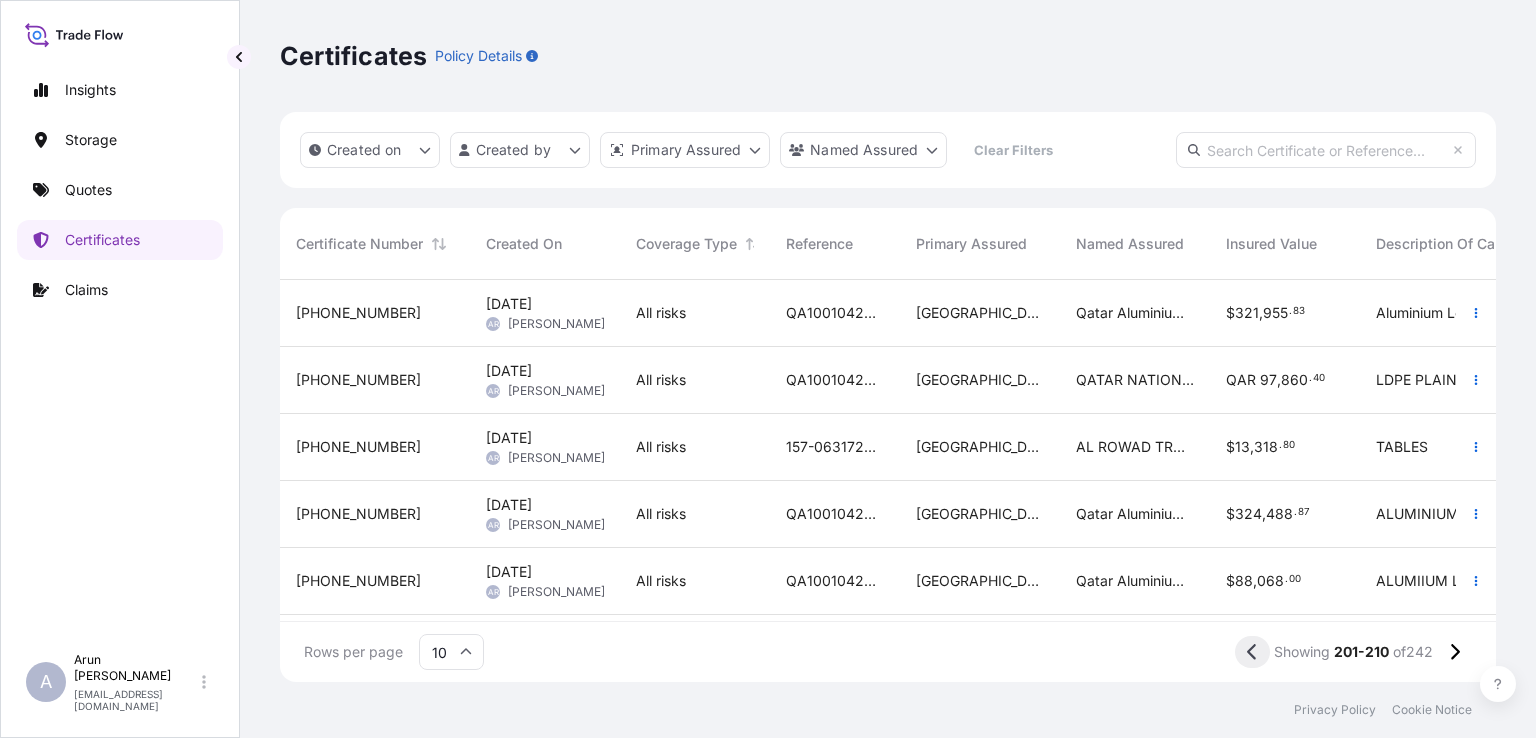 click 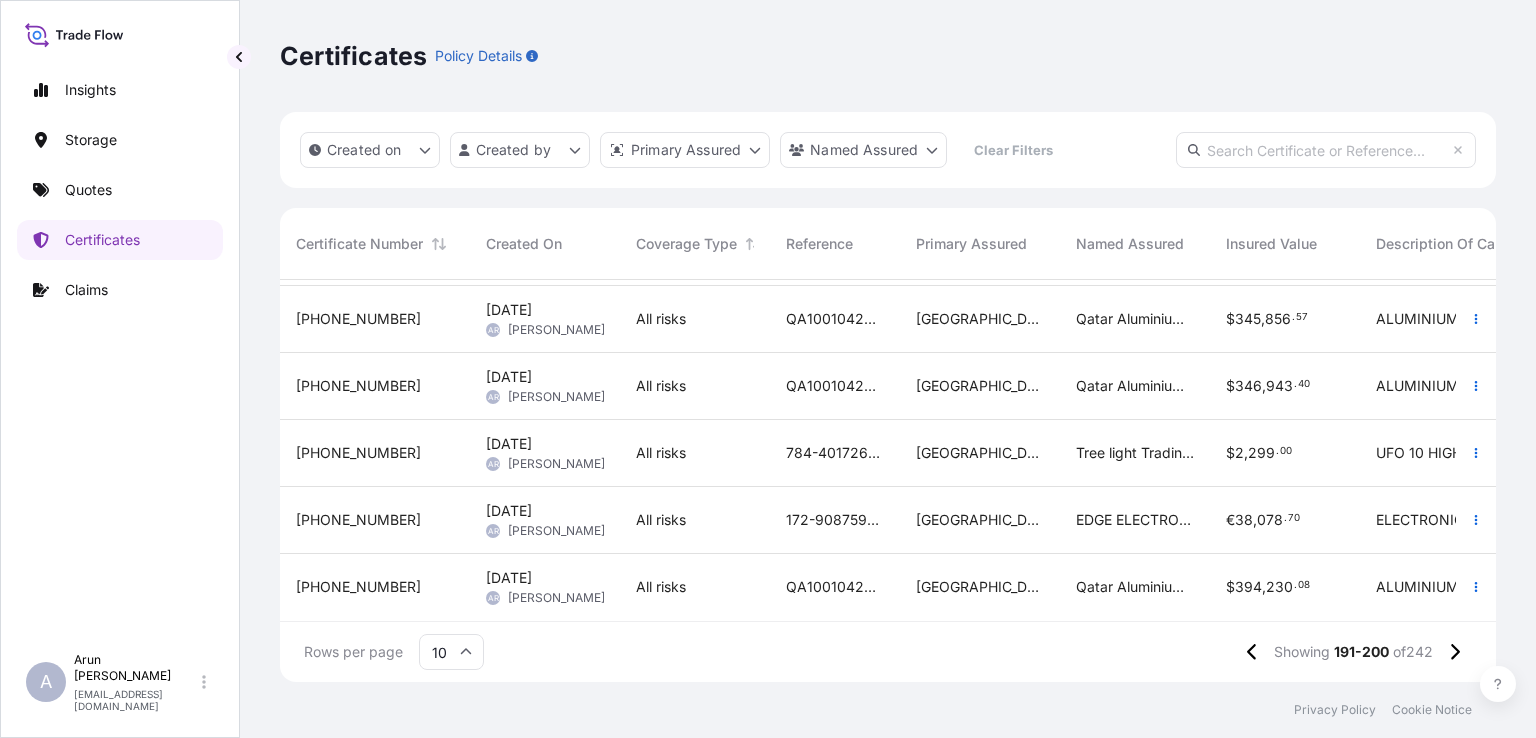 scroll, scrollTop: 344, scrollLeft: 0, axis: vertical 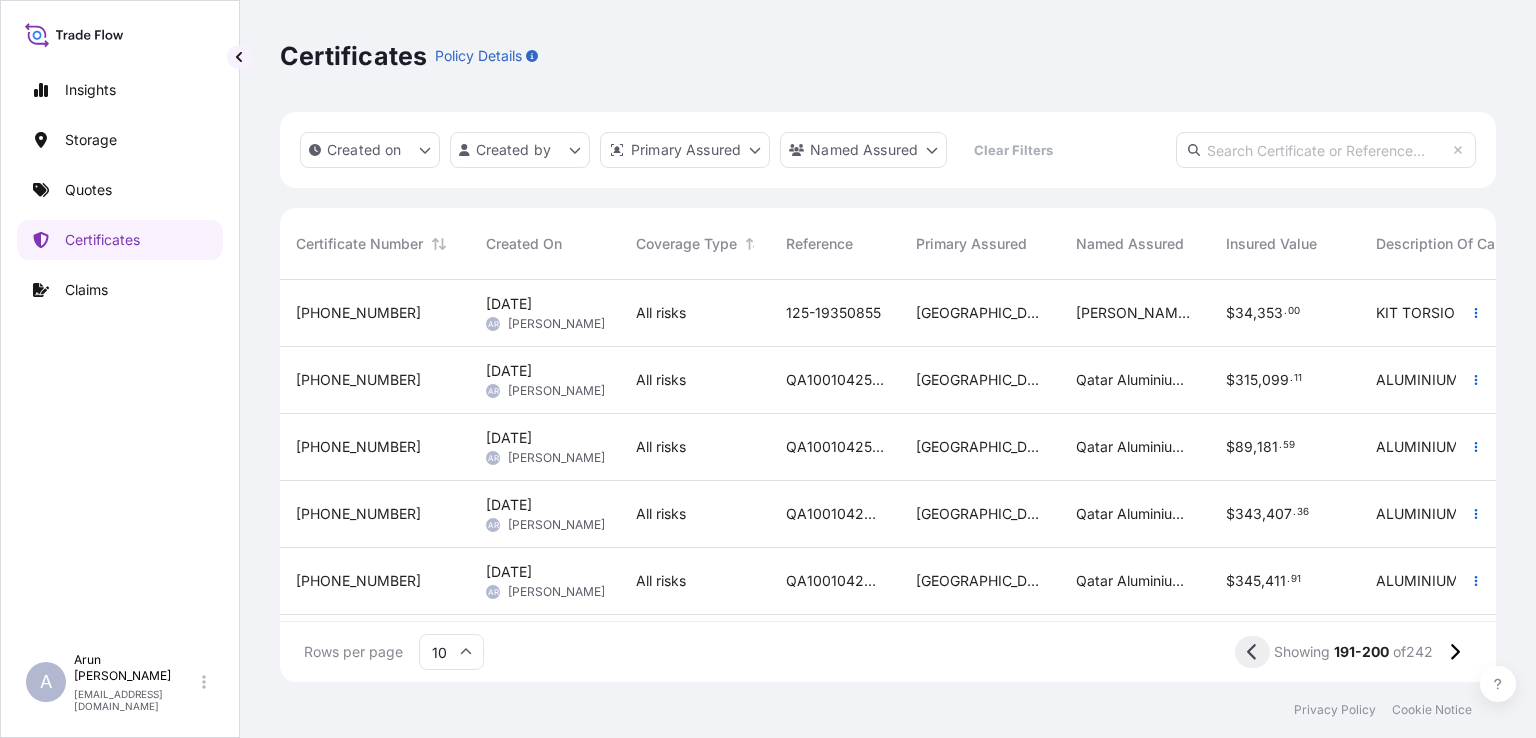 click at bounding box center [1252, 652] 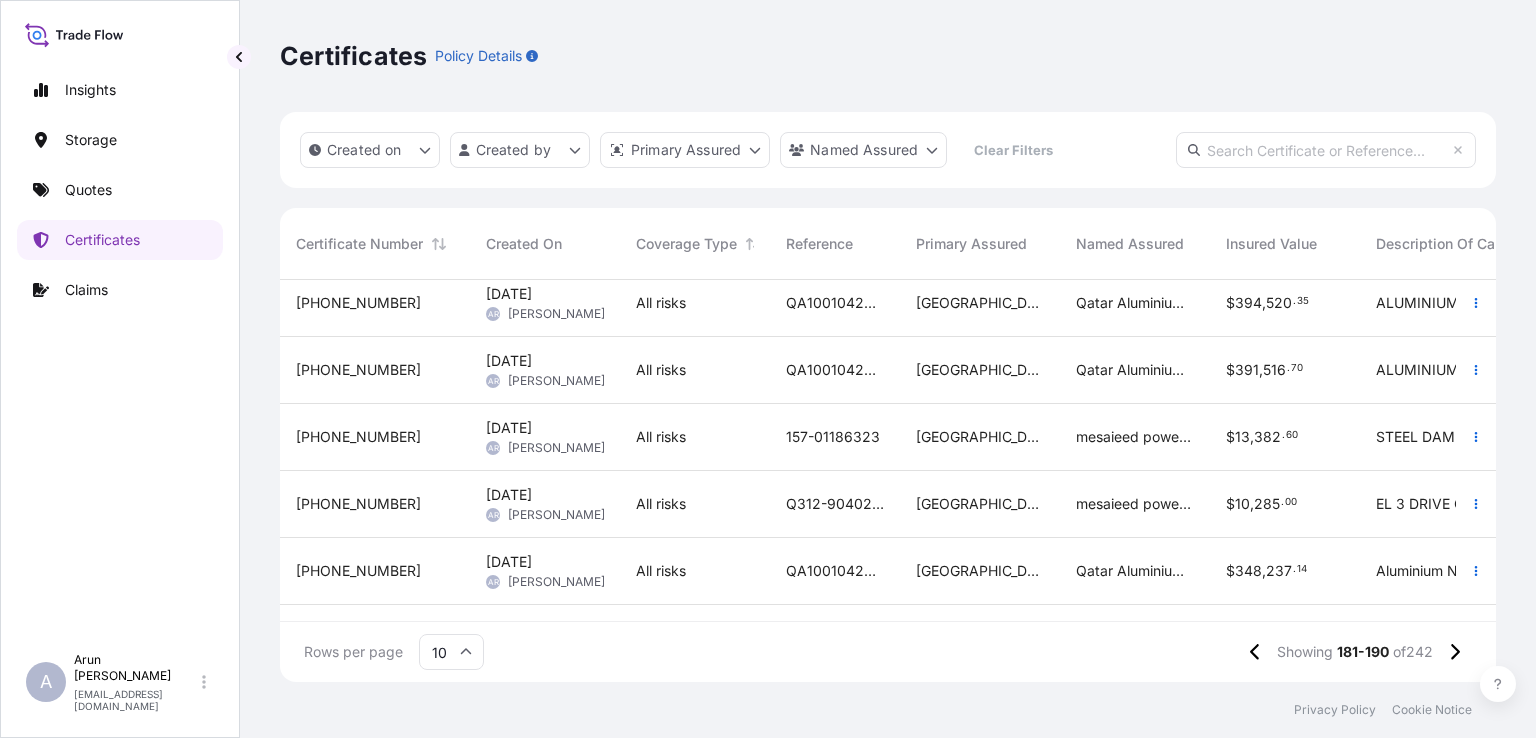 scroll, scrollTop: 0, scrollLeft: 0, axis: both 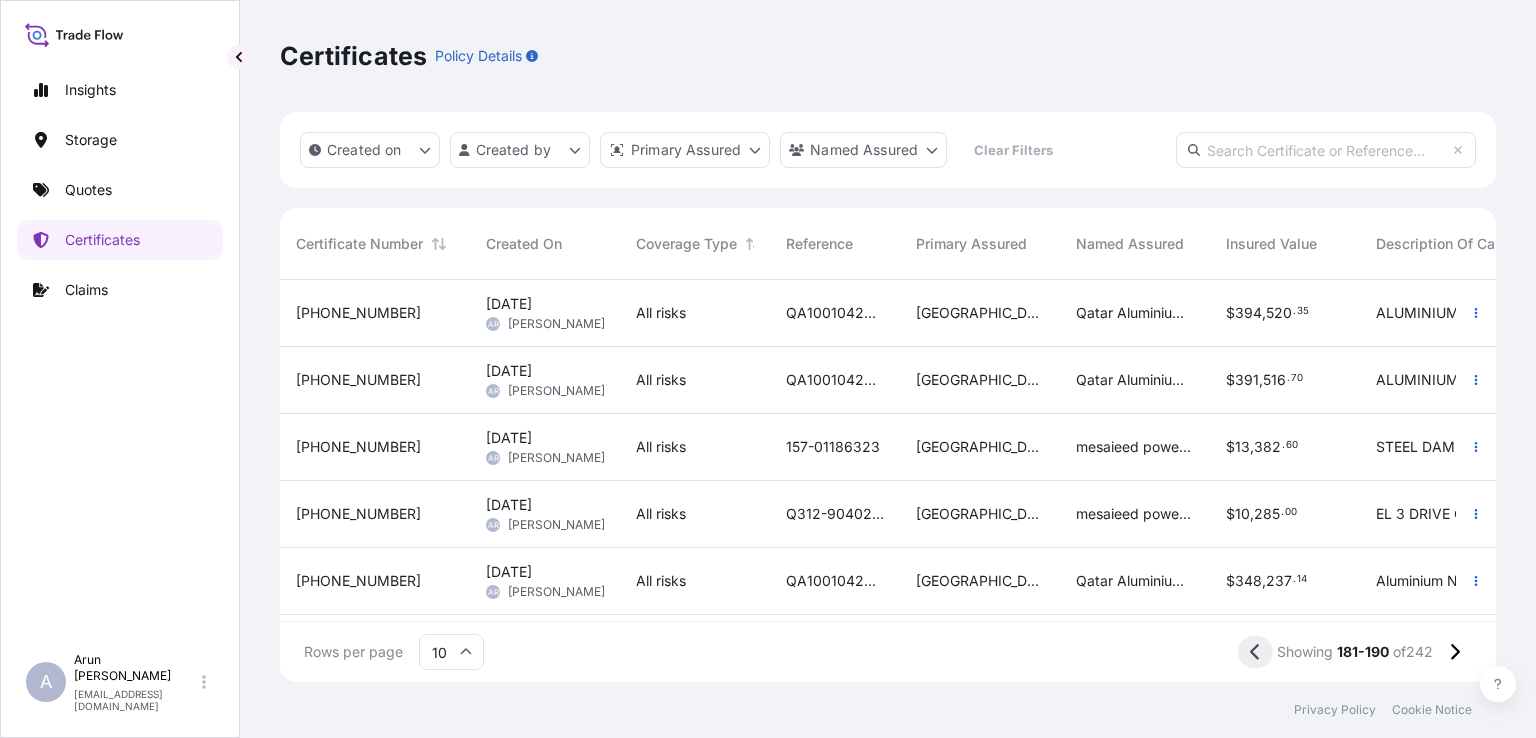 click 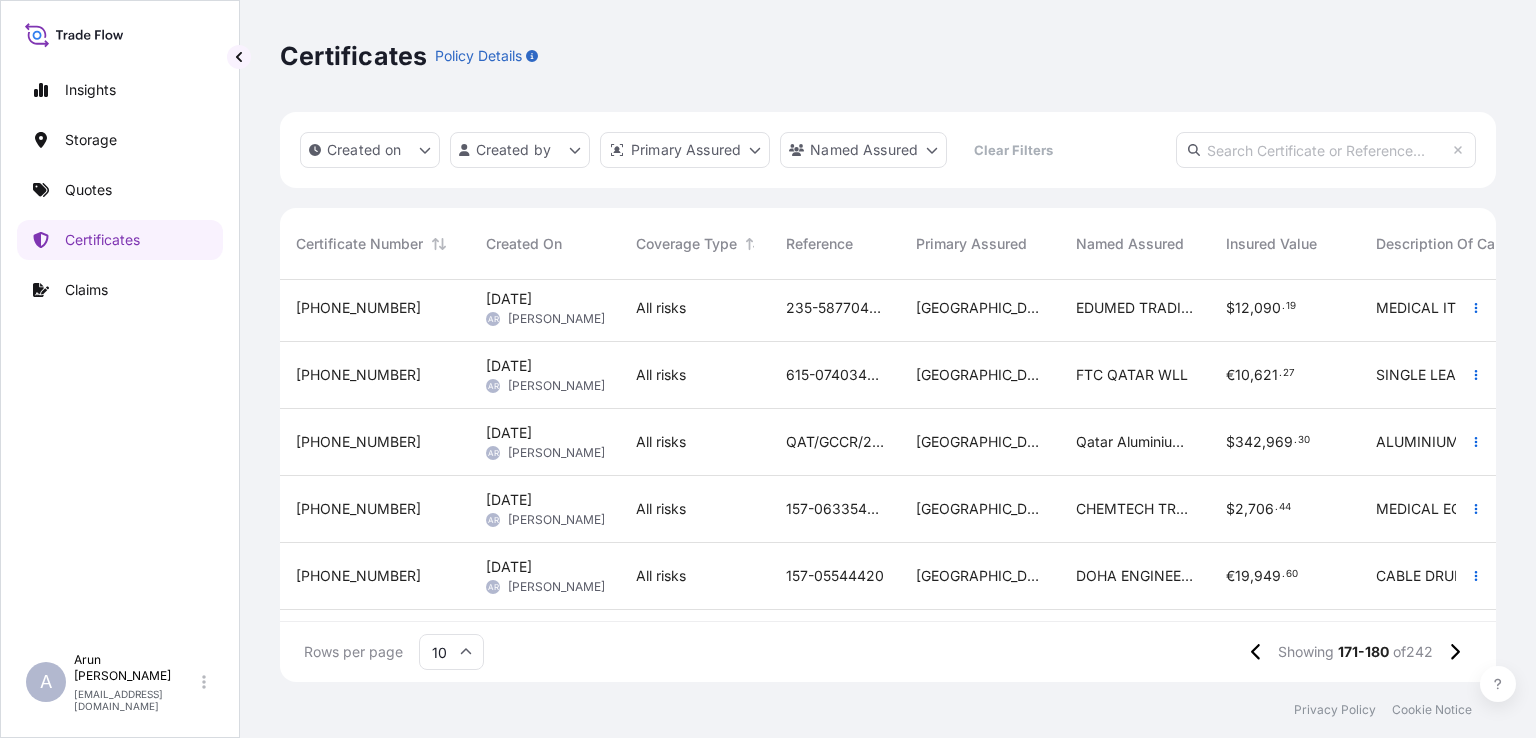 scroll, scrollTop: 0, scrollLeft: 0, axis: both 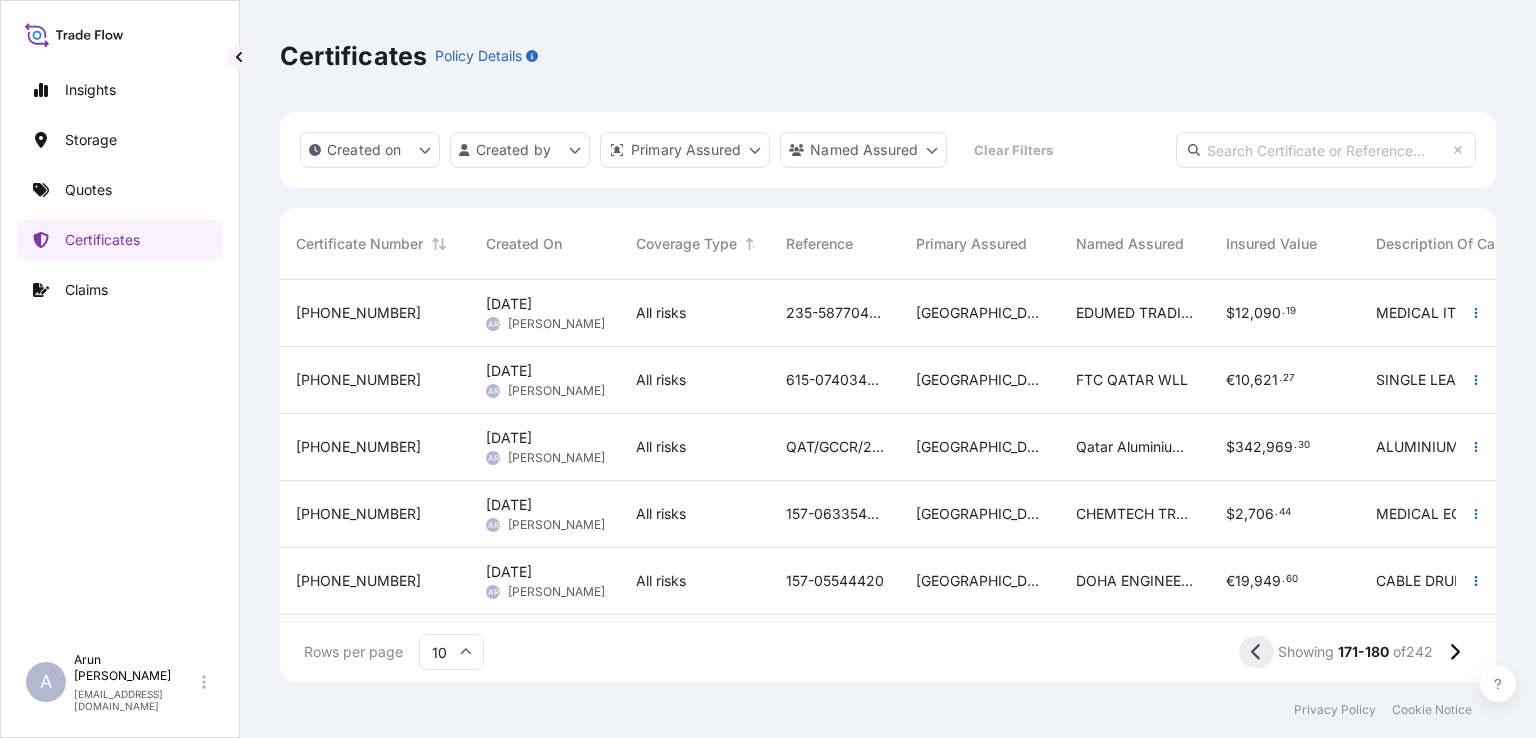 click at bounding box center [1256, 652] 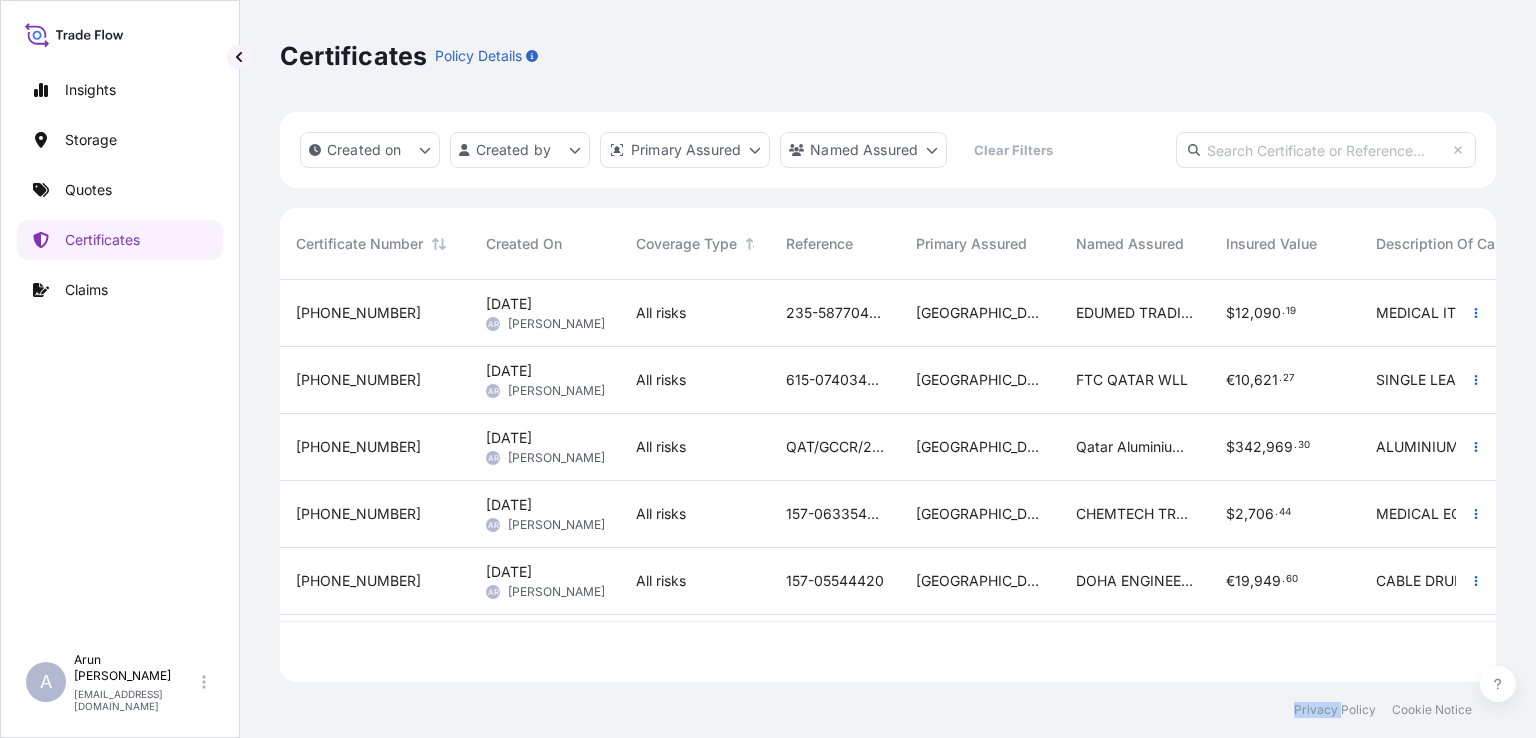 click at bounding box center [888, 652] 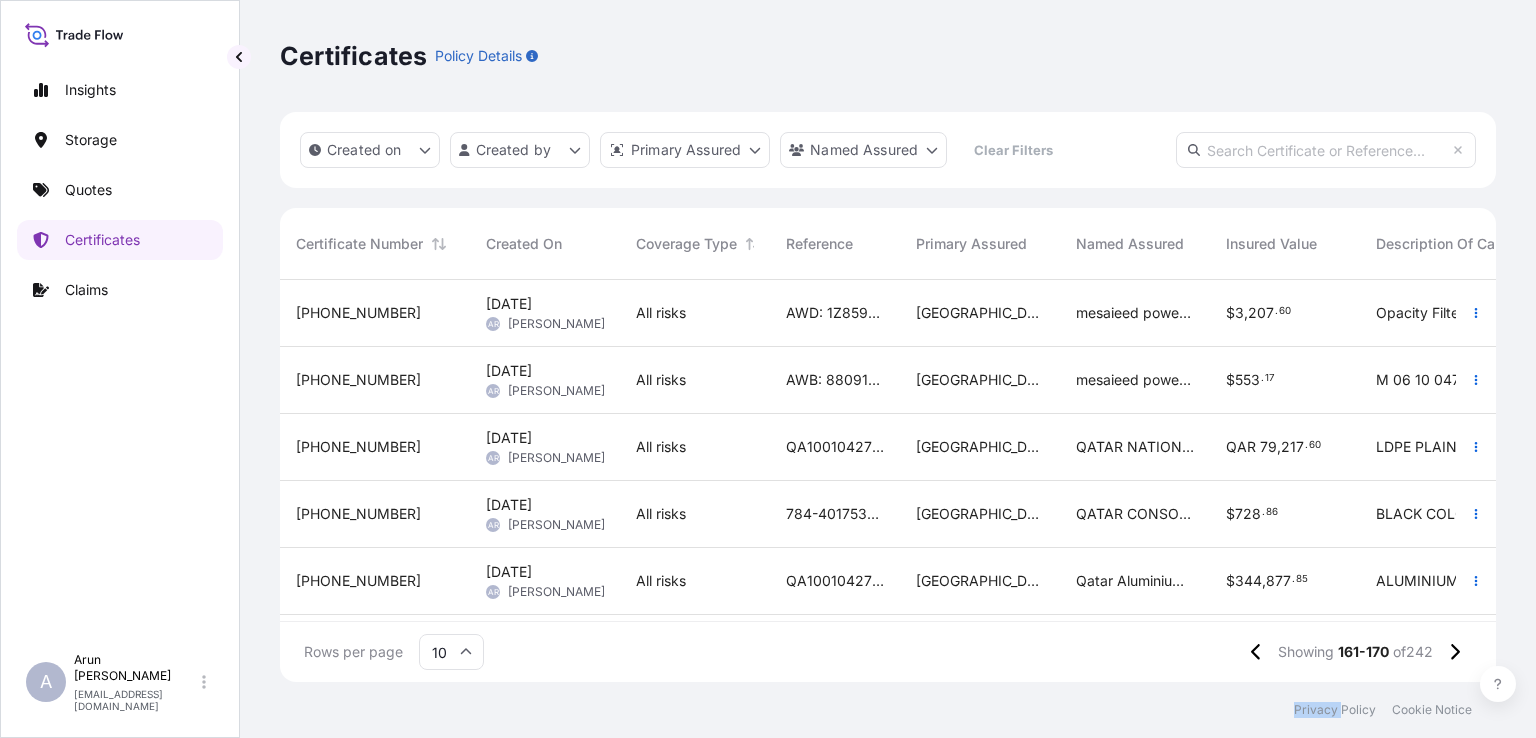 scroll, scrollTop: 0, scrollLeft: 0, axis: both 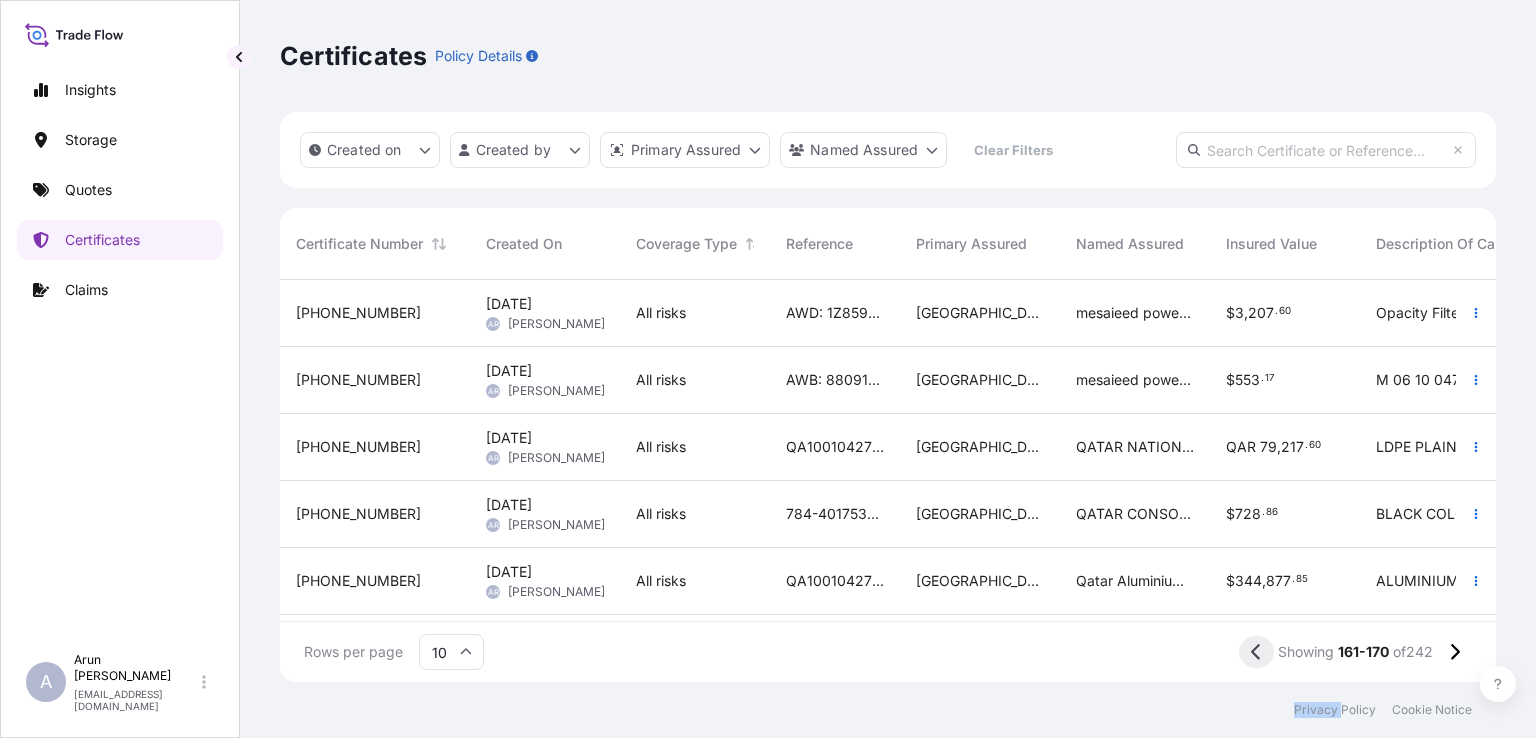 click 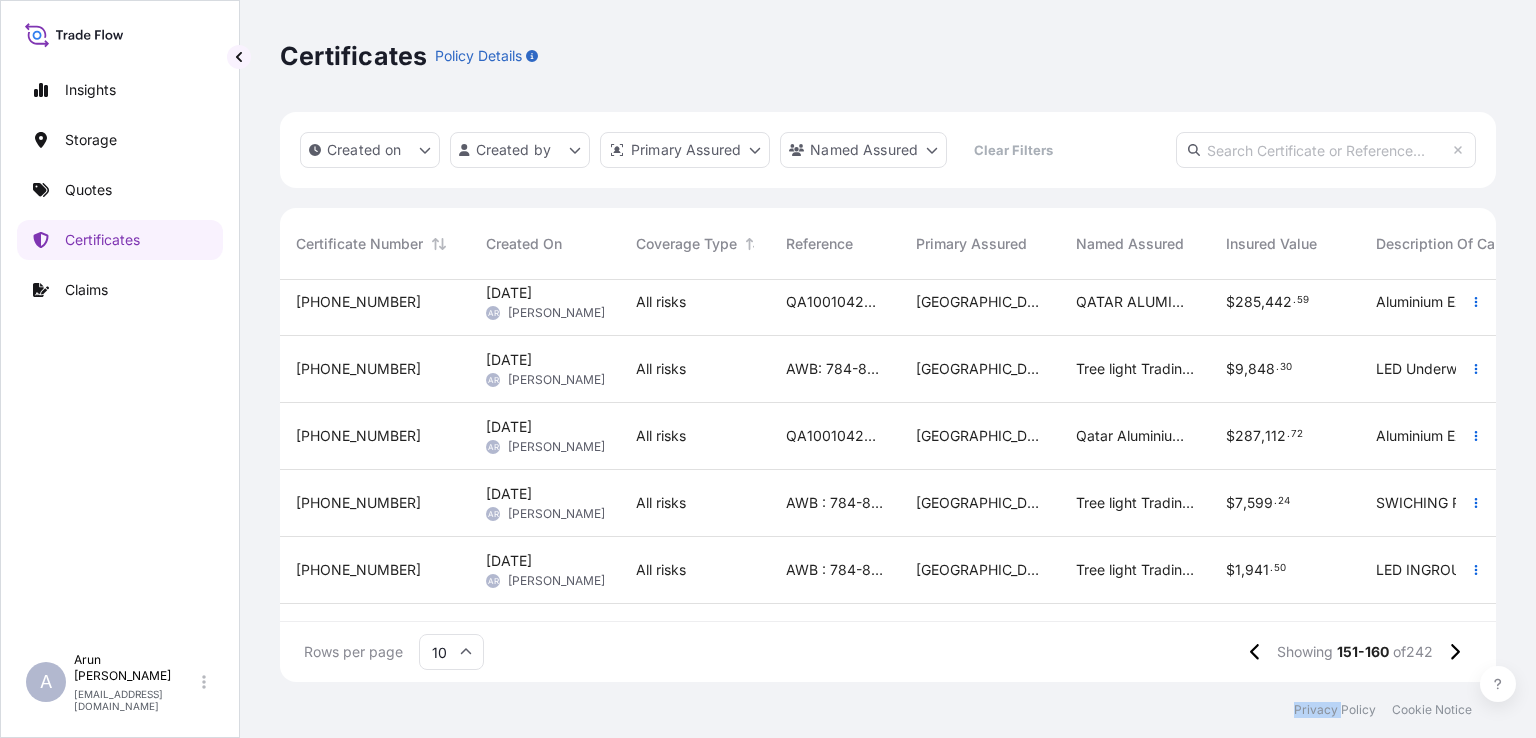 scroll, scrollTop: 0, scrollLeft: 0, axis: both 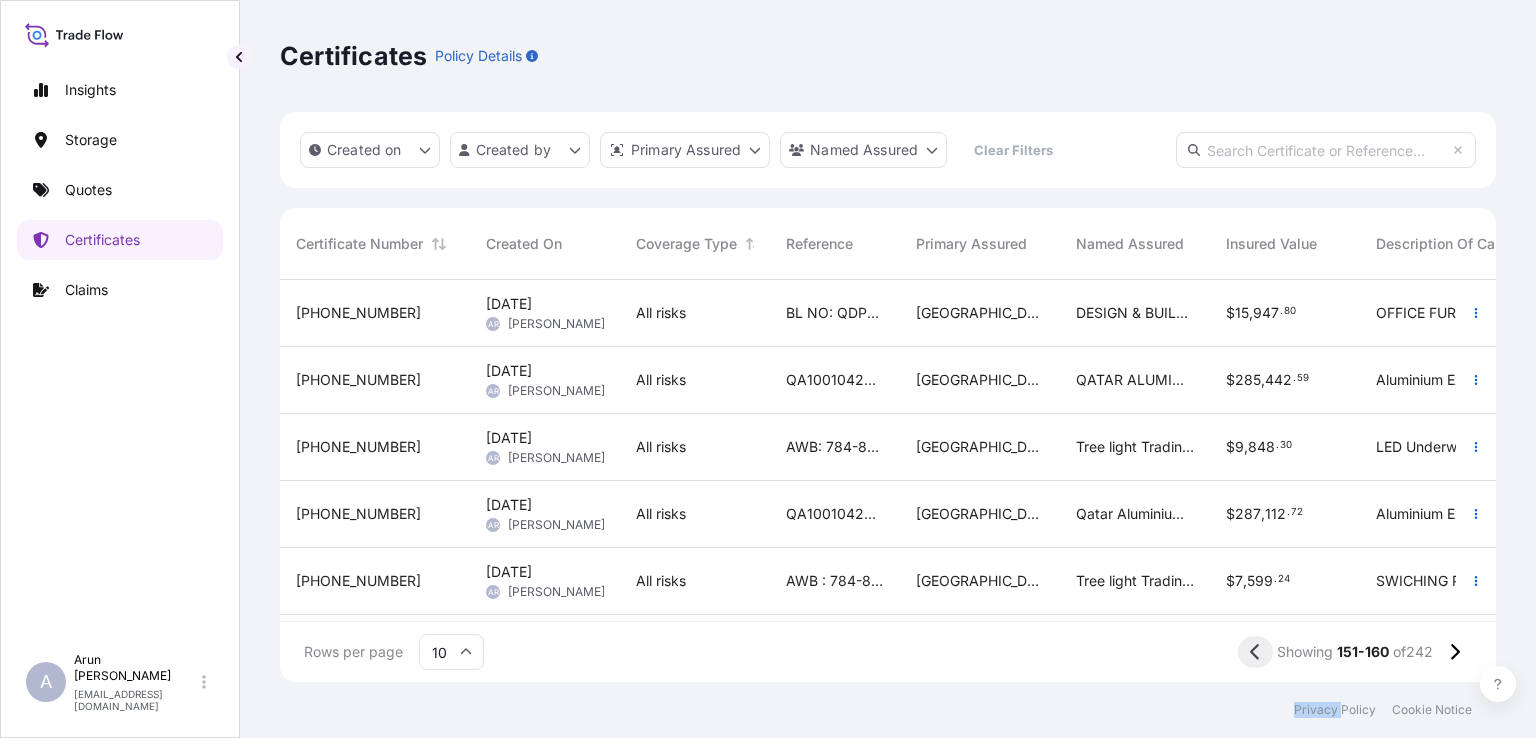click 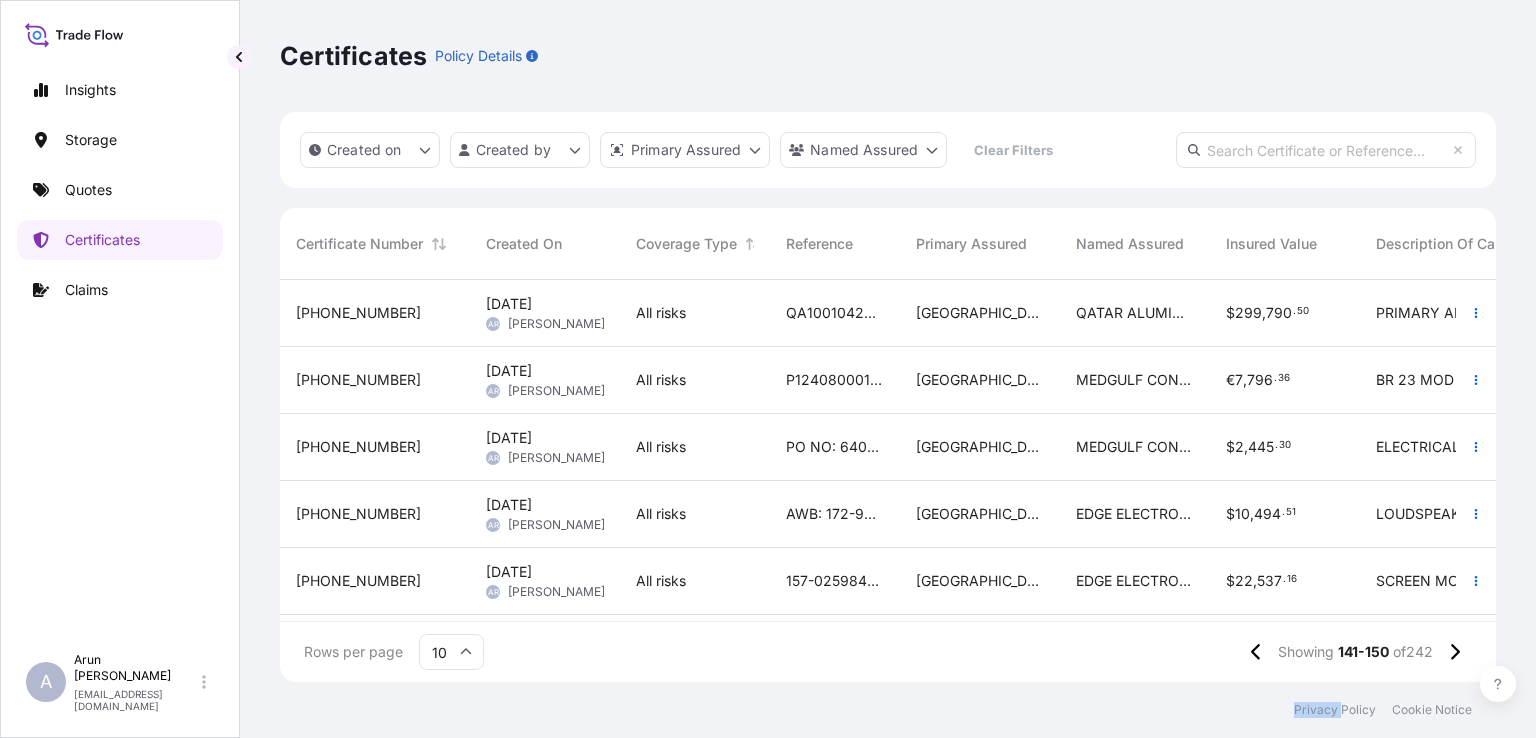 click 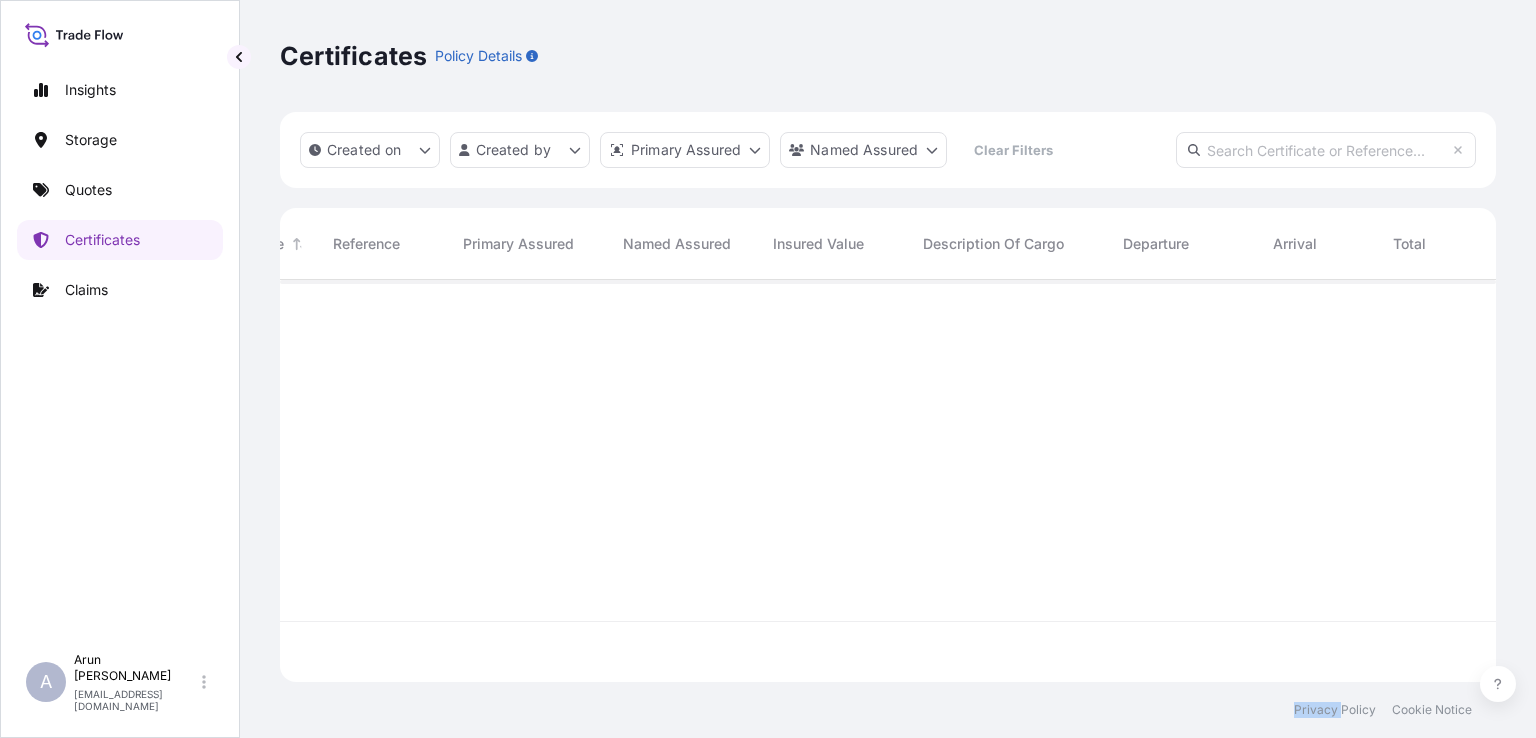 scroll, scrollTop: 0, scrollLeft: 0, axis: both 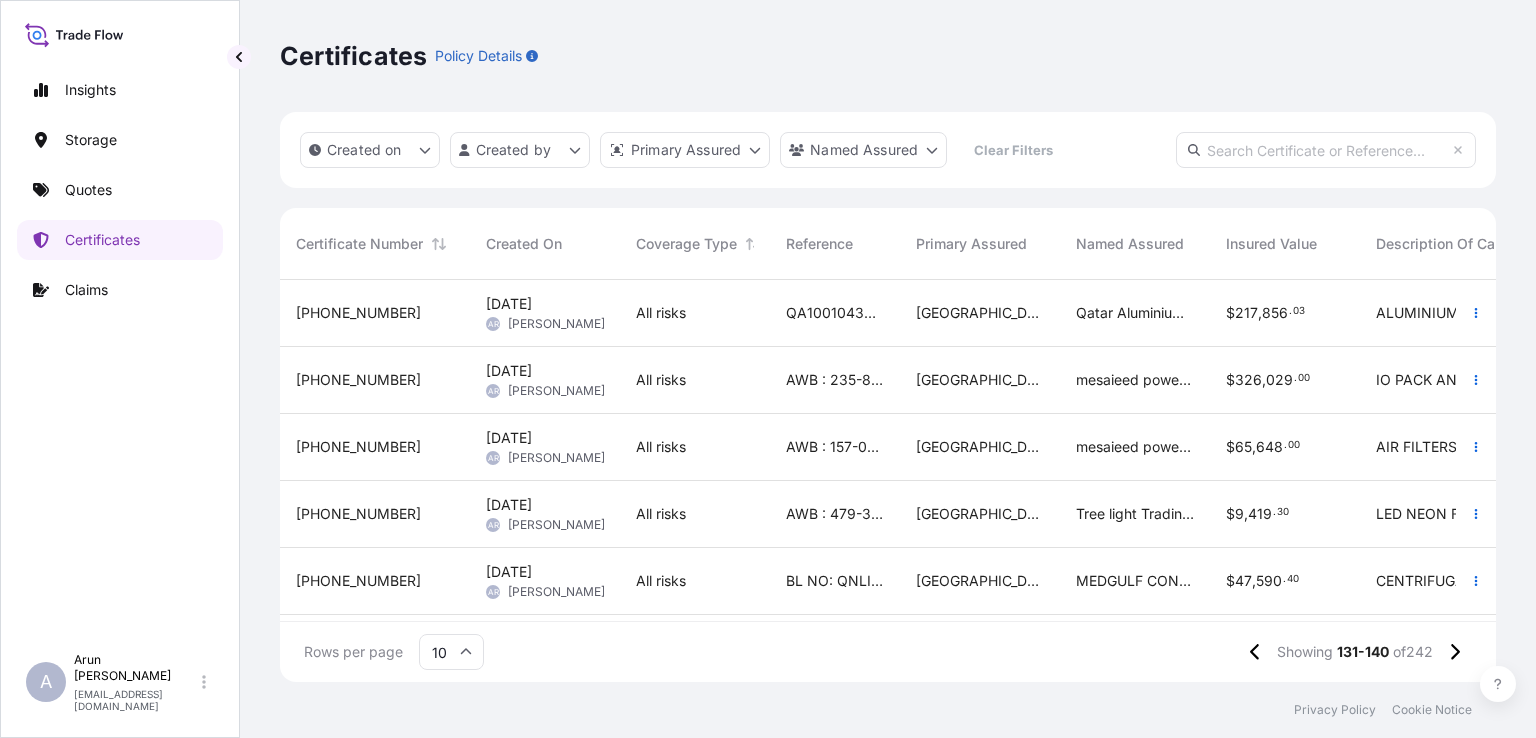 click on "Rows per page 10 Showing 131-140 of  242" at bounding box center [888, 652] 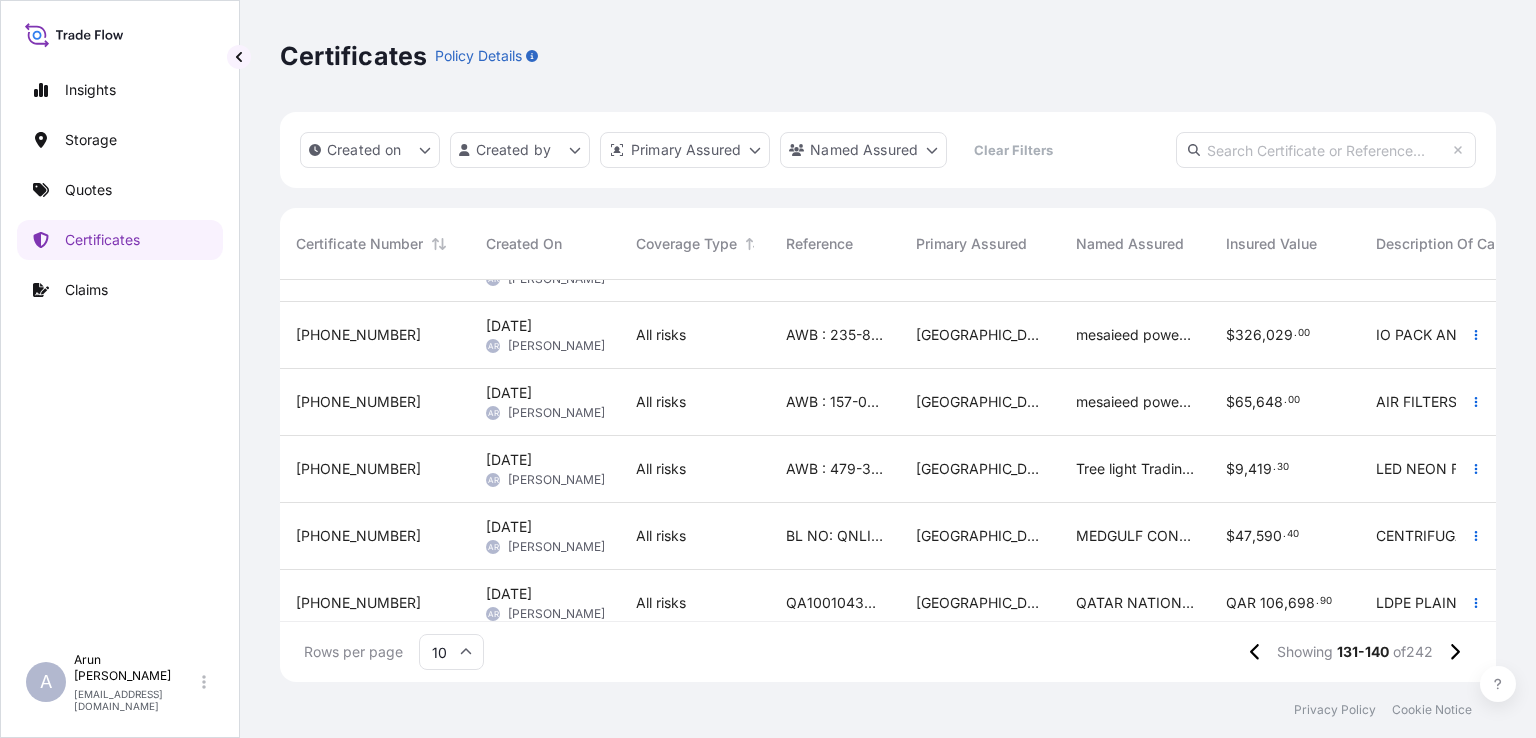 scroll, scrollTop: 0, scrollLeft: 0, axis: both 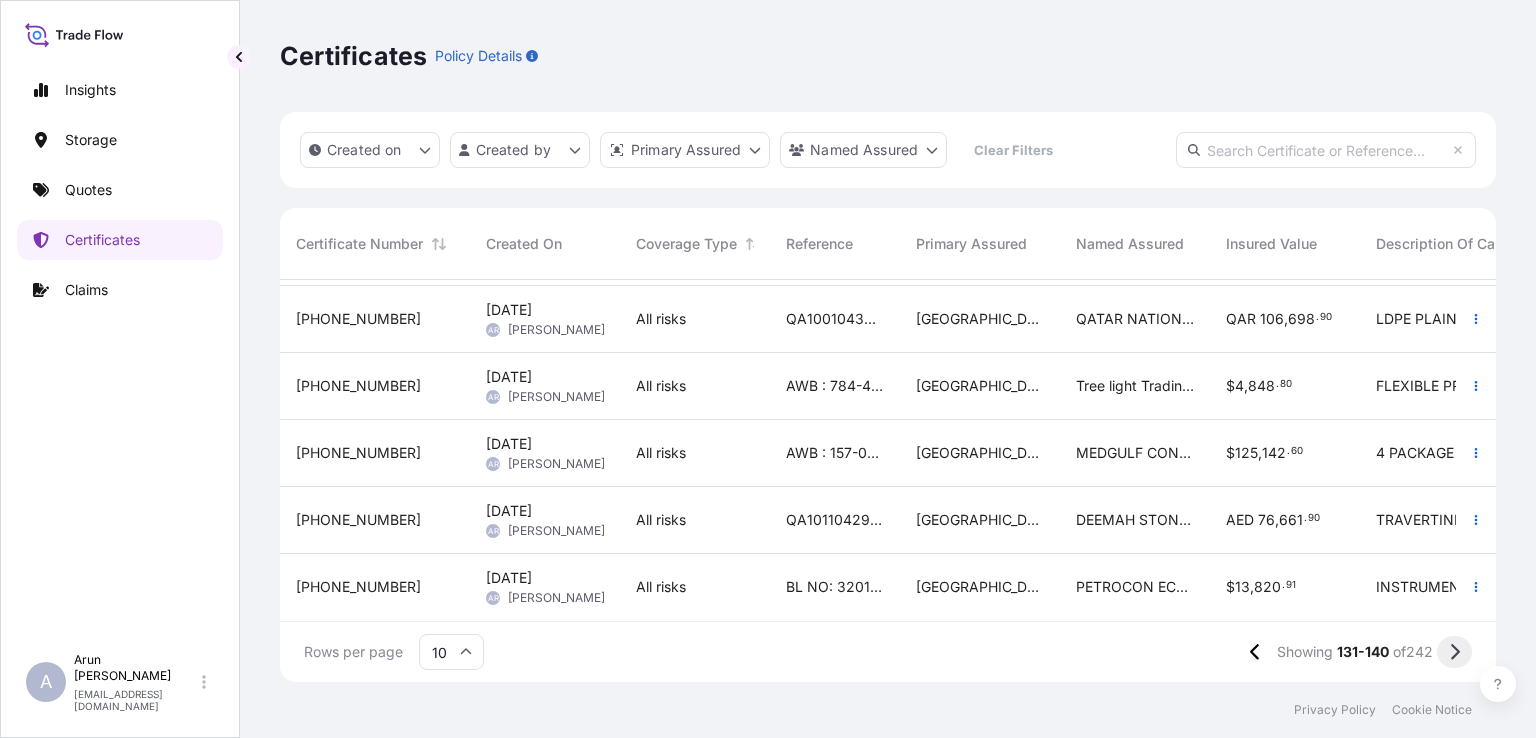 click 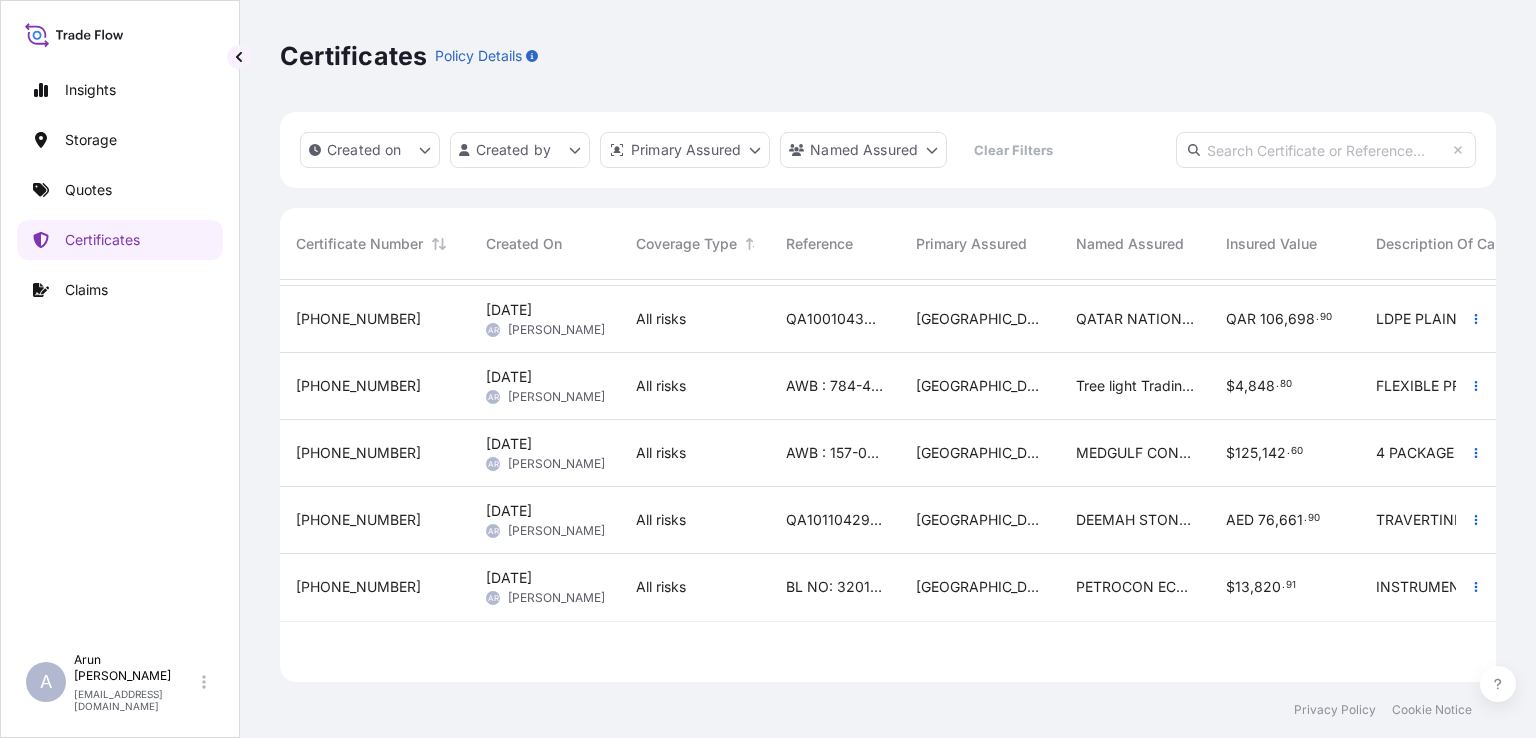 scroll, scrollTop: 0, scrollLeft: 0, axis: both 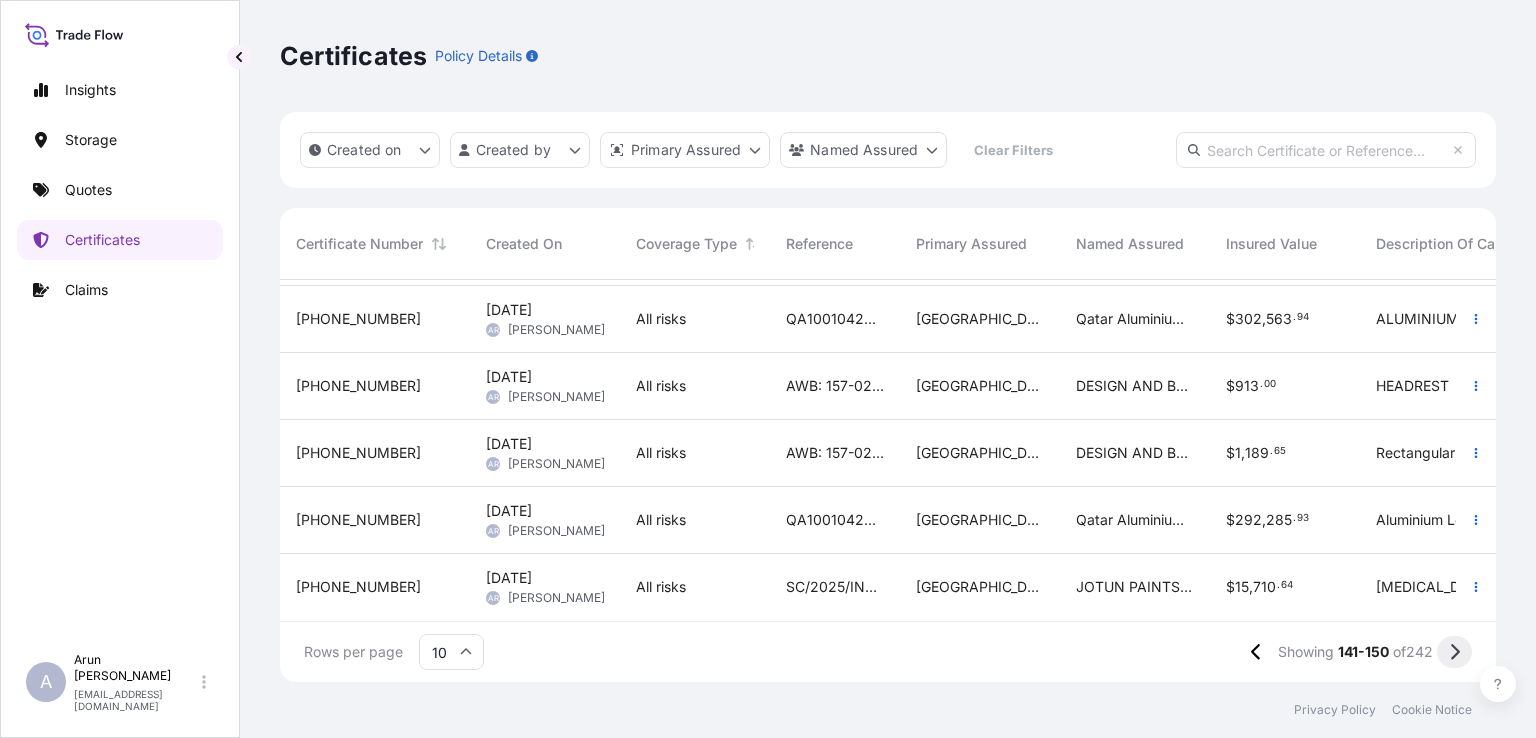 click 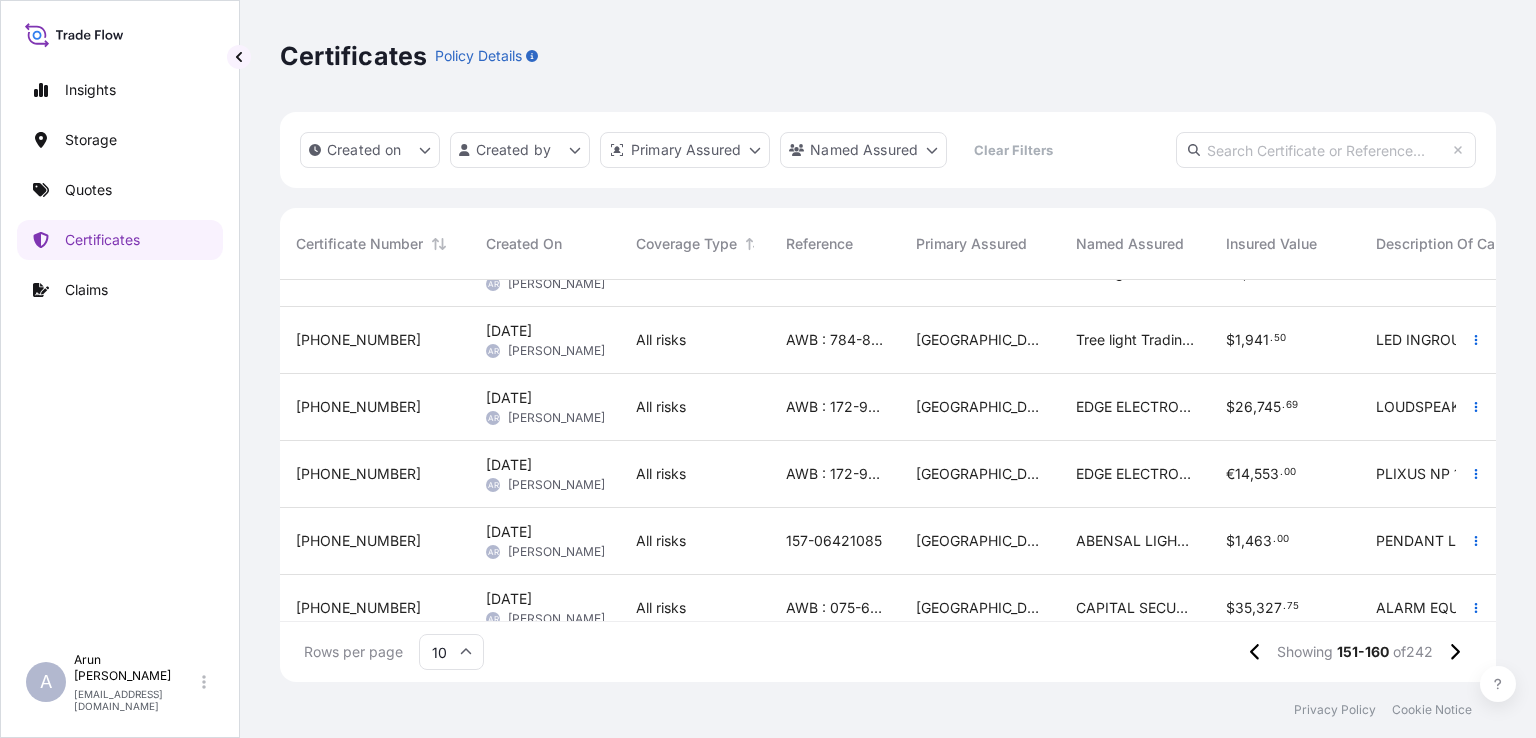 scroll, scrollTop: 344, scrollLeft: 0, axis: vertical 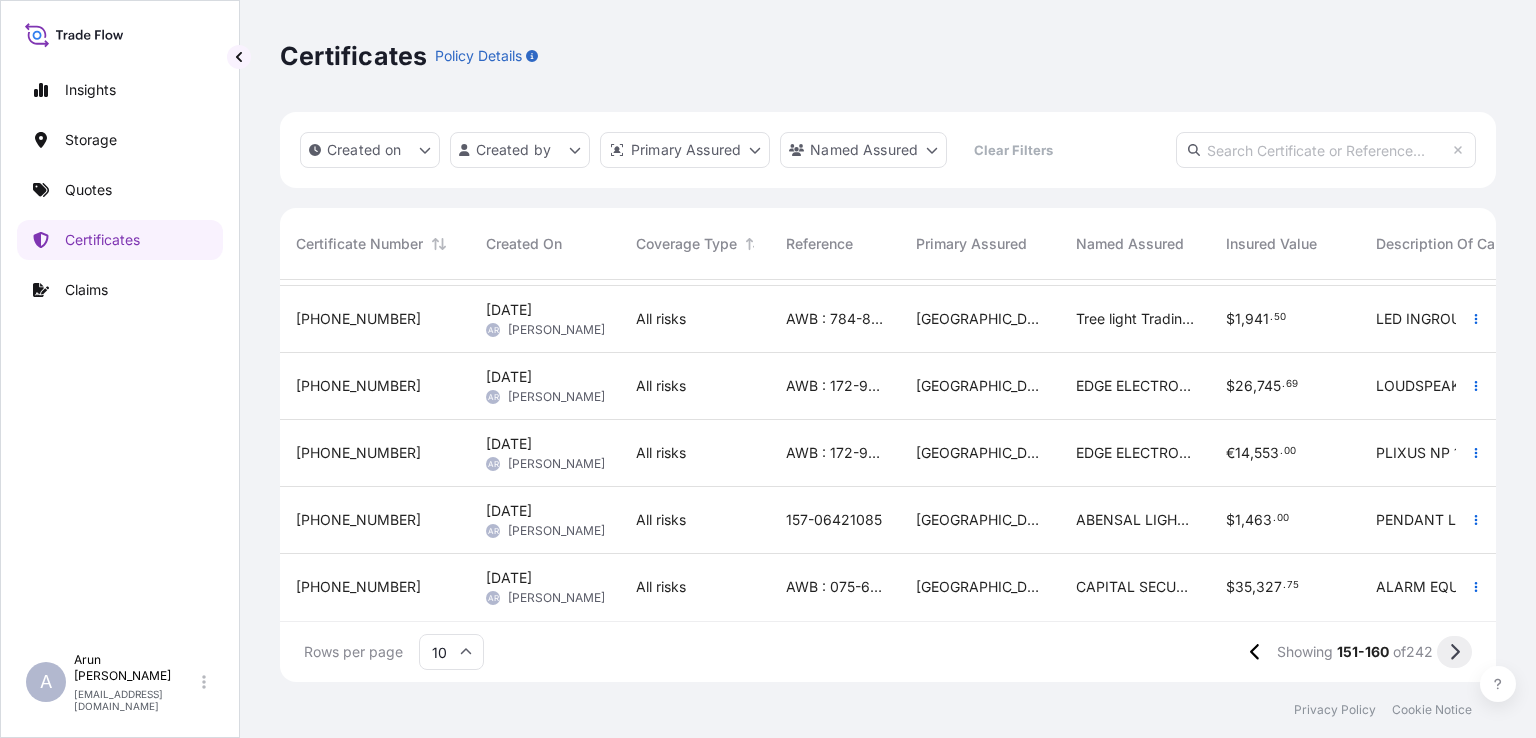 click 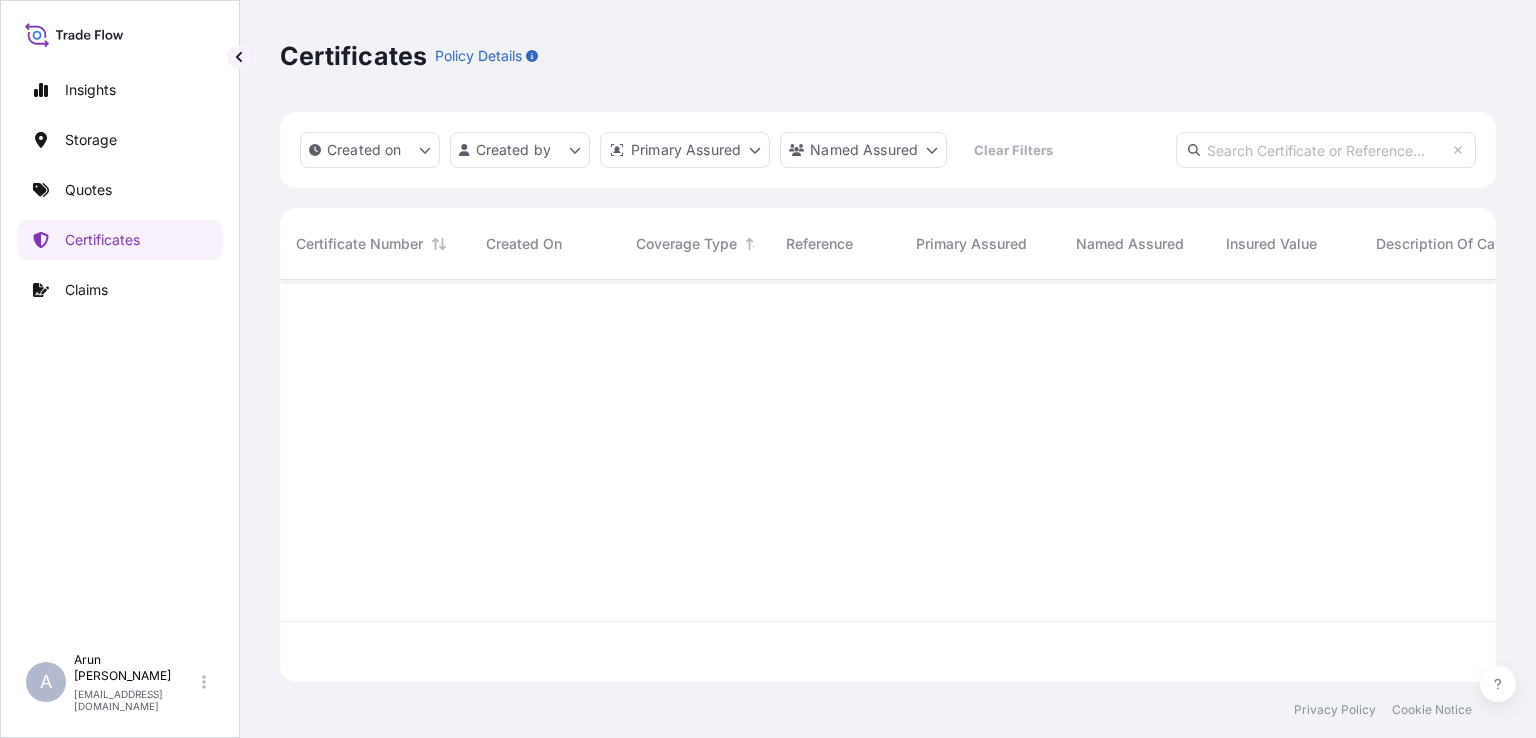 scroll, scrollTop: 0, scrollLeft: 0, axis: both 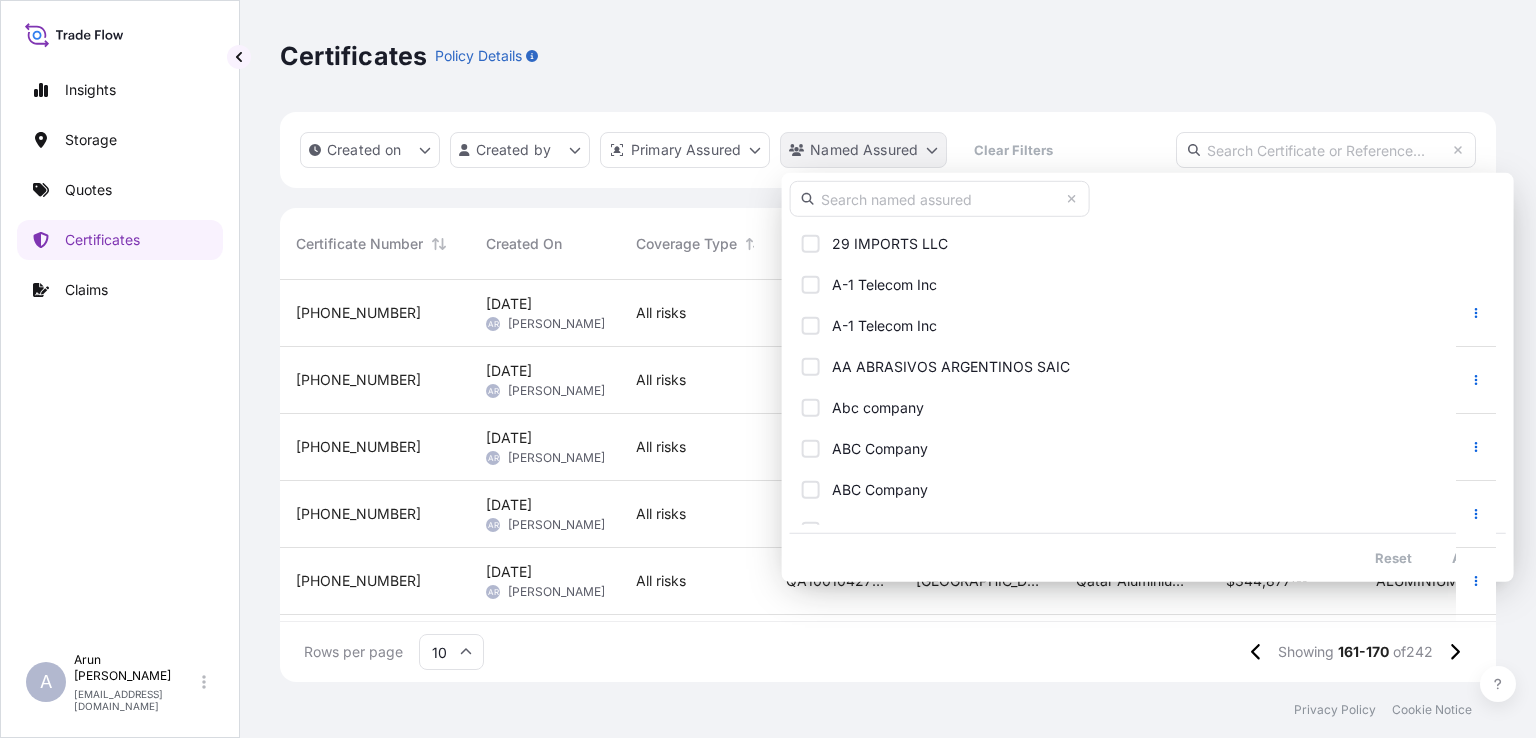 click on "Insights Storage Quotes Certificates Claims A [PERSON_NAME] [PERSON_NAME][EMAIL_ADDRESS][DOMAIN_NAME] Certificates Policy Details Created on Created by Primary Assured Named Assured Clear Filters Certificate Number Created On Coverage Type Reference Primary Assured Named Assured Insured Value Description Of Cargo Departure Arrival Total 31613-82-1 [DATE] AR [PERSON_NAME] All risks AWD: 1Z859RX40446857423 Qatar mesaieed power company ltd. $ 3 , 207 . 60 Opacity Filter Model Durag DR 290 QADOH [DATE] USATL [DATE] $ 15 . 00 31613-81-1 [DATE] AR [PERSON_NAME] All risks AWB: 880918947925 [GEOGRAPHIC_DATA] mesaieed power company ltd. $ 553 . 17 M 06 10 0474 EBM PAPST Motor AC 1 Phase 1550 Rpm P 26 W 230 VAC 550 M A 30 40 C IP 42 USJFK [DATE] QADOH [DATE] $ 15 . 00 31613-80-1 [DATE] AR [PERSON_NAME] All risks QA1001042757 Qatar QATAR NATIONAL PLASTIC FACTORY WLL QAR   79 , 217 . 60 [GEOGRAPHIC_DATA] [DATE] [GEOGRAPHIC_DATA] [DATE] QAR   54 . 61 31613-79-1 [DATE] AR [PERSON_NAME]" at bounding box center (768, 369) 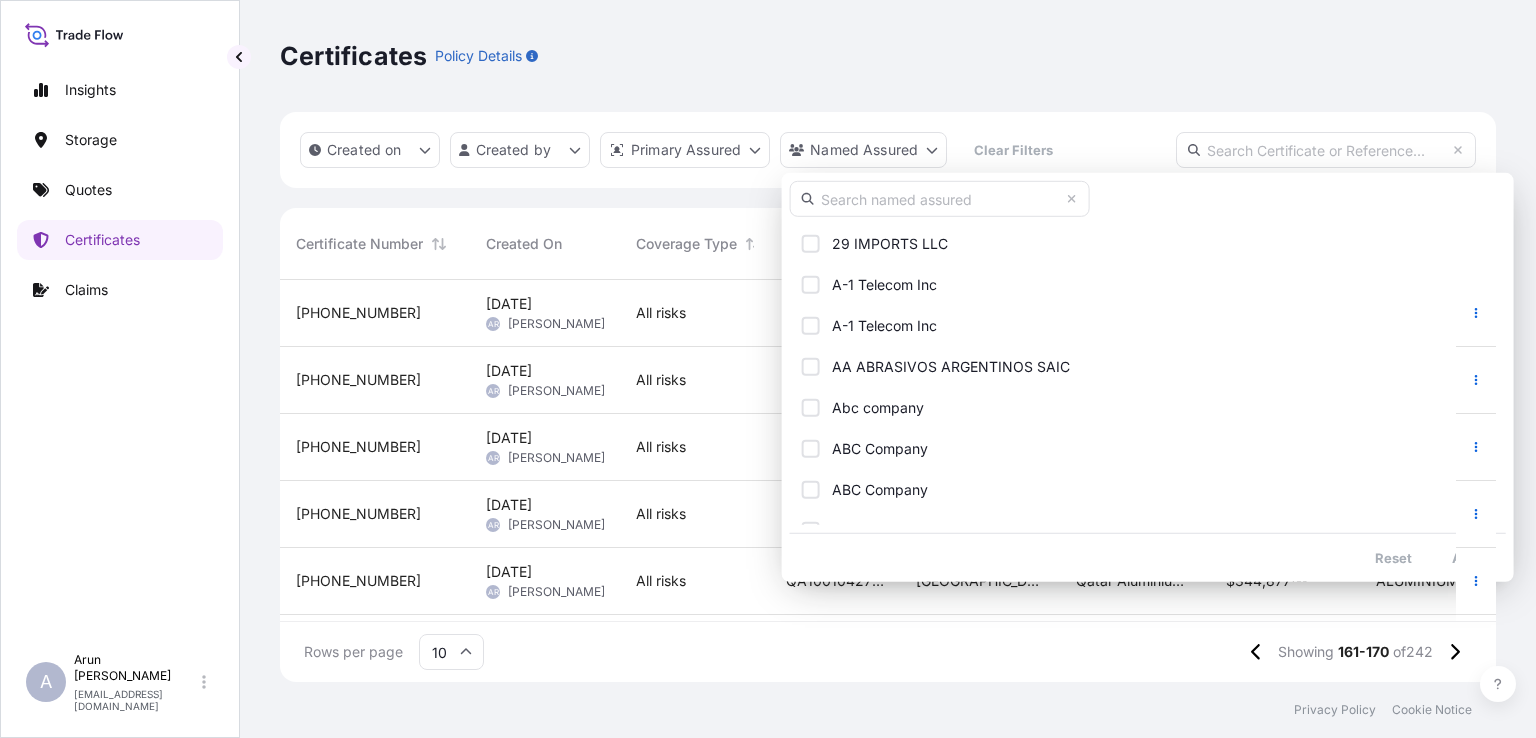 click at bounding box center [940, 199] 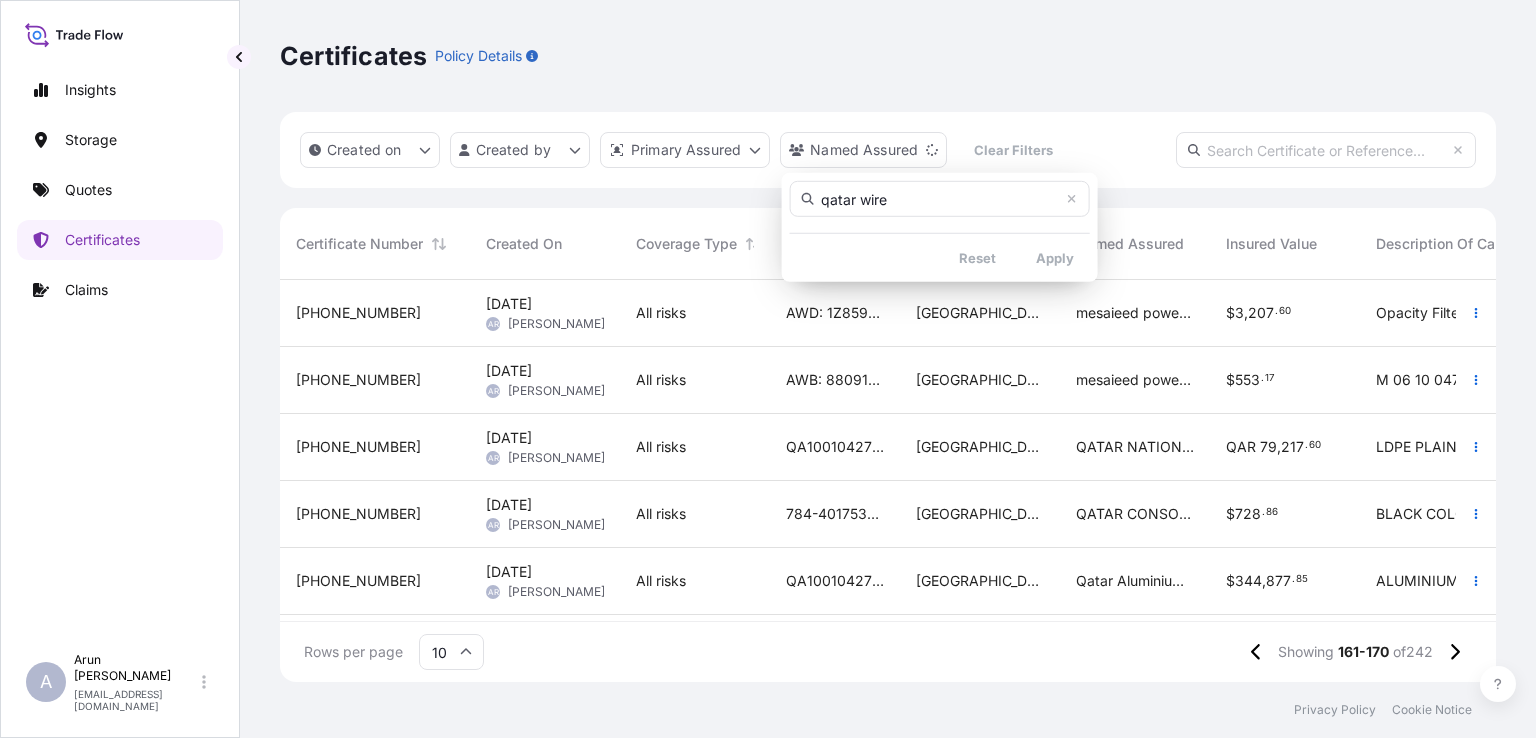 type on "qatar wire" 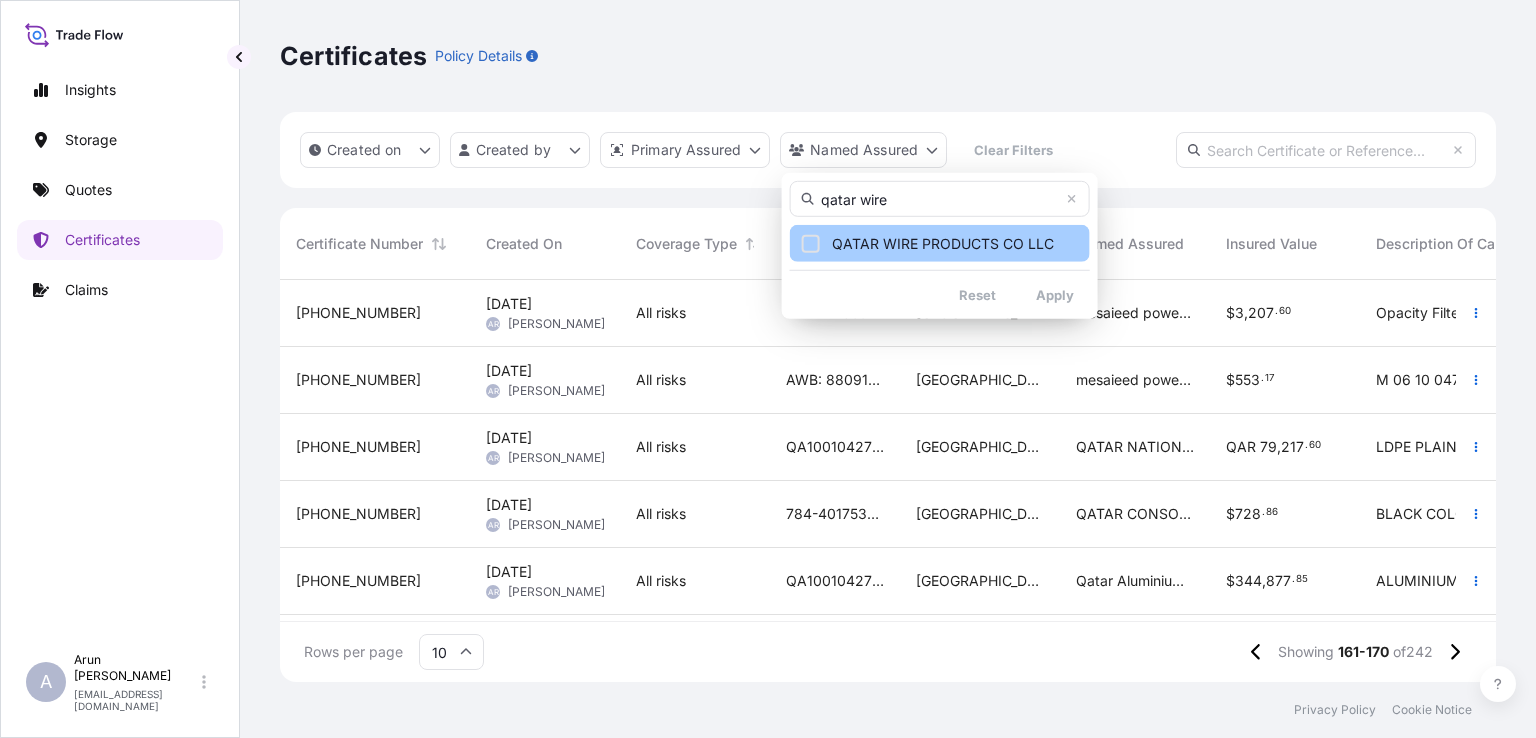click on "QATAR WIRE PRODUCTS CO LLC" at bounding box center [943, 244] 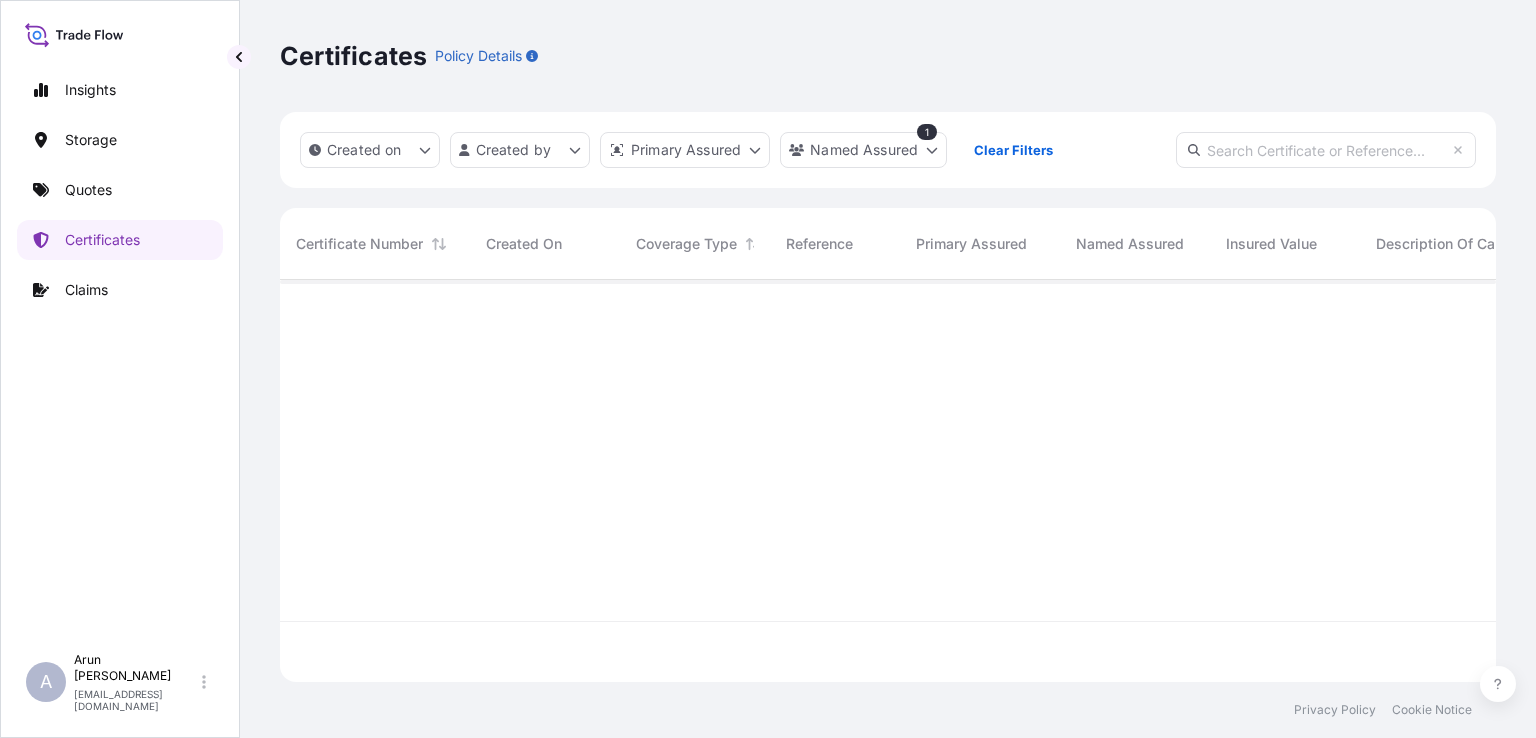 scroll, scrollTop: 16, scrollLeft: 16, axis: both 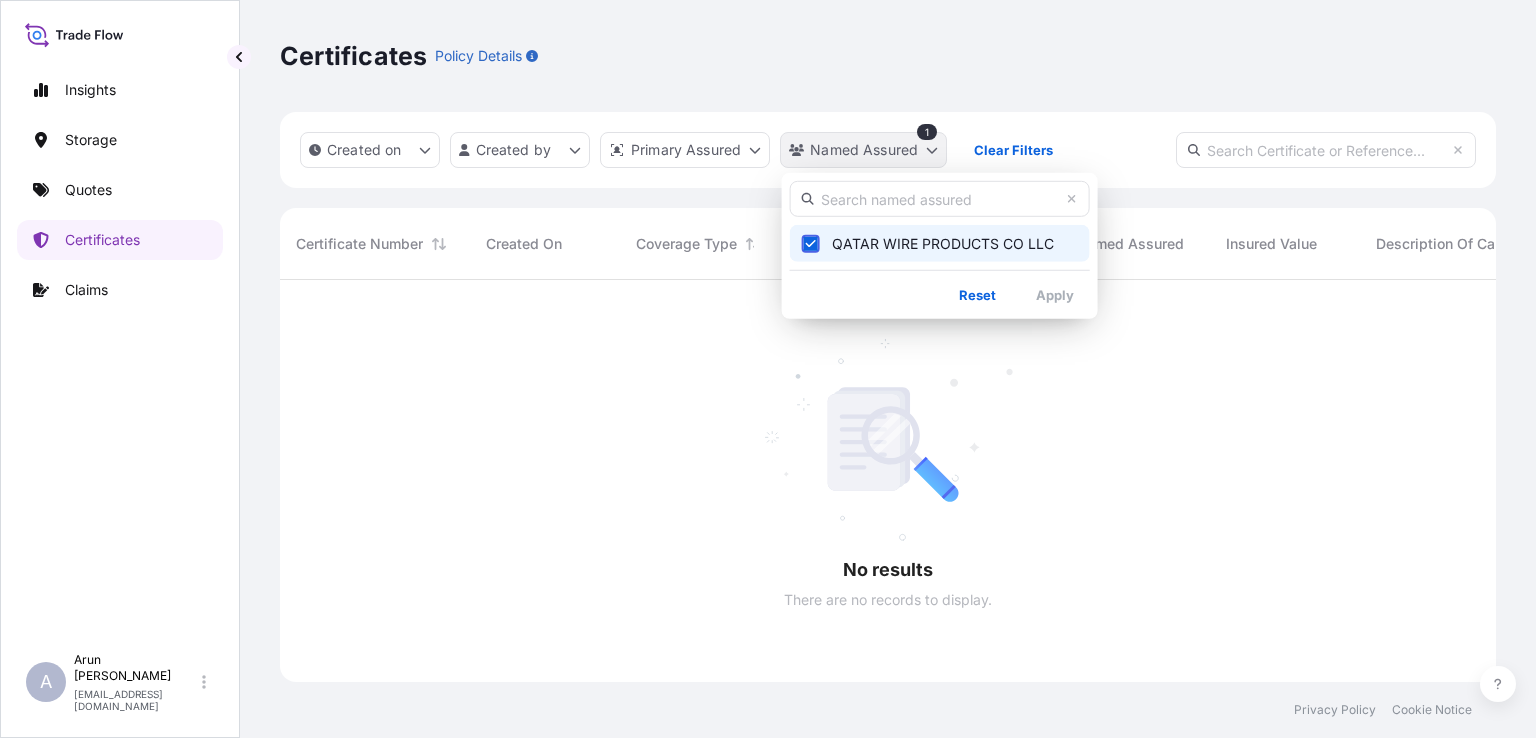 click on "Insights Storage Quotes Certificates Claims A [PERSON_NAME] [PERSON_NAME][EMAIL_ADDRESS][DOMAIN_NAME] Certificates Policy Details Created on Created by Primary Assured Named Assured 1 Clear Filters No results There are no records to display. Certificate Number Created On Coverage Type Reference Primary Assured Named Assured Insured Value Description Of Cargo Departure Arrival Total Privacy Policy Cookie Notice
0 QATAR WIRE PRODUCTS CO LLC Reset Apply" at bounding box center (768, 369) 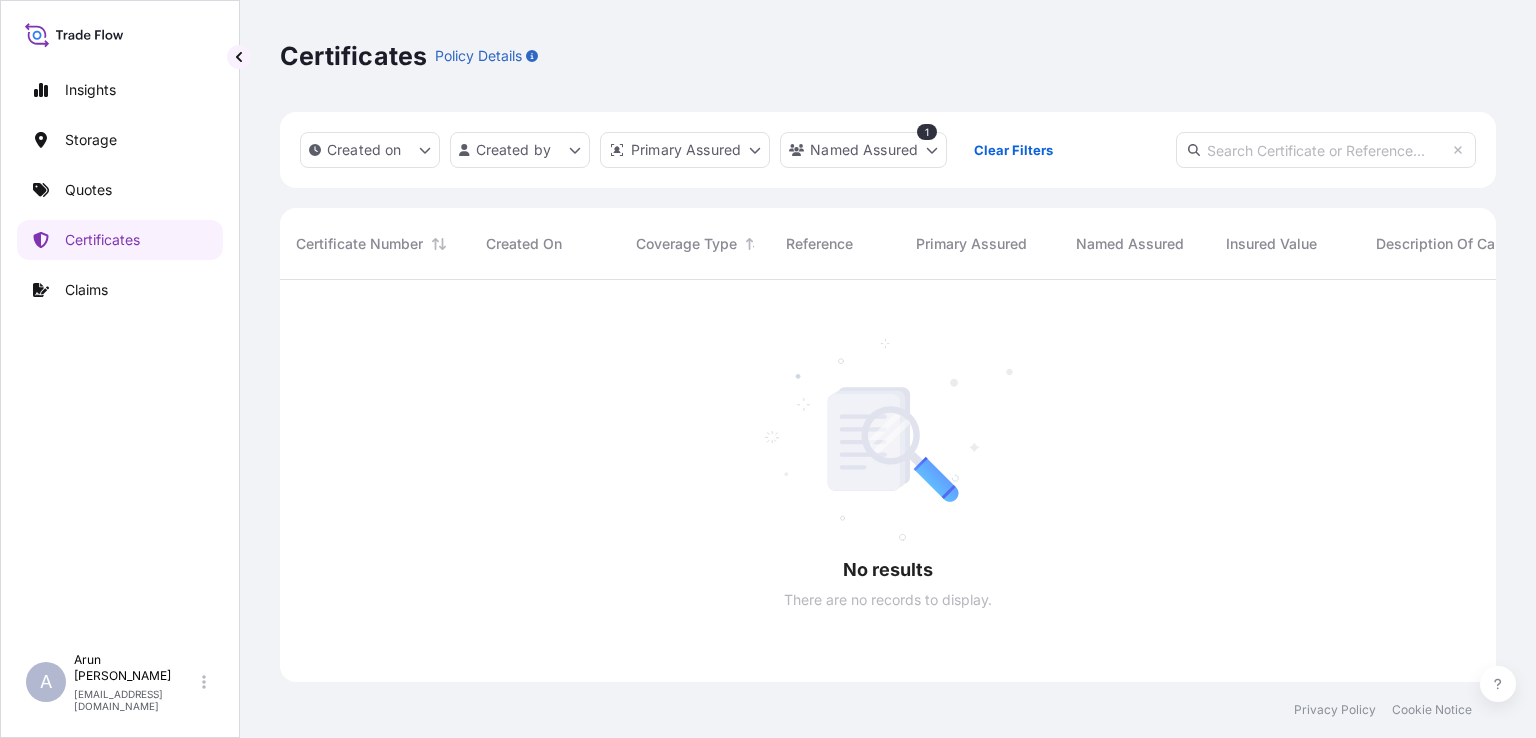 click on "Insights Storage Quotes Certificates Claims A [PERSON_NAME] [PERSON_NAME][EMAIL_ADDRESS][DOMAIN_NAME] Certificates Policy Details Created on Created by Primary Assured Named Assured 1 Clear Filters No results There are no records to display. Certificate Number Created On Coverage Type Reference Primary Assured Named Assured Insured Value Description Of Cargo Departure Arrival Total Privacy Policy Cookie Notice
0" at bounding box center (768, 369) 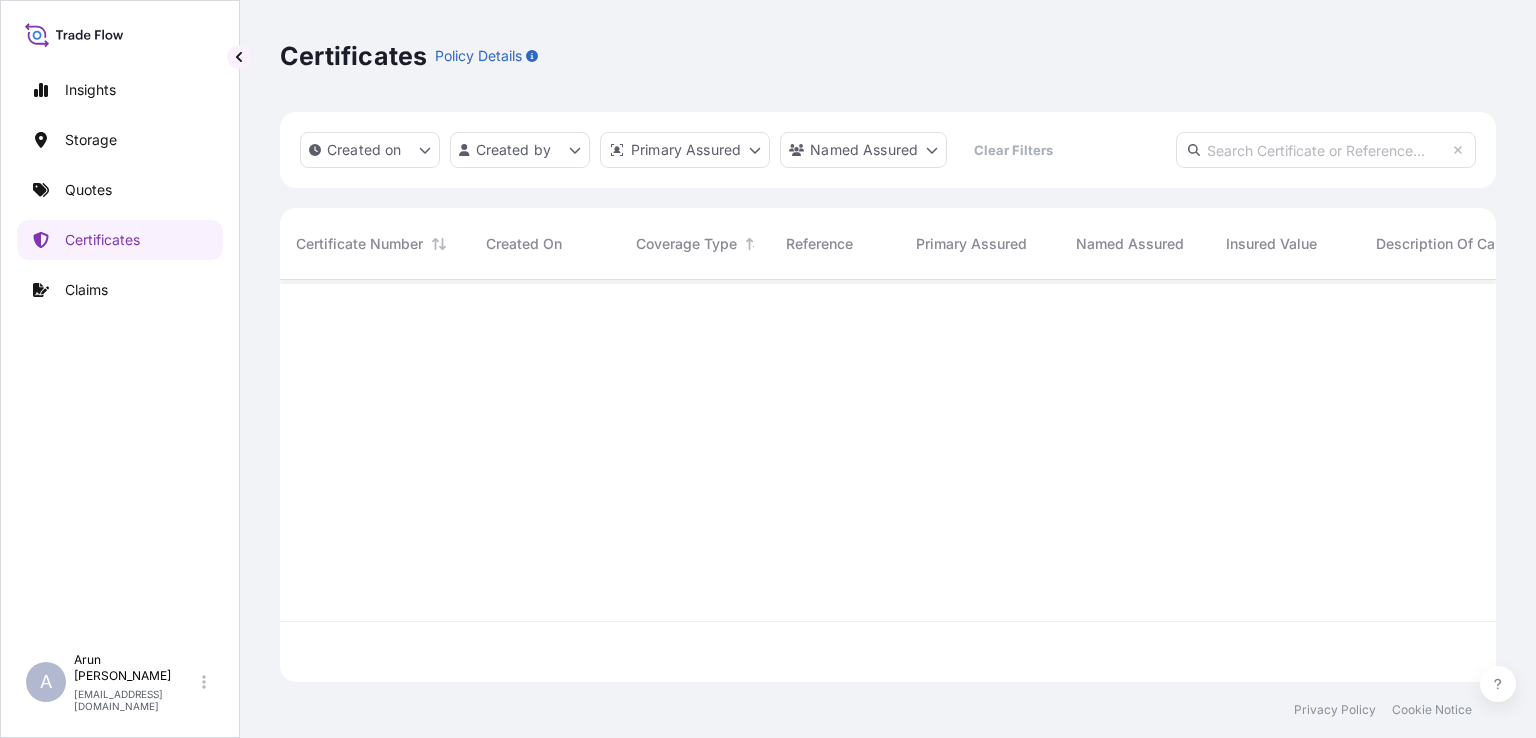 scroll, scrollTop: 397, scrollLeft: 1200, axis: both 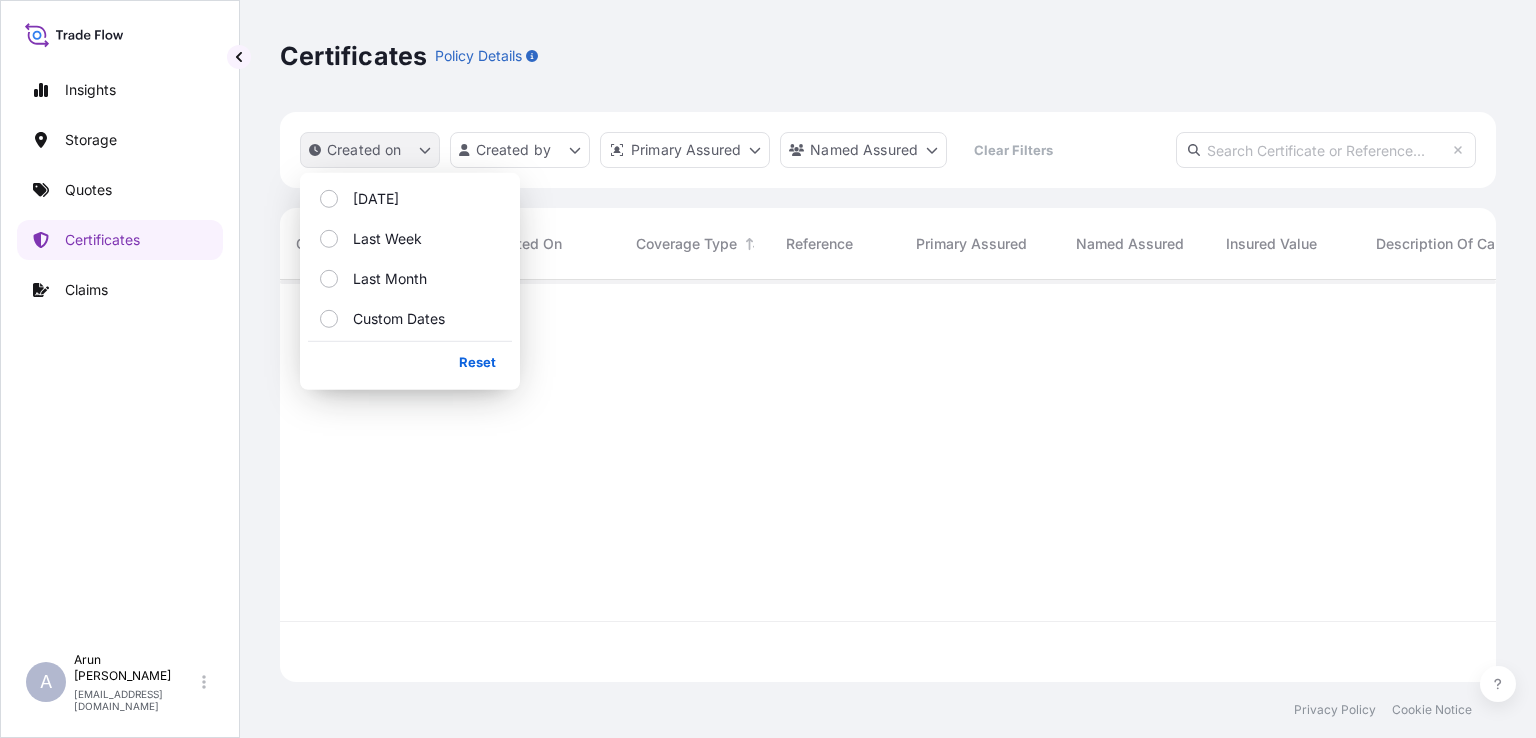 click 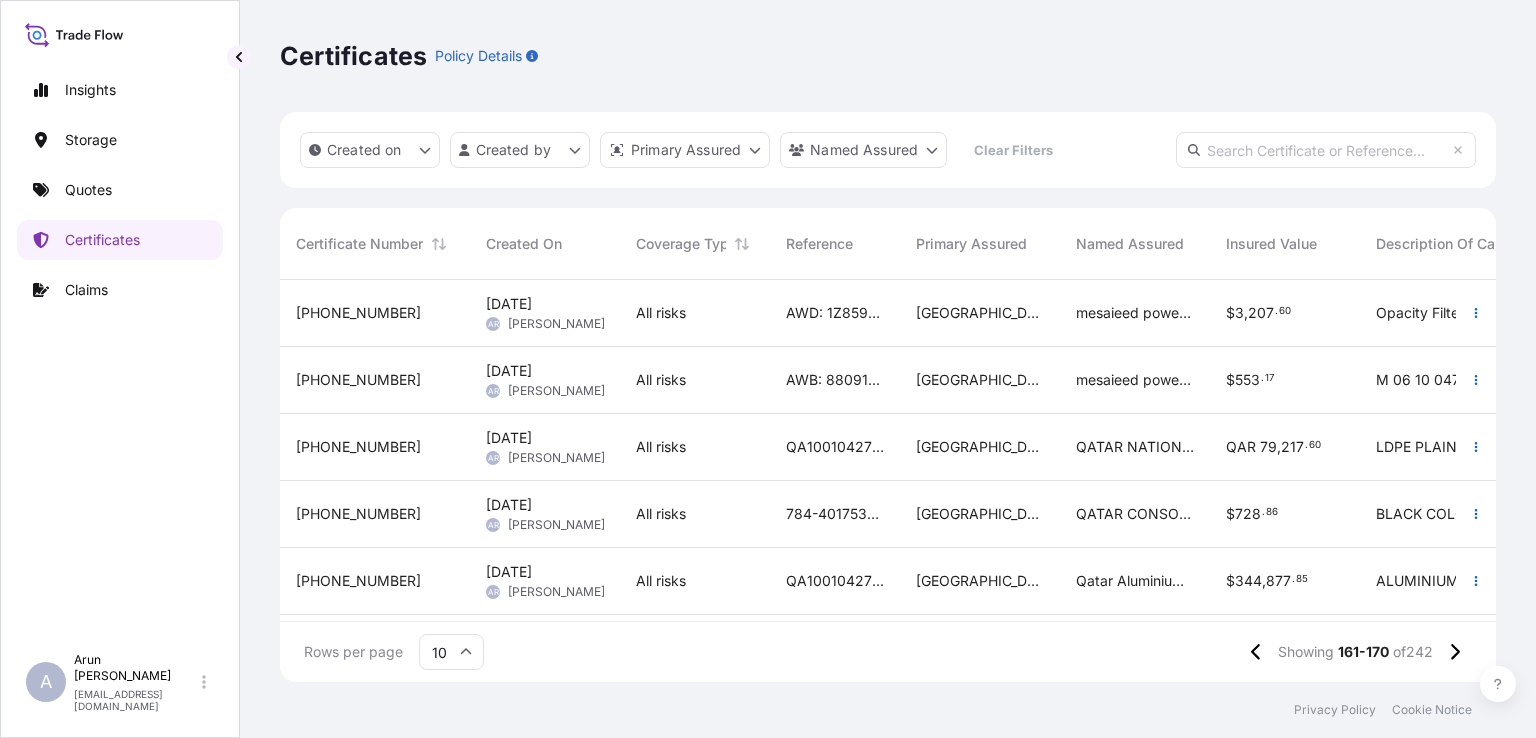 click on "Coverage Type" at bounding box center [695, 244] 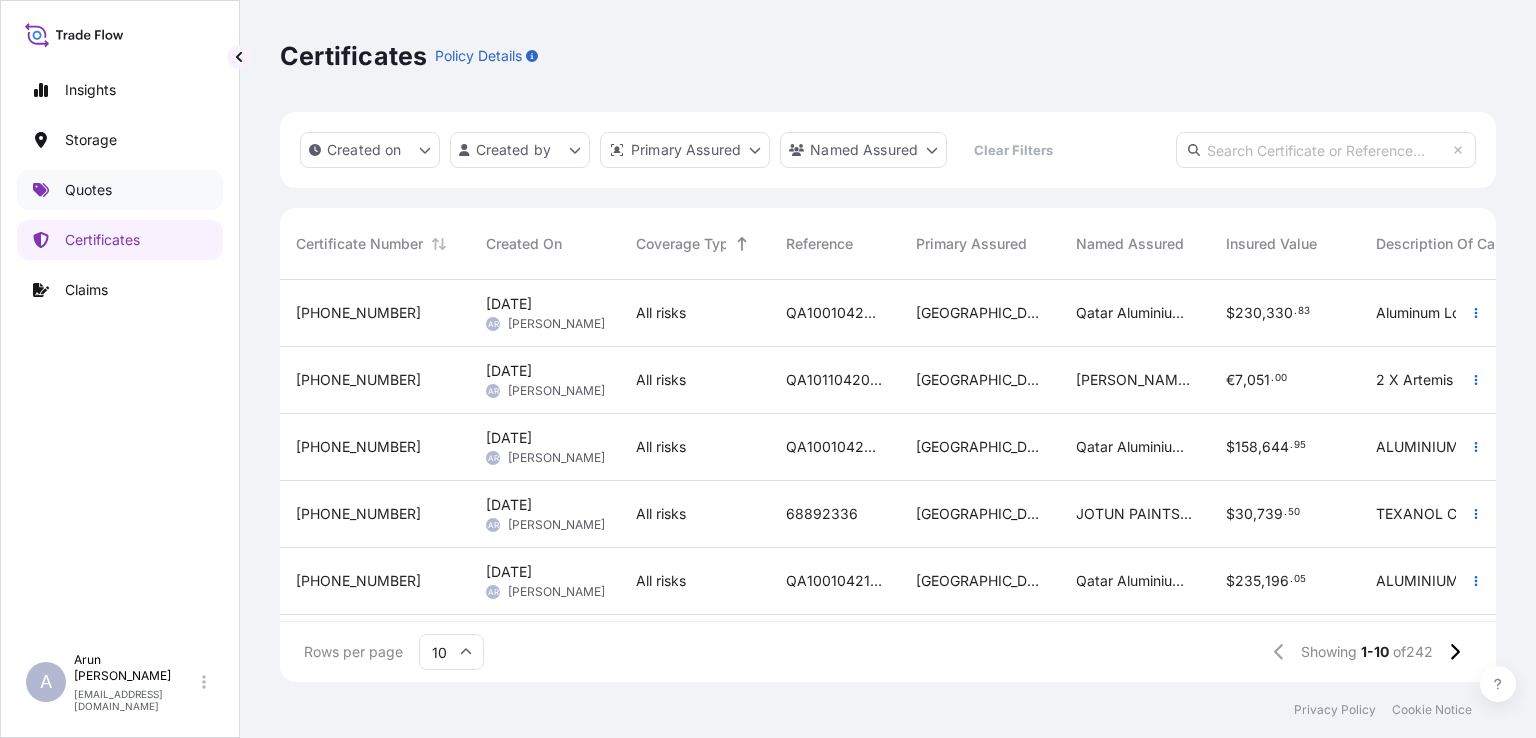click on "Quotes" at bounding box center [88, 190] 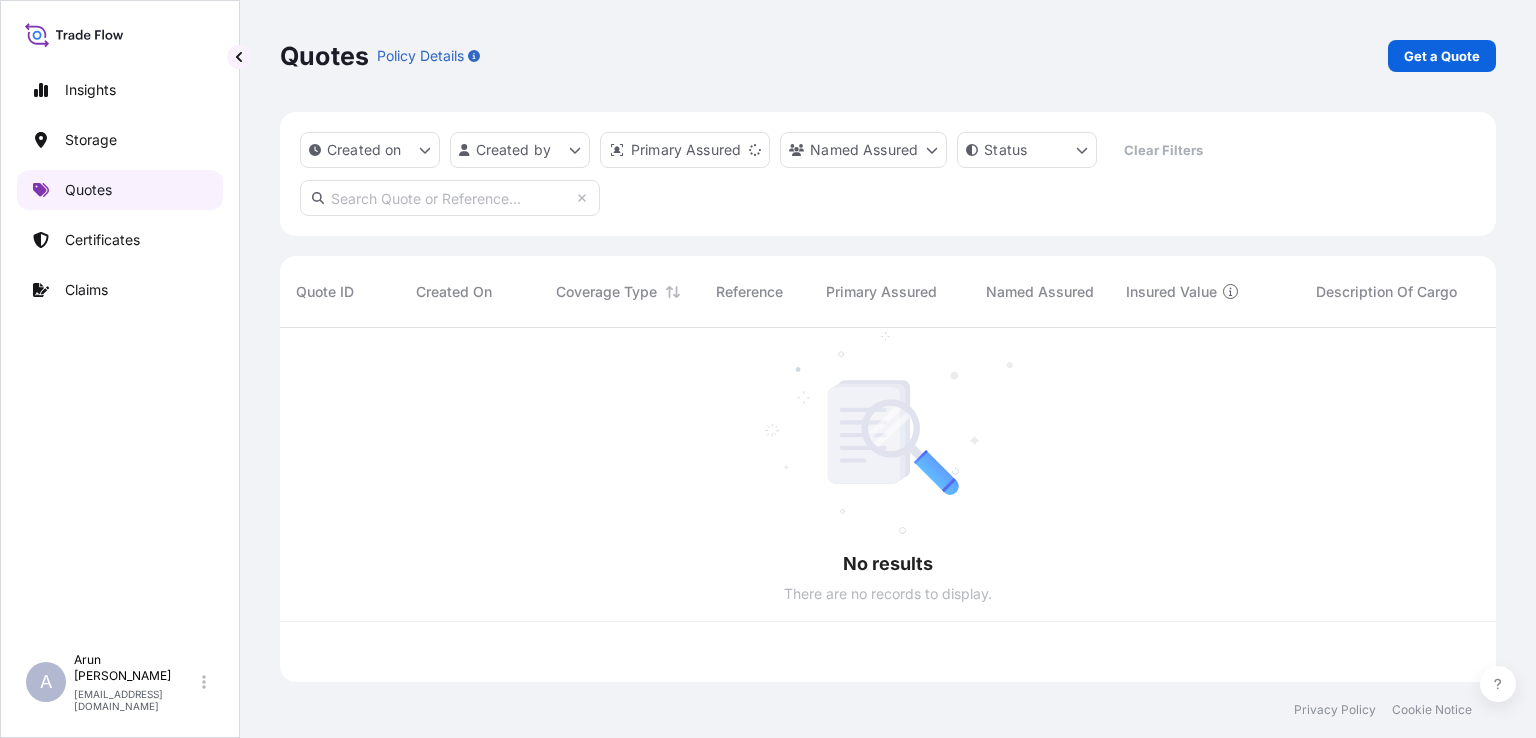 scroll, scrollTop: 16, scrollLeft: 16, axis: both 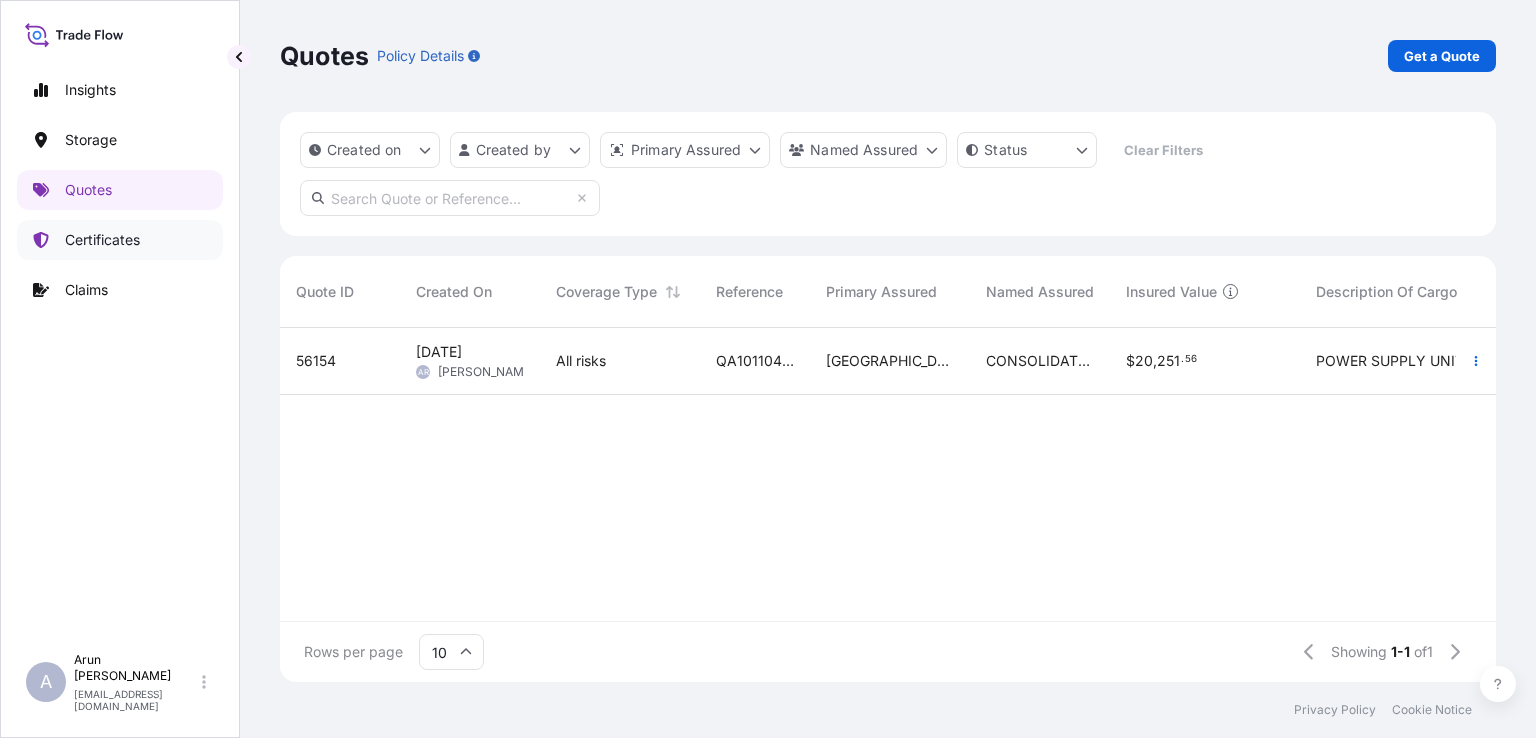 click on "Certificates" at bounding box center (102, 240) 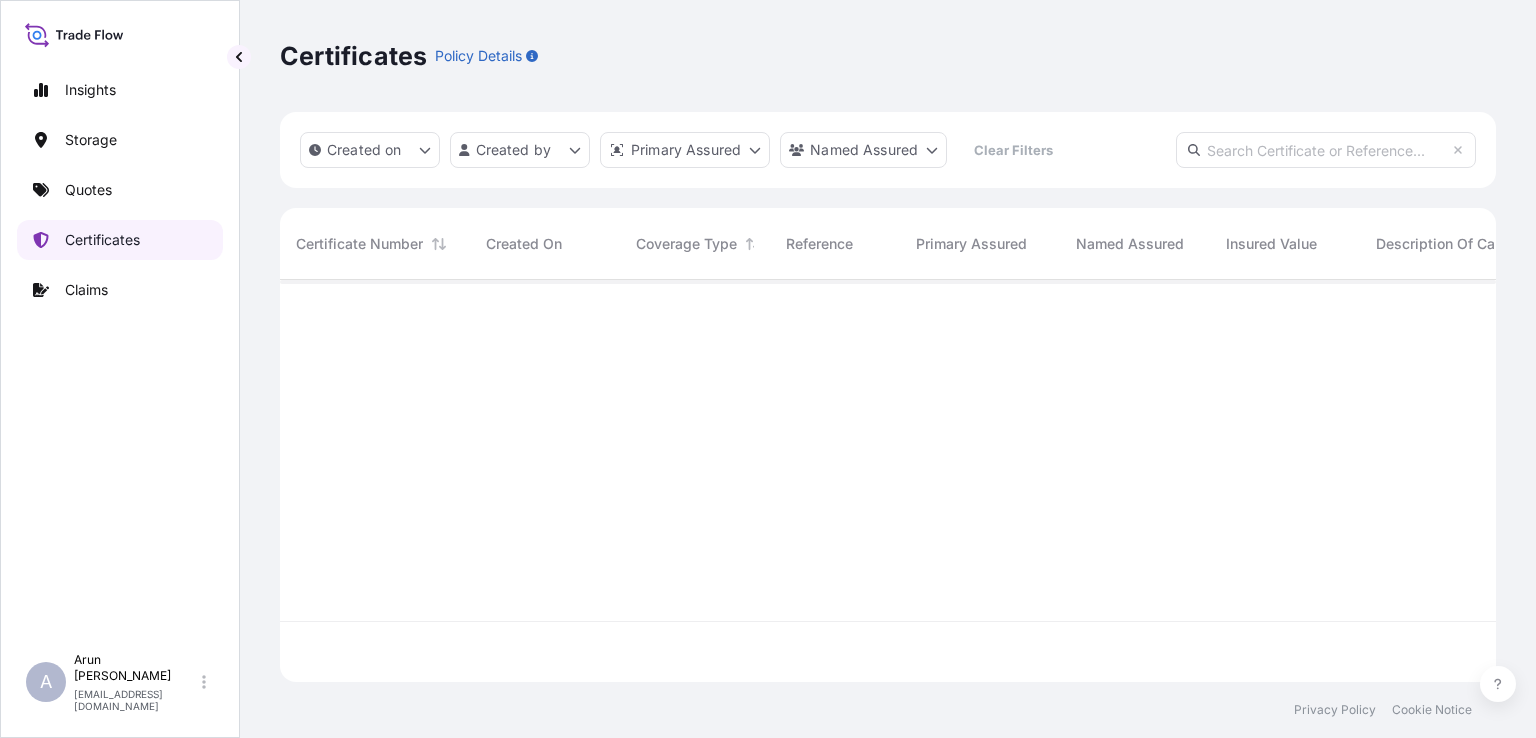 scroll, scrollTop: 16, scrollLeft: 16, axis: both 